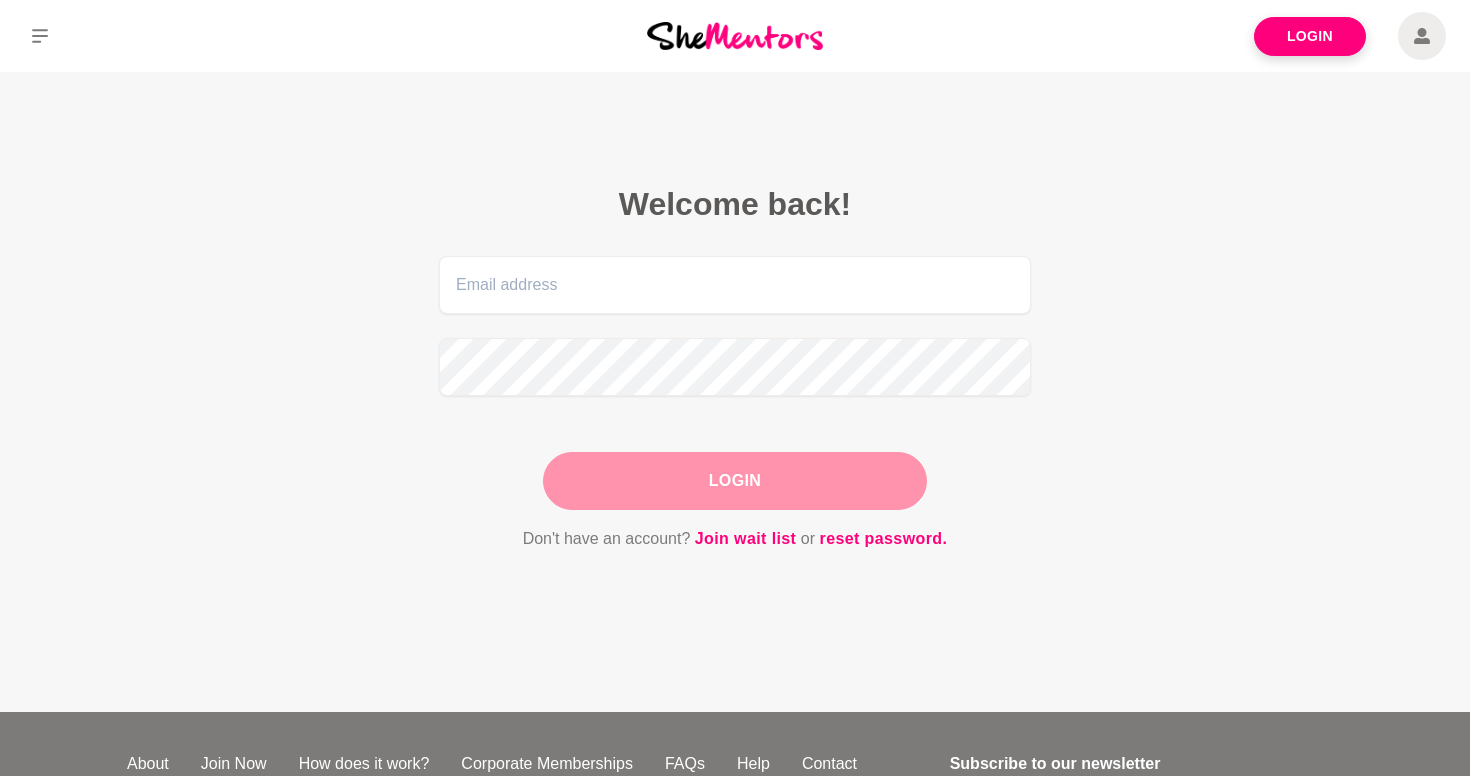 scroll, scrollTop: 0, scrollLeft: 0, axis: both 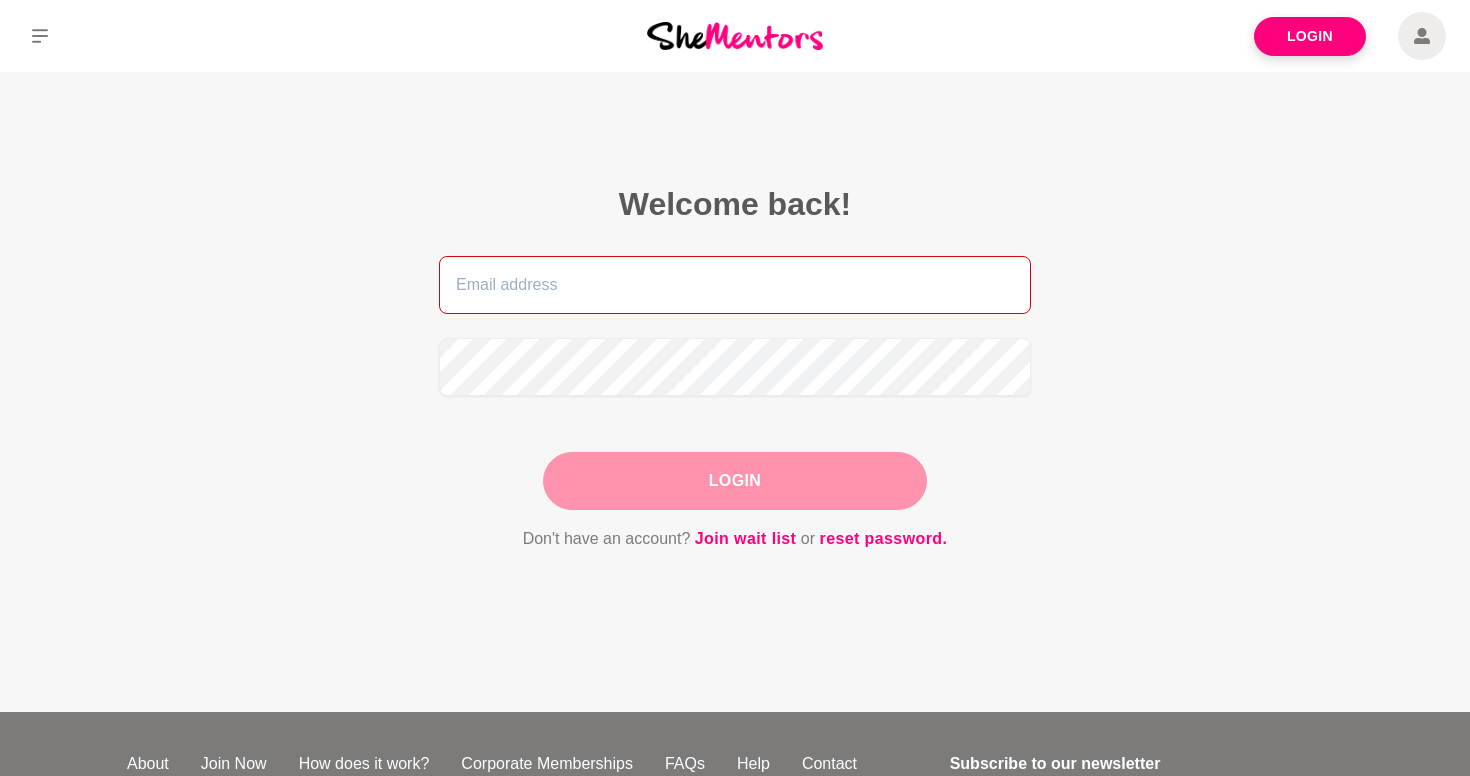 type on "[EMAIL_ADDRESS][PERSON_NAME][DOMAIN_NAME]" 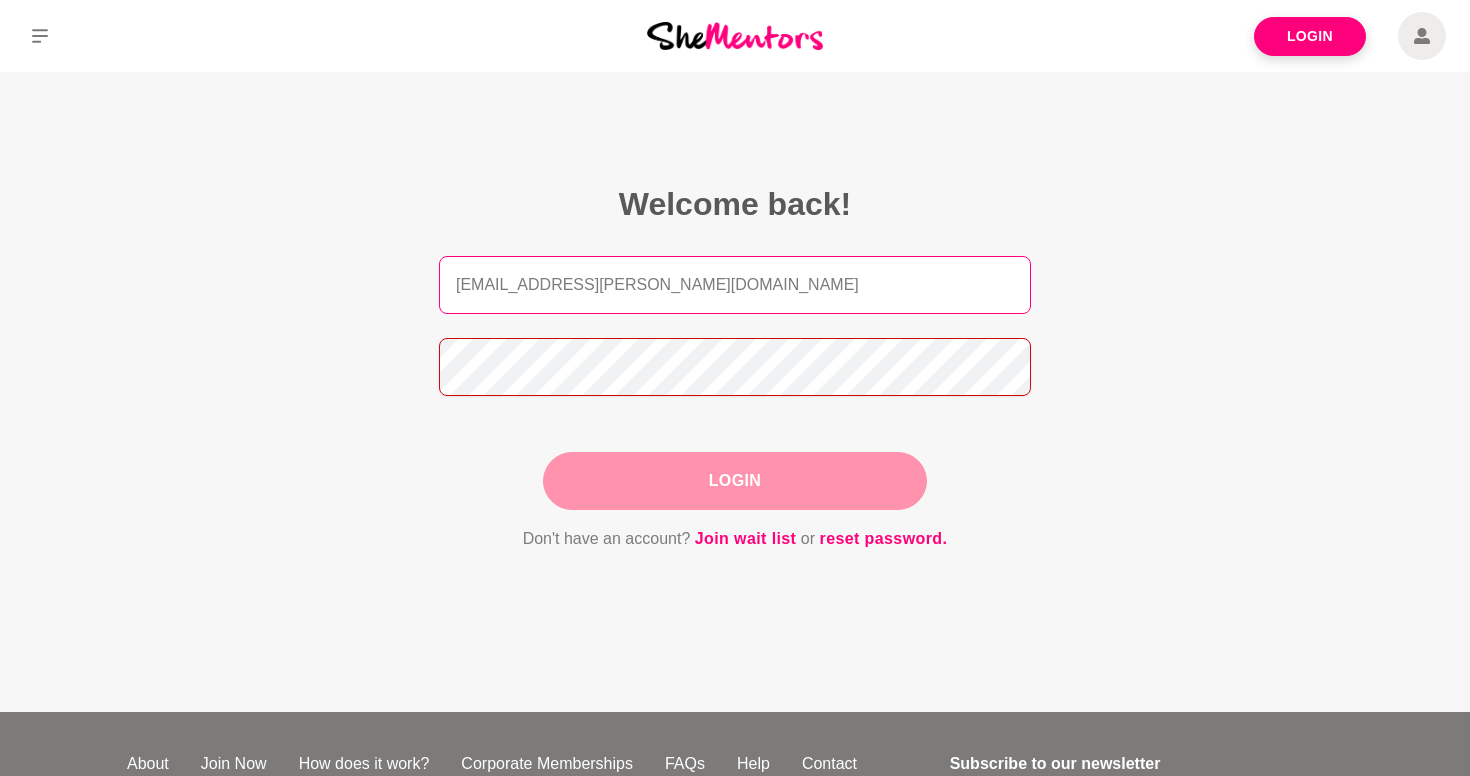 click on "Login" at bounding box center [735, 481] 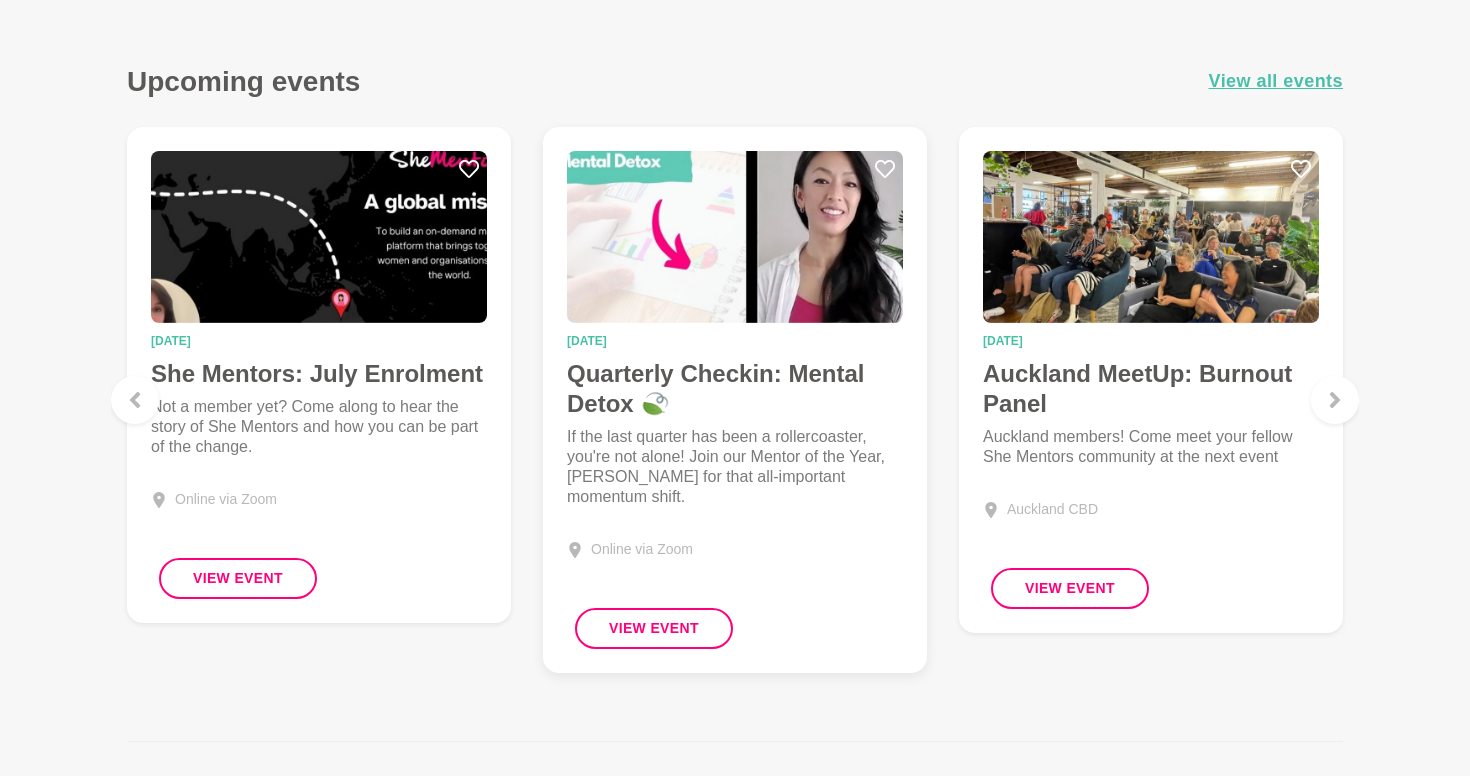 scroll, scrollTop: 1996, scrollLeft: 0, axis: vertical 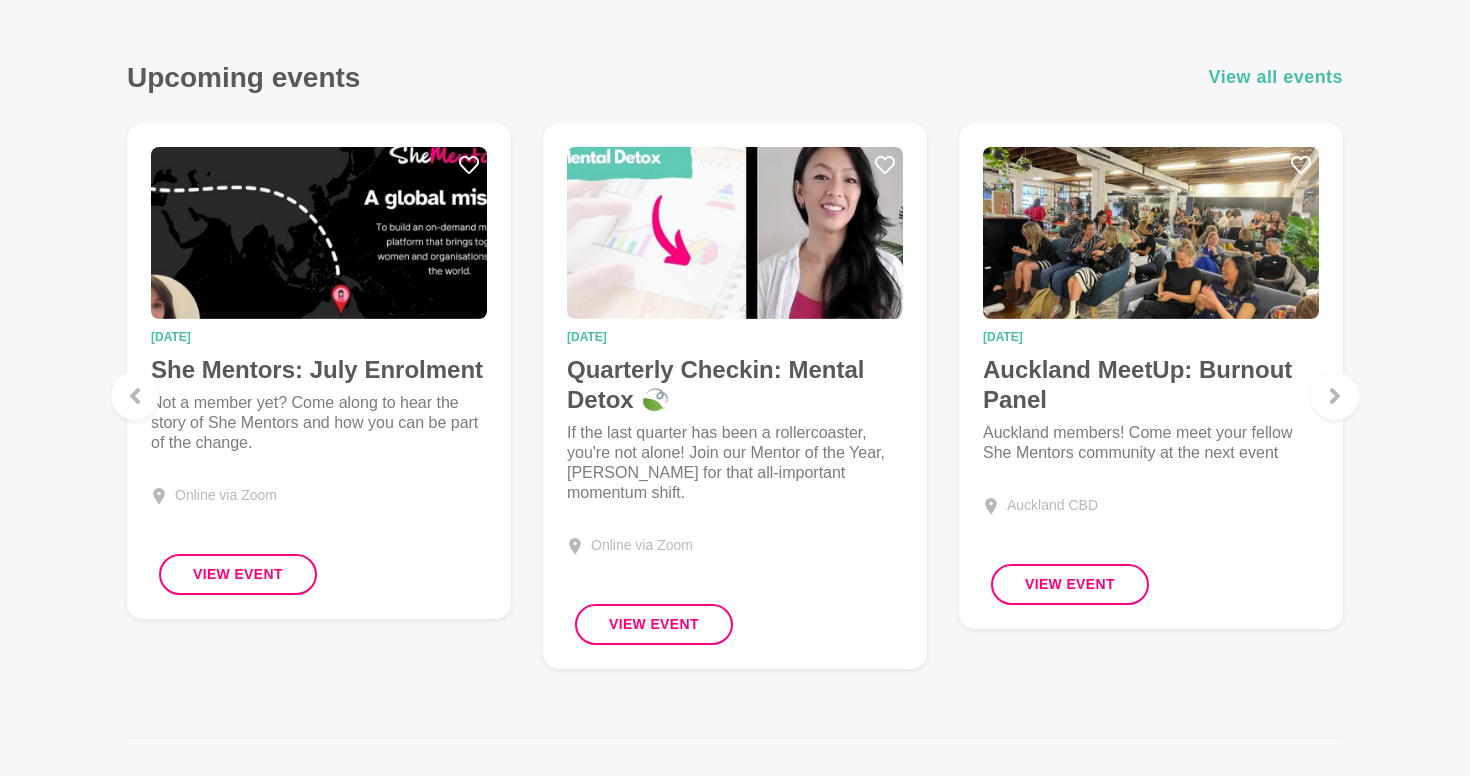 click on "View all events" at bounding box center (1276, 77) 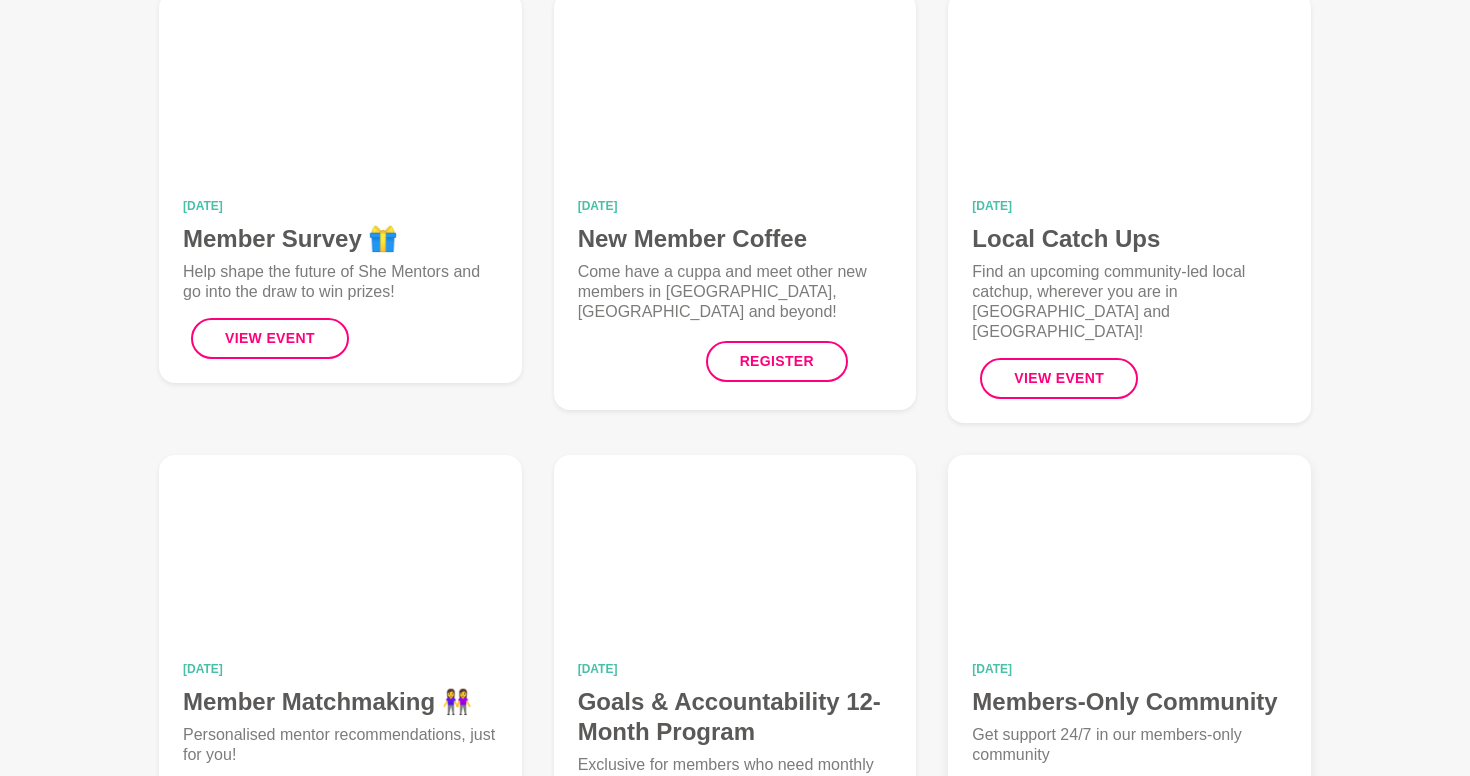 scroll, scrollTop: 755, scrollLeft: 0, axis: vertical 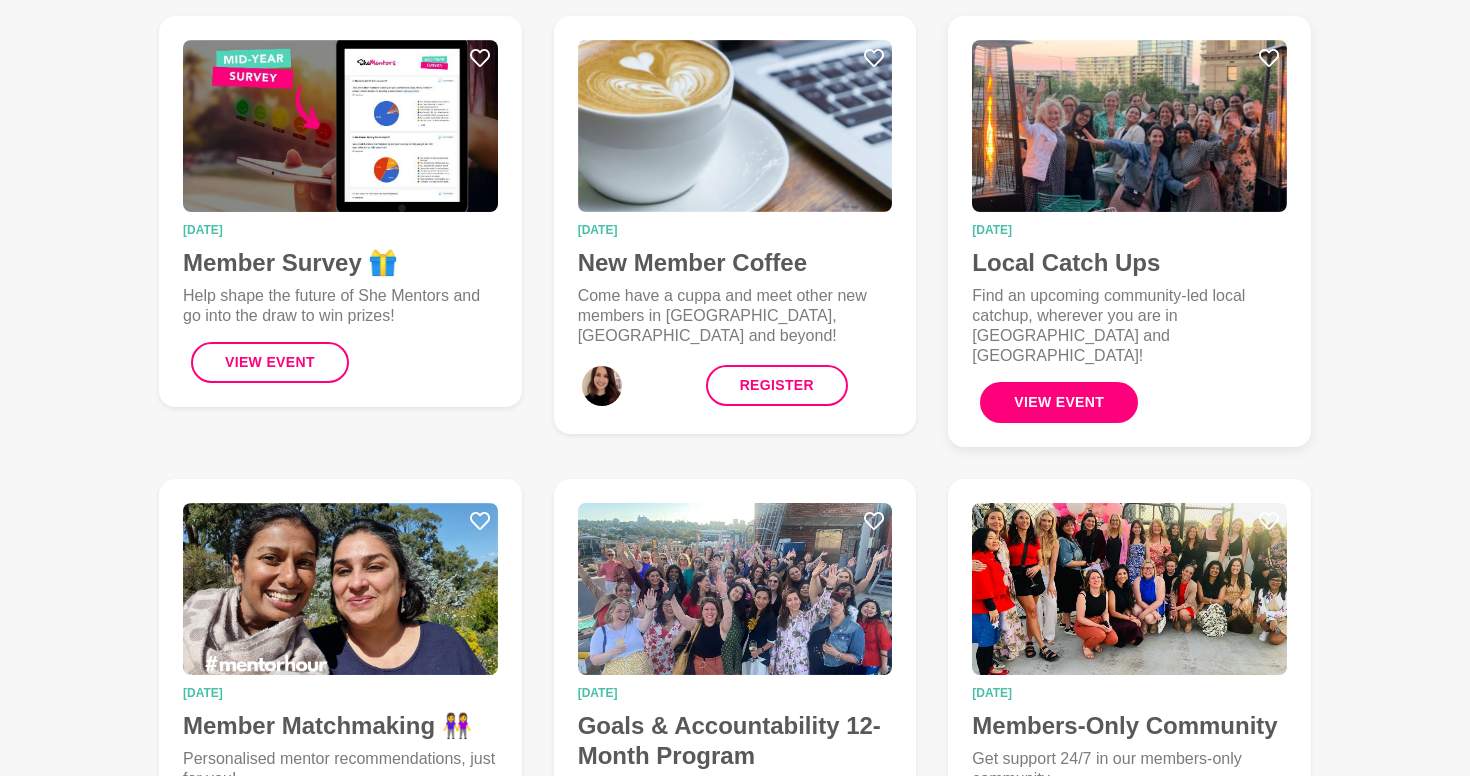 click on "View Event" at bounding box center (1059, 402) 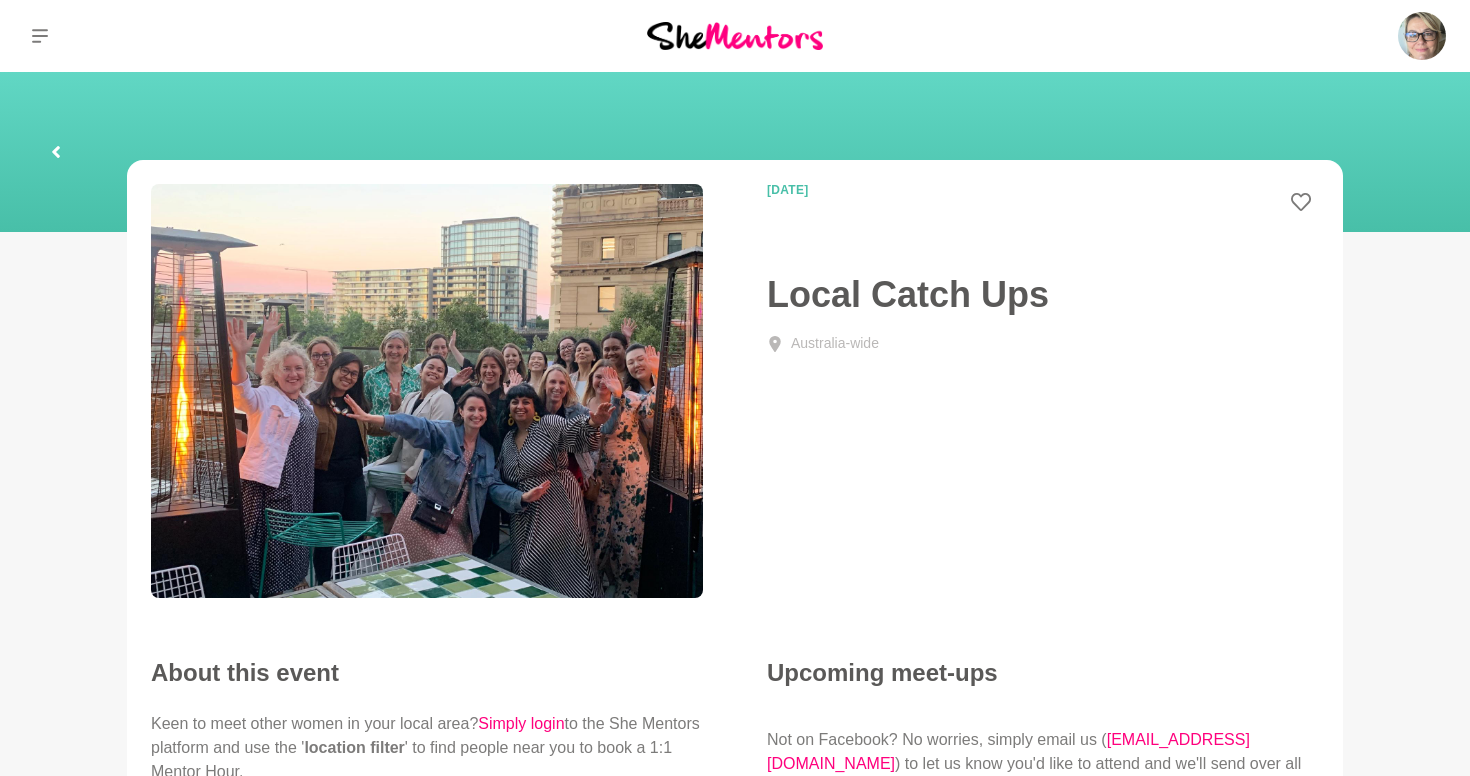 scroll, scrollTop: 0, scrollLeft: 0, axis: both 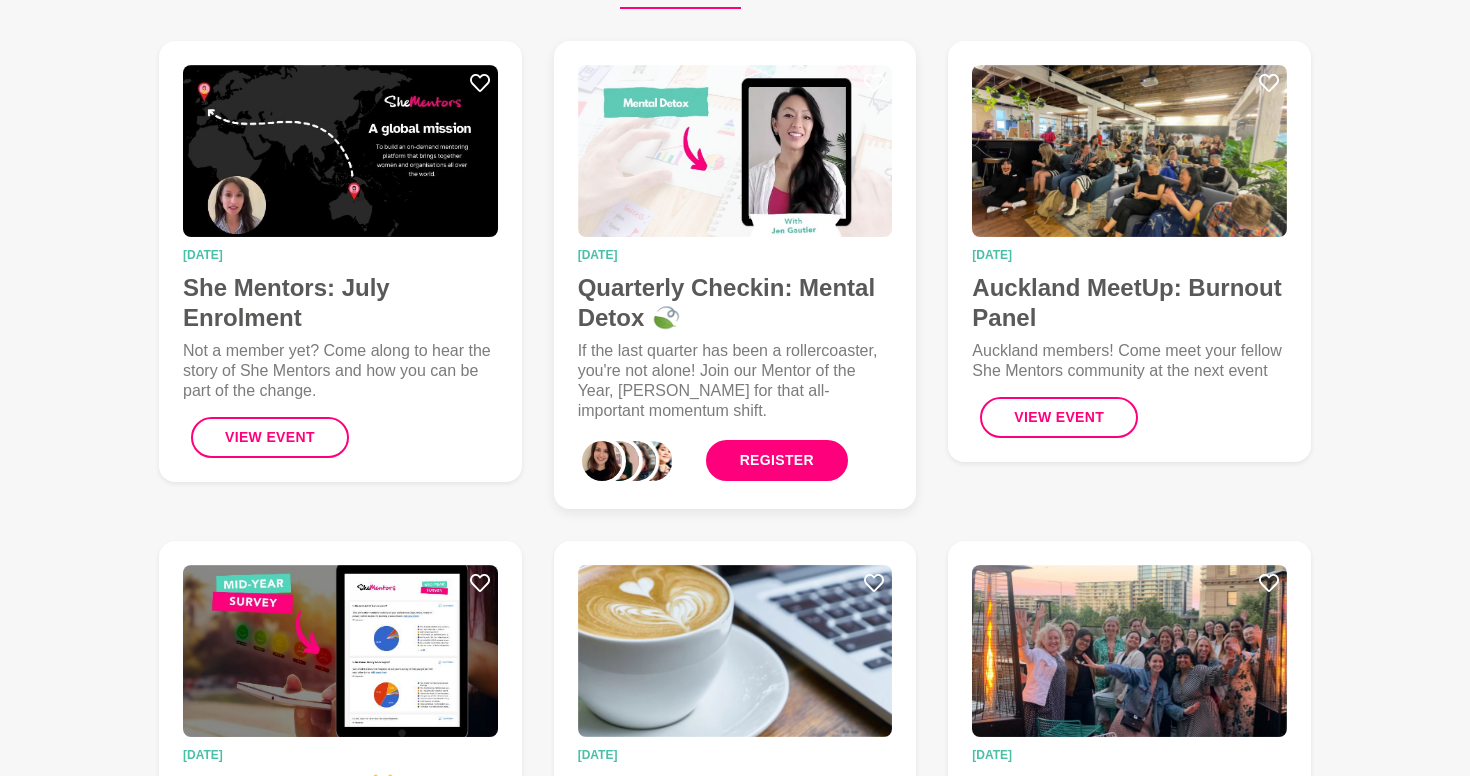 click on "Register" at bounding box center (777, 460) 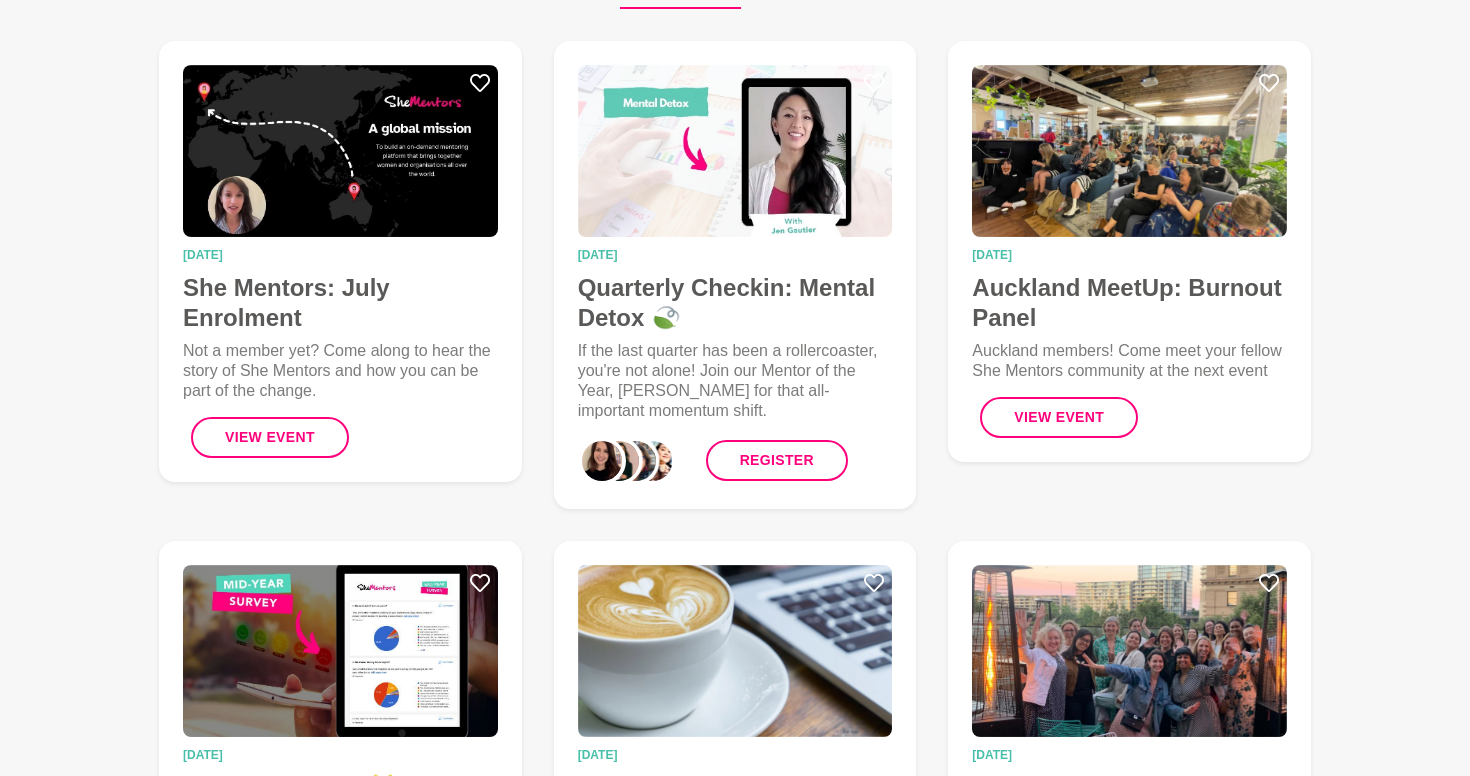 scroll, scrollTop: 0, scrollLeft: 0, axis: both 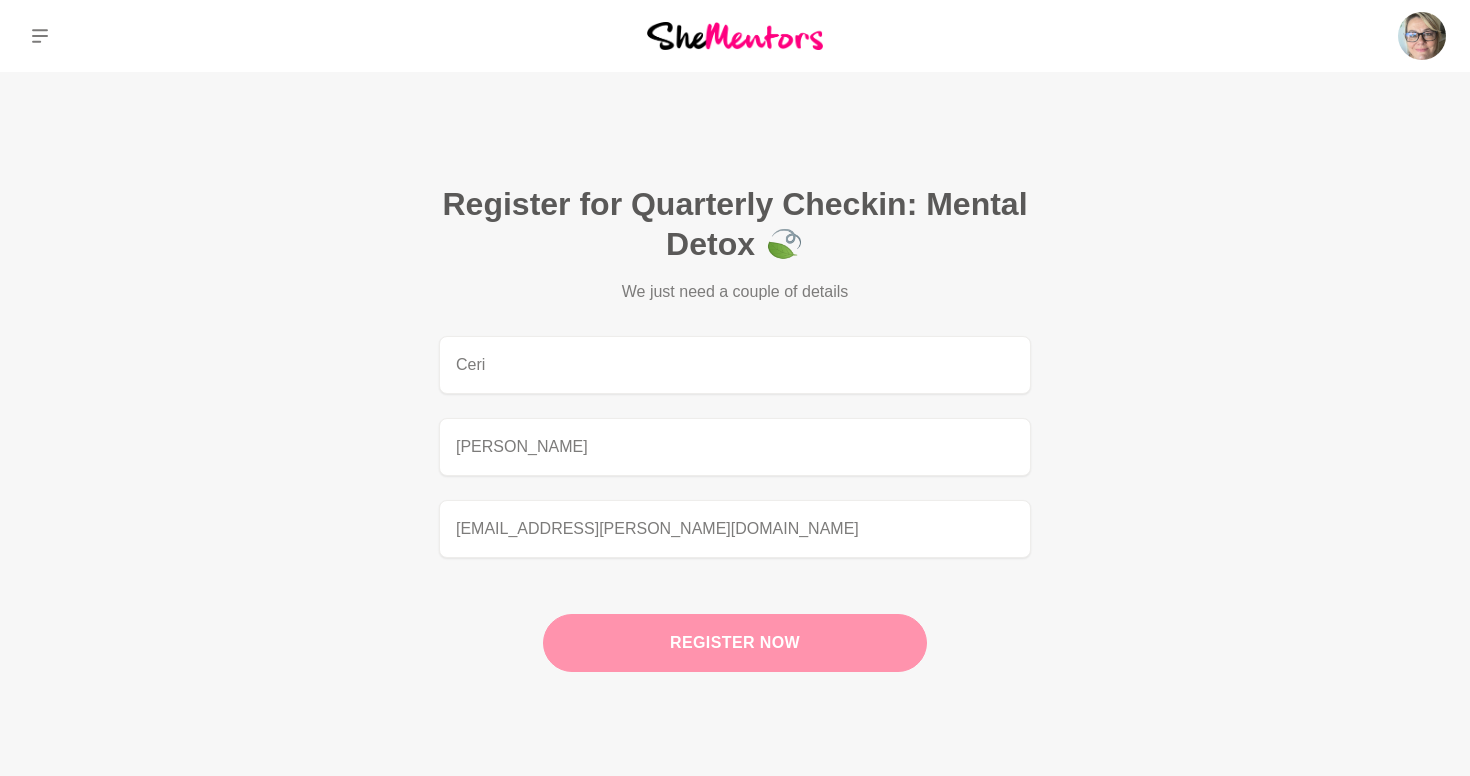 click on "Register now" at bounding box center (735, 643) 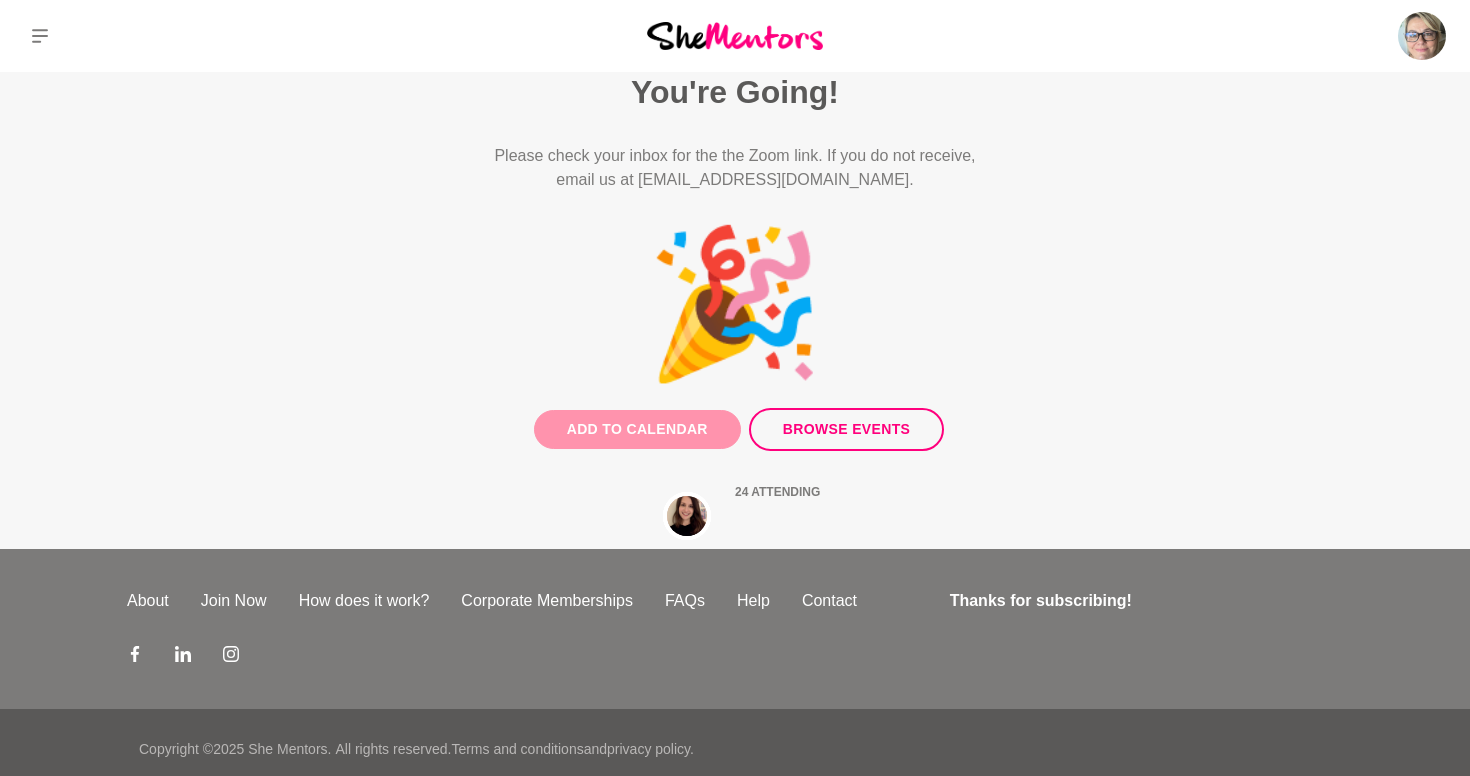 click on "Add to Calendar" at bounding box center [637, 429] 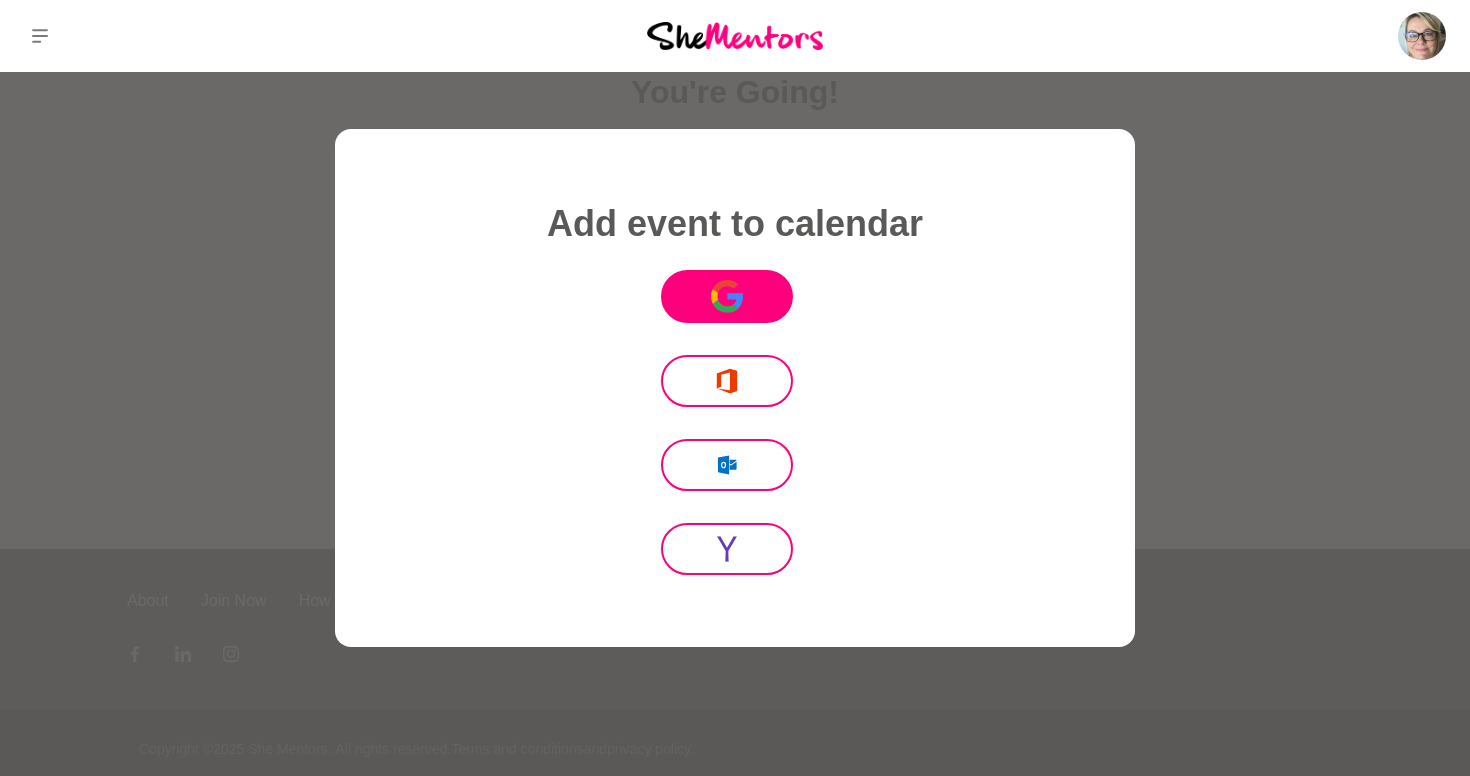 click on "Icon Mafia" at bounding box center (727, 296) 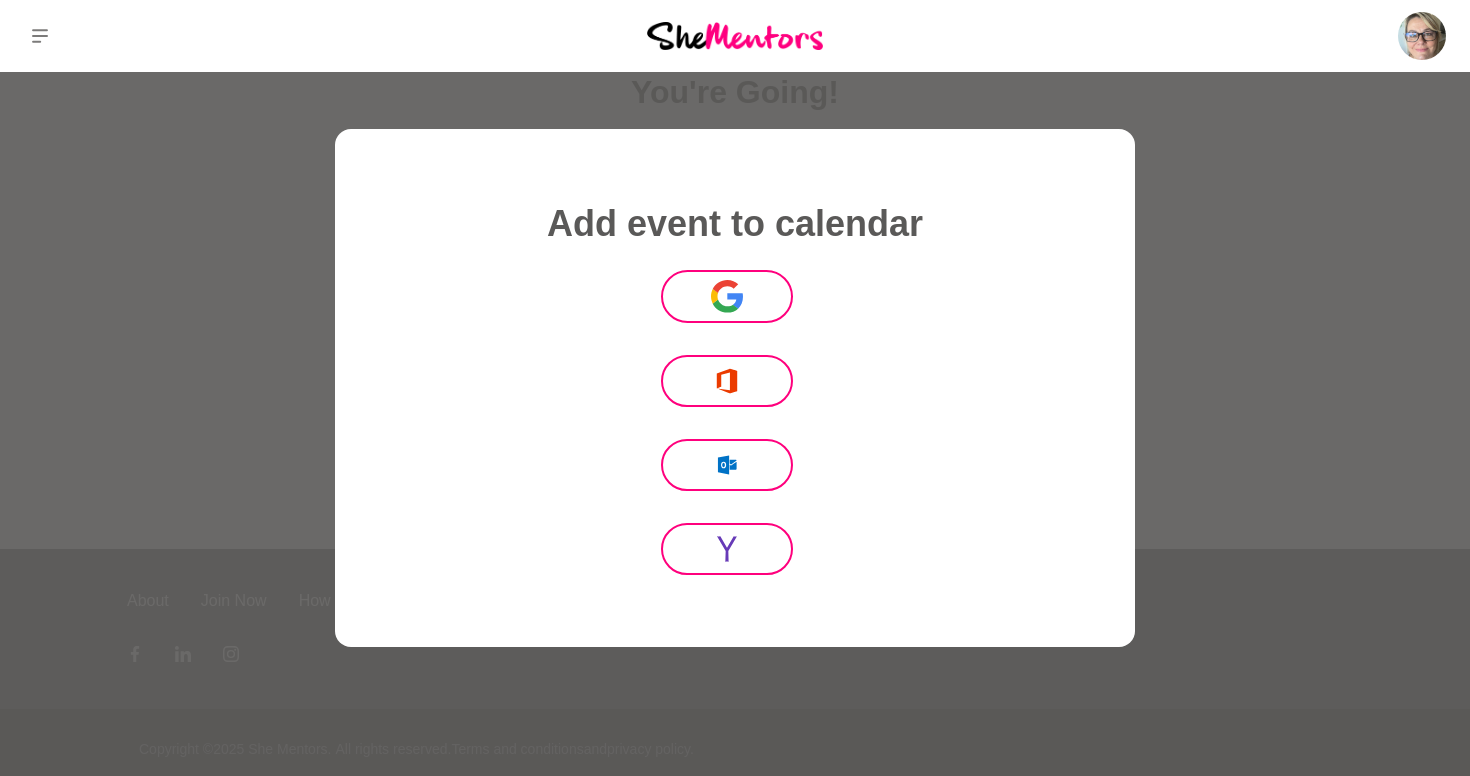 click on "Add event to calendar Icon Mafia
.fil0 {fill:#EB3B00}
[PERSON_NAME] Icons8" at bounding box center (735, 388) 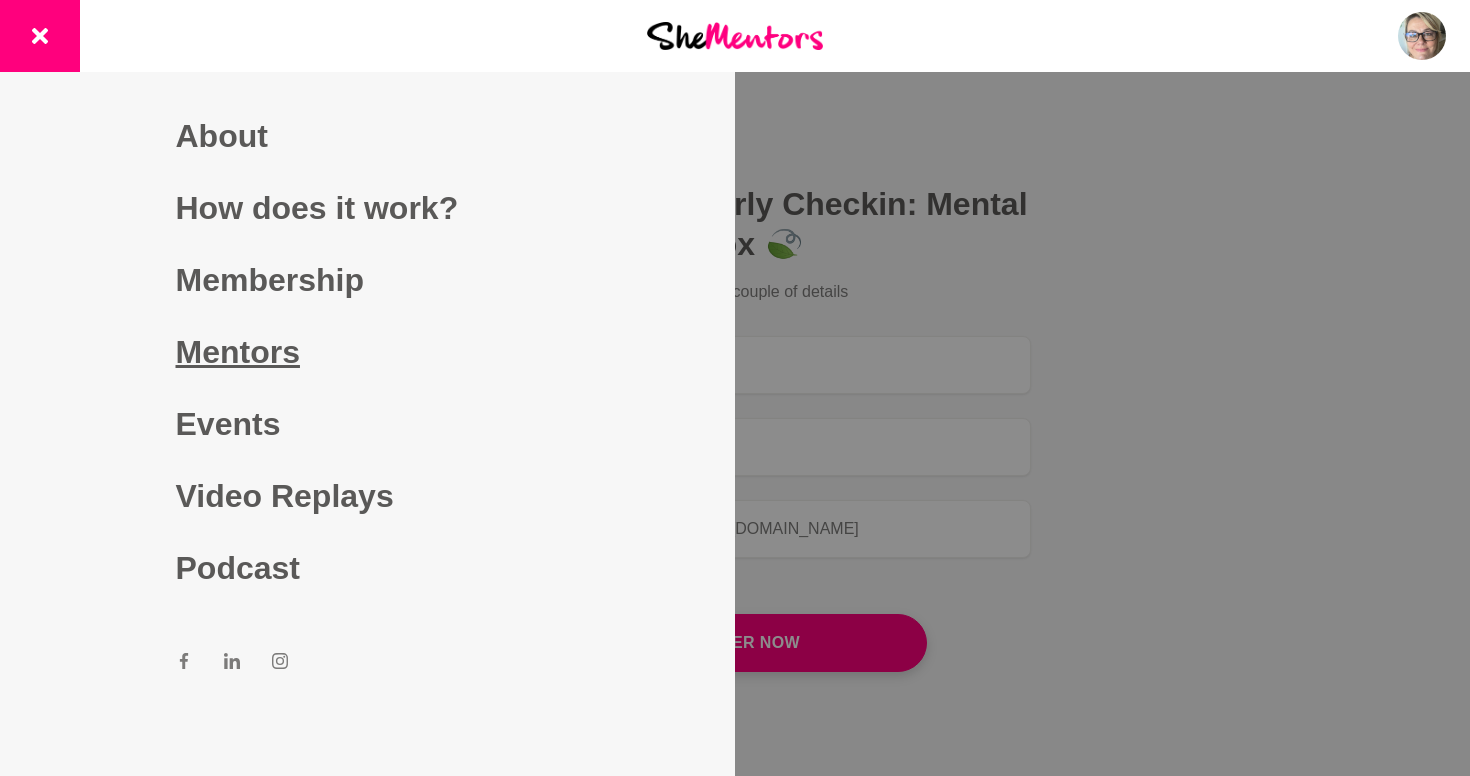 click on "Mentors" at bounding box center (368, 352) 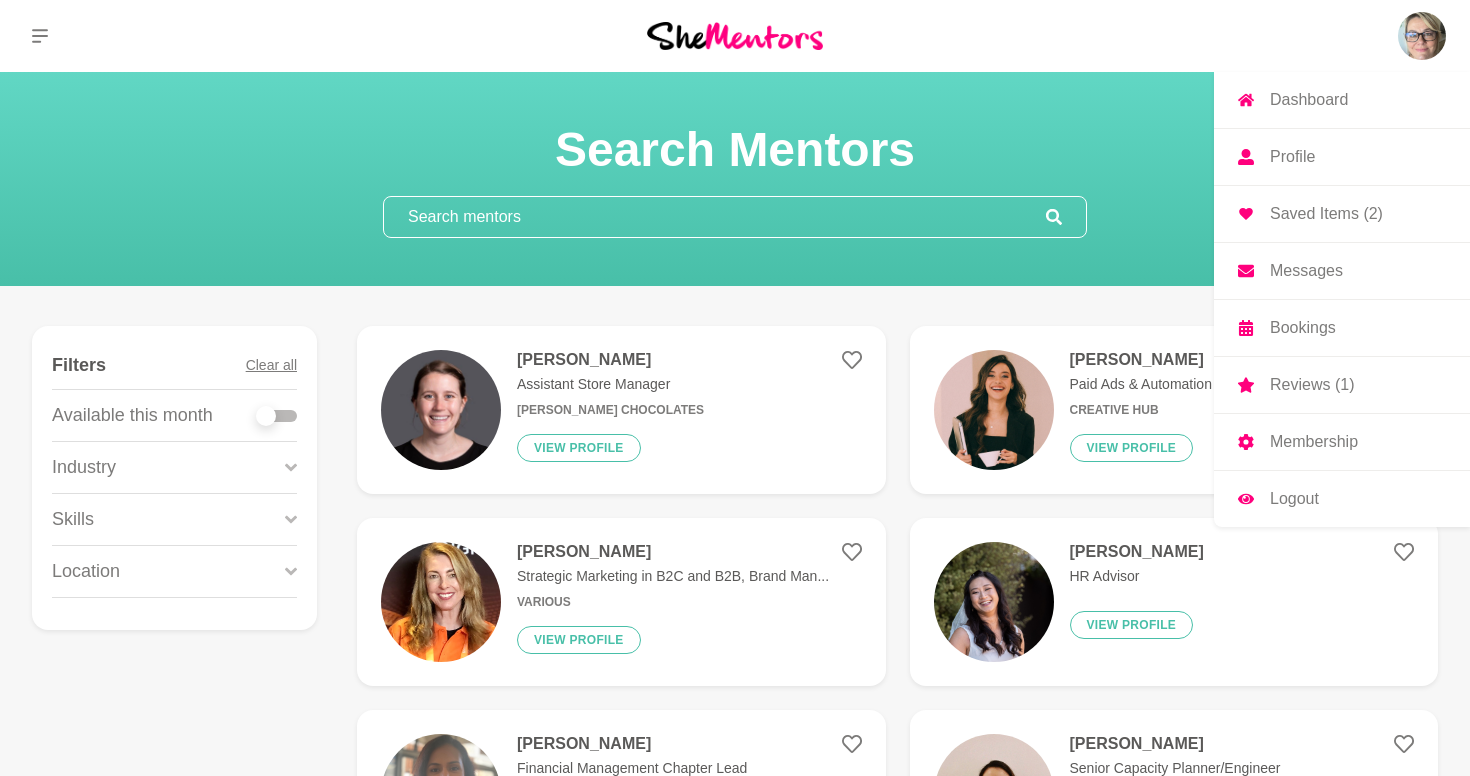 click at bounding box center [1422, 36] 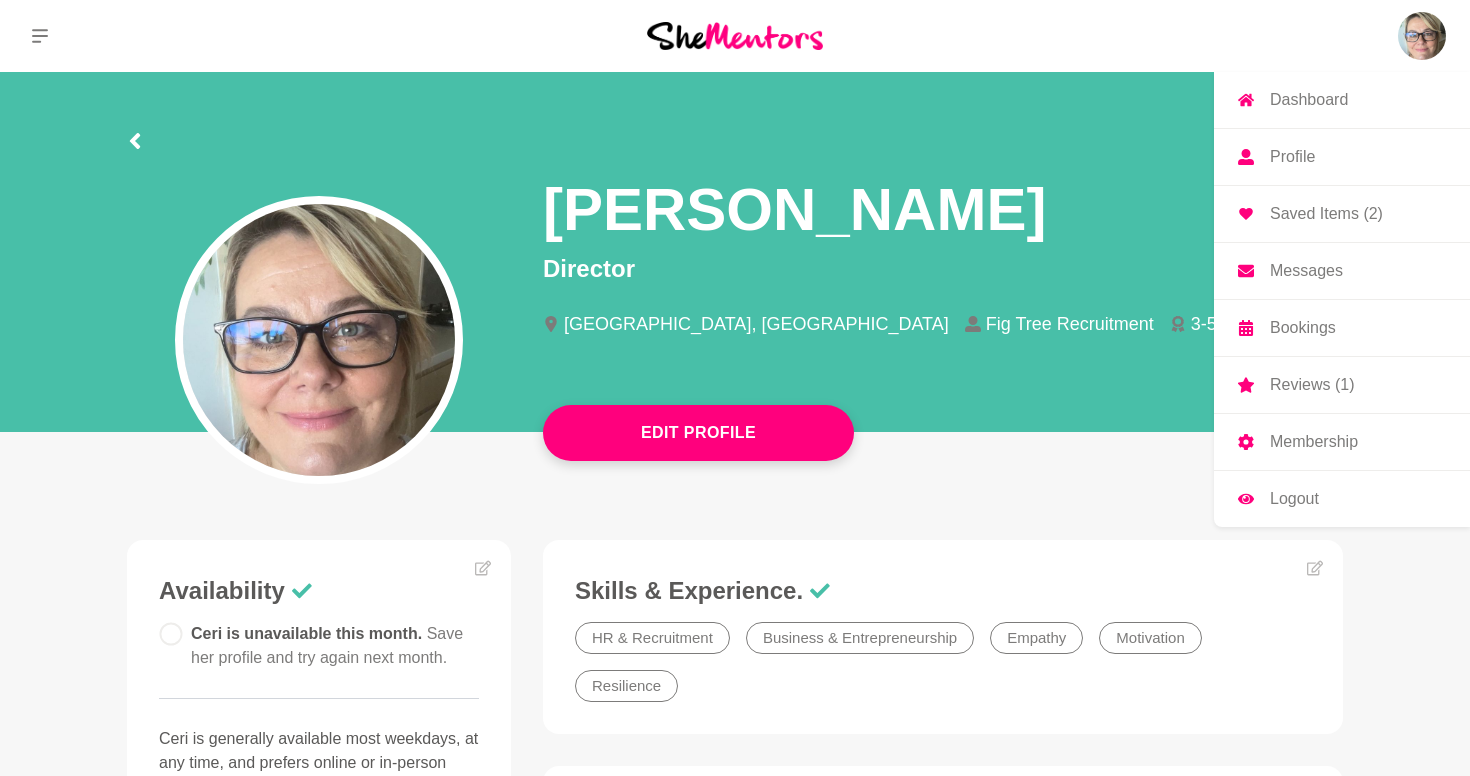 click on "Reviews (1)" at bounding box center (1312, 385) 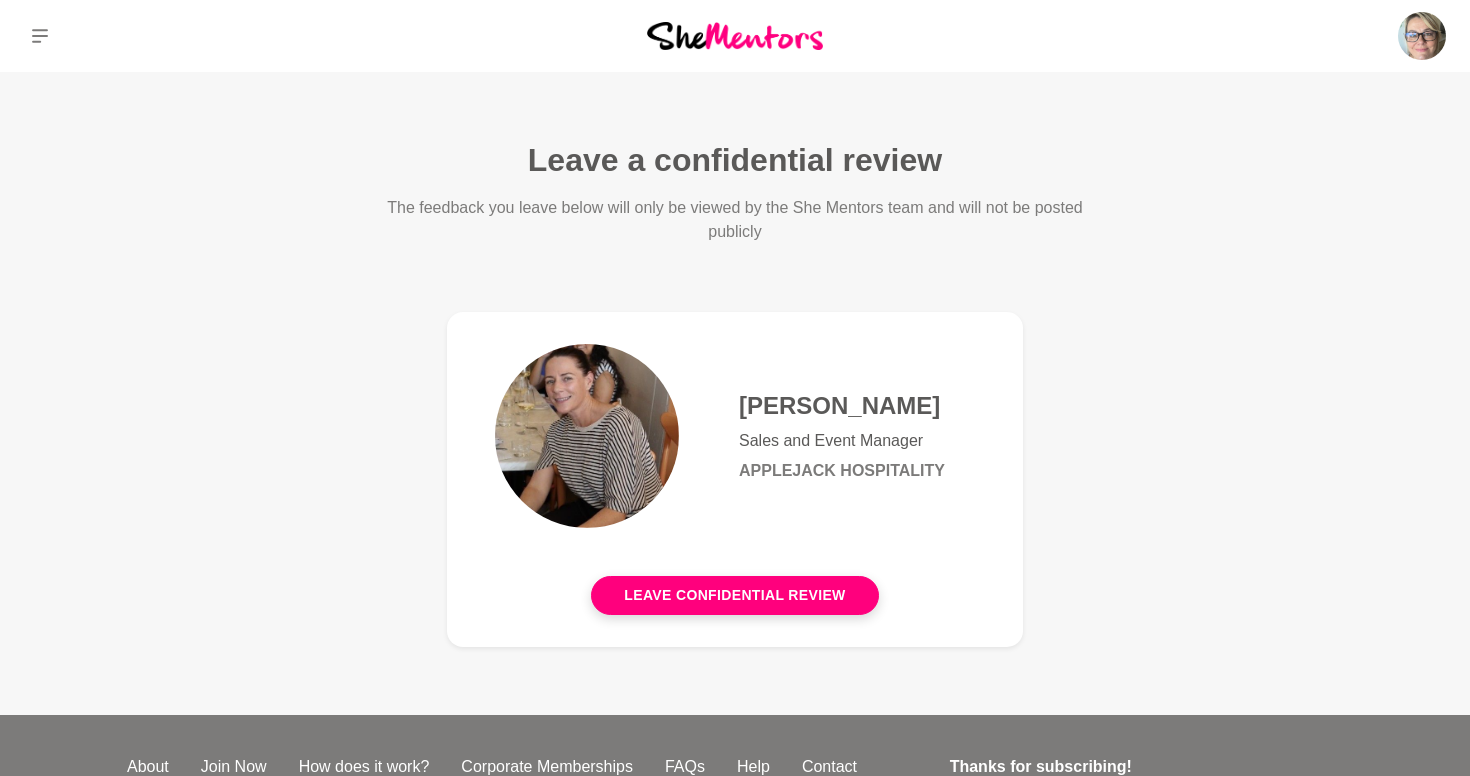 scroll, scrollTop: 7, scrollLeft: 0, axis: vertical 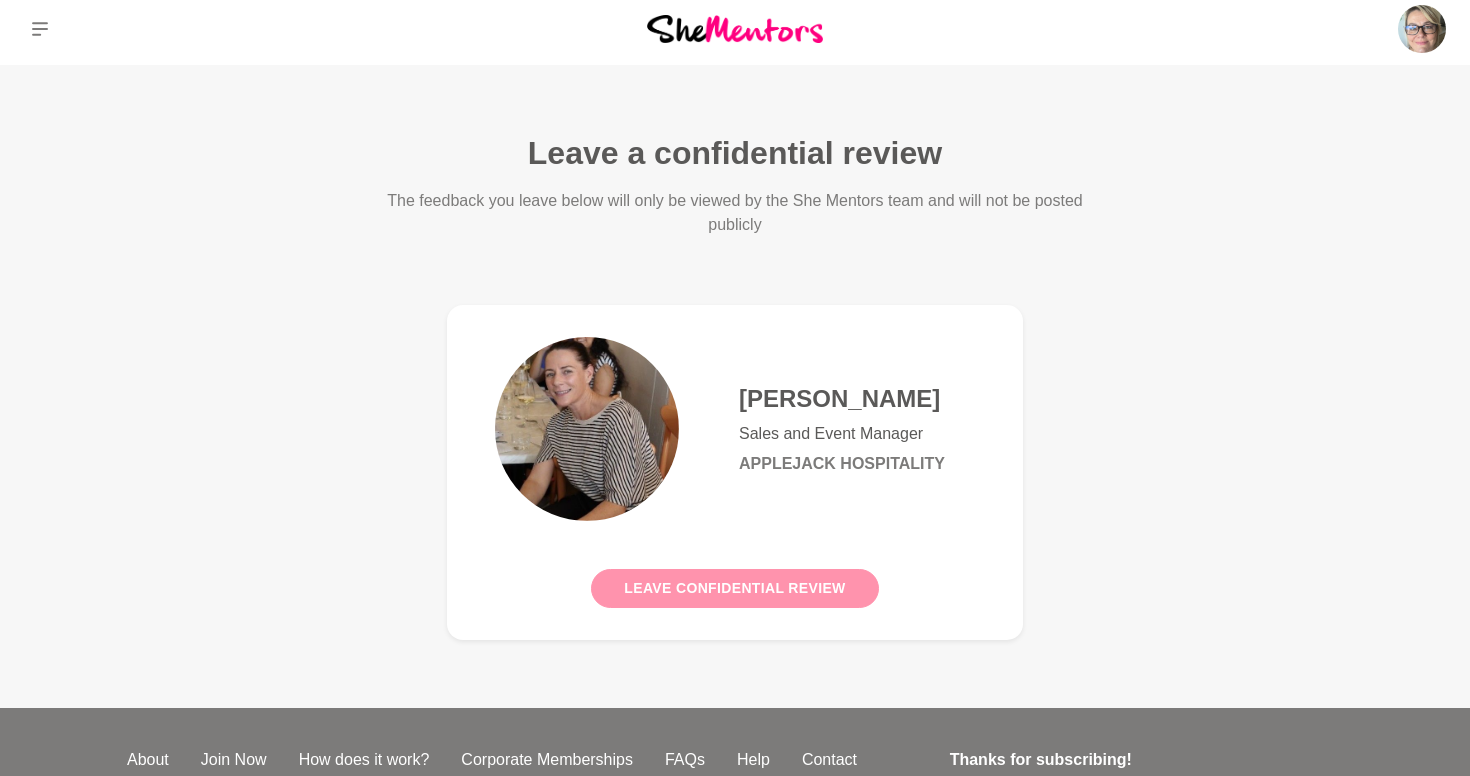 click on "Leave confidential review" at bounding box center [734, 588] 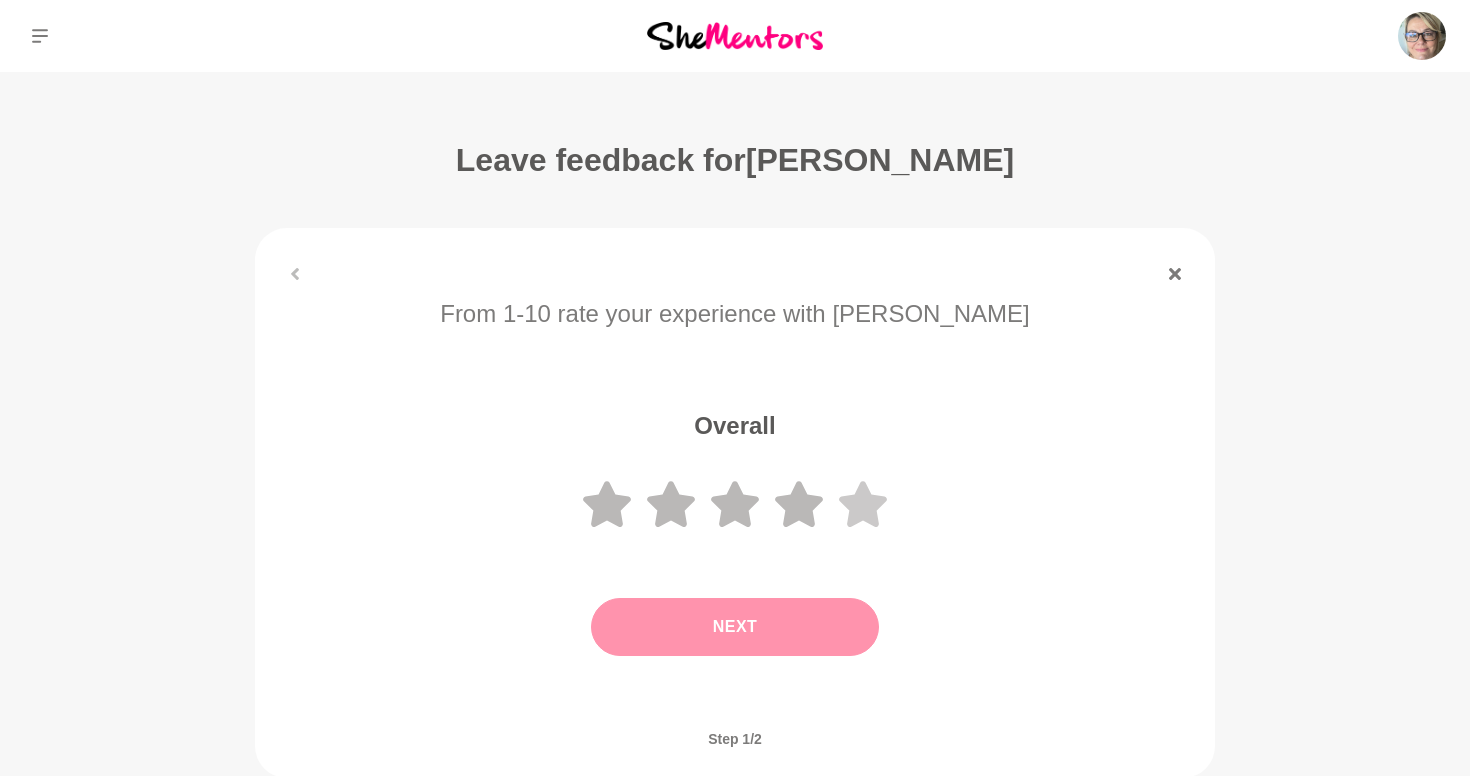 click 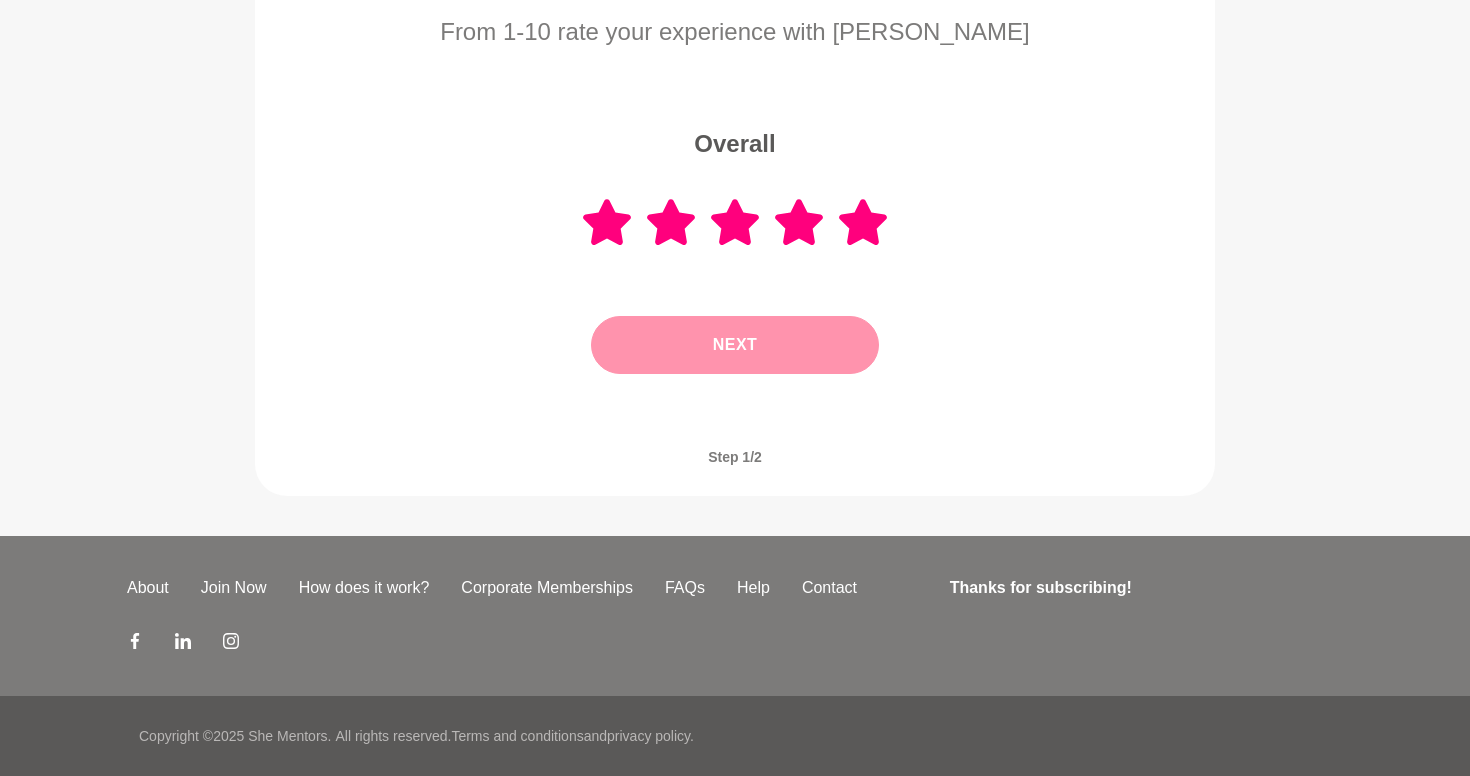 click on "Next" at bounding box center (735, 345) 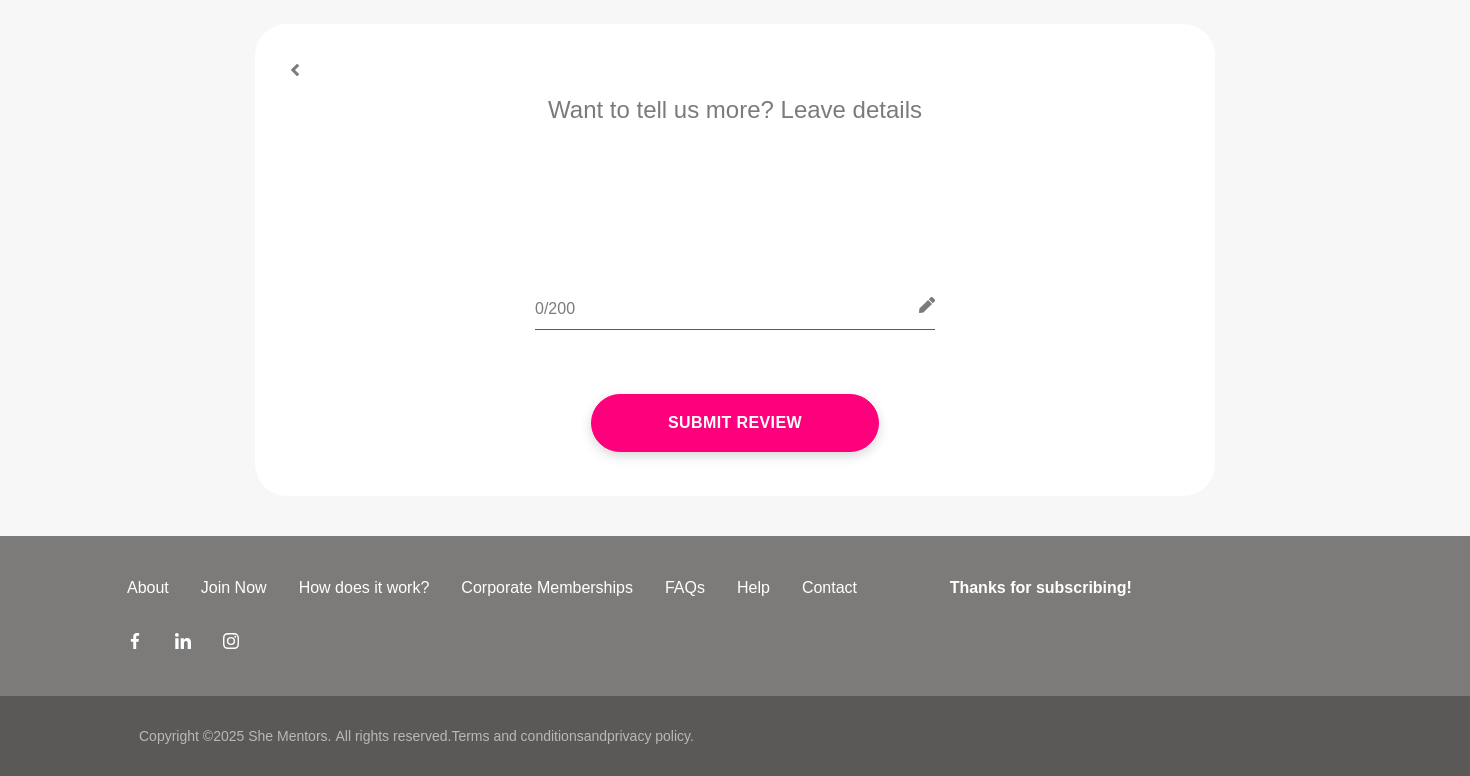 click at bounding box center (735, 305) 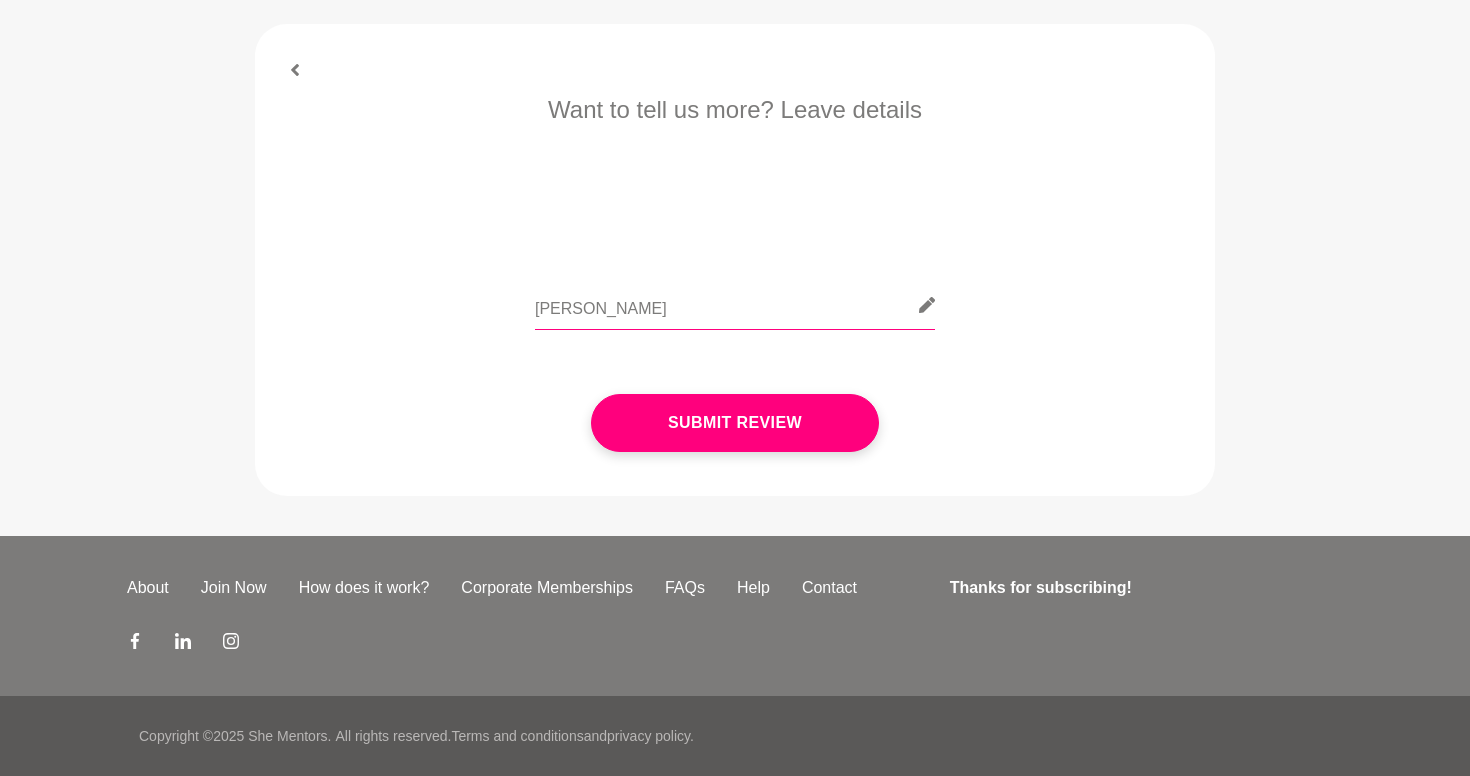 type on "J" 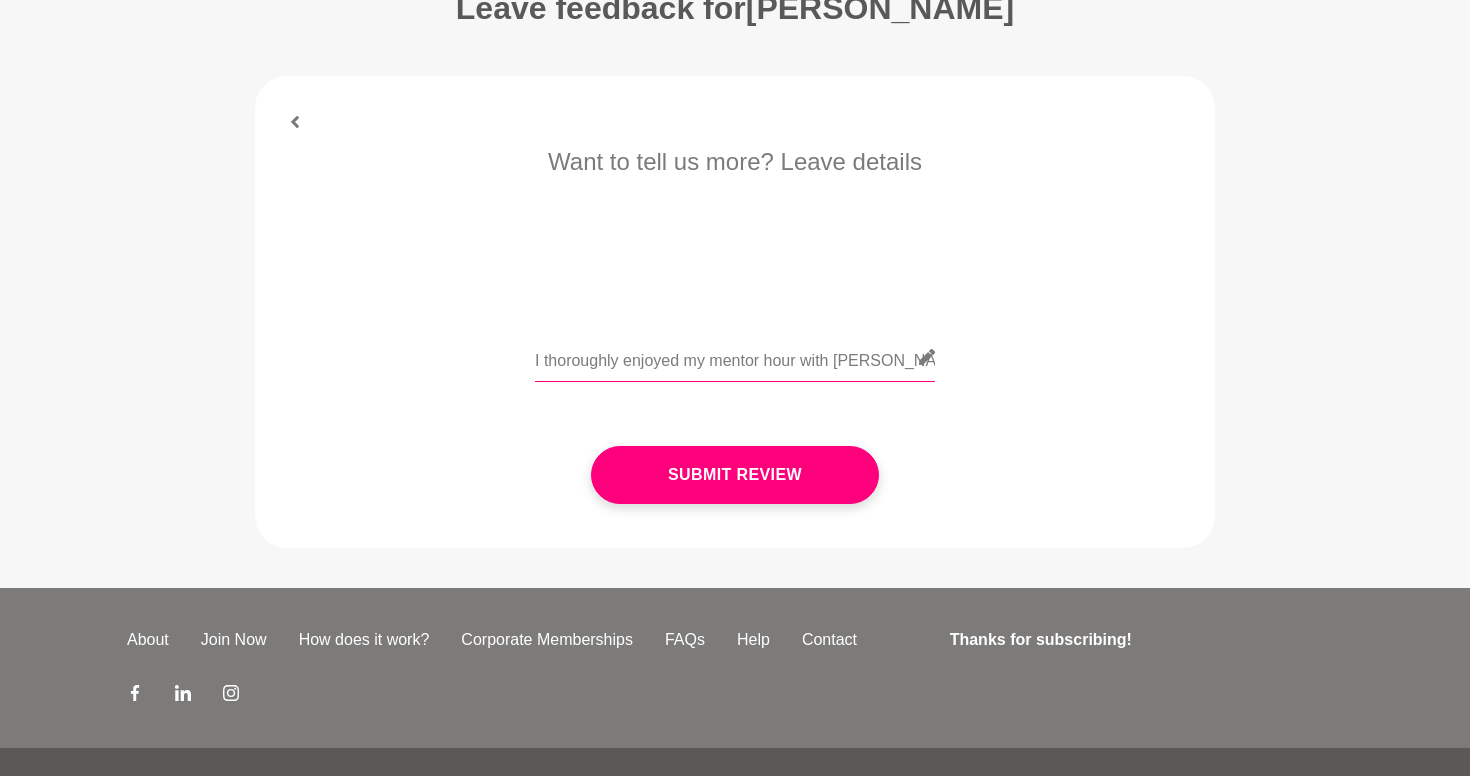 scroll, scrollTop: 152, scrollLeft: 0, axis: vertical 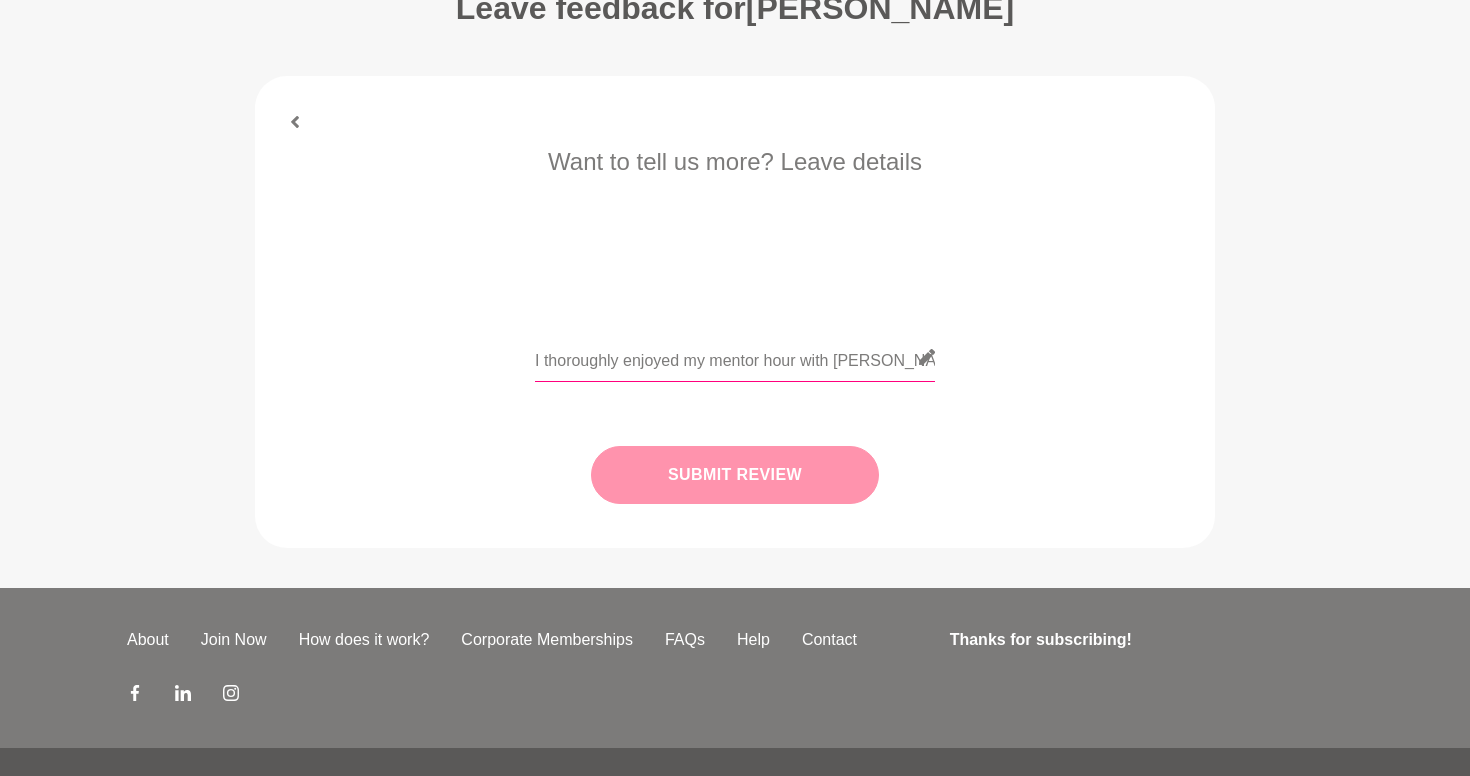 type on "I thoroughly enjoyed my mentor hour with [PERSON_NAME].  It was lovely to be able to gain some industry insights as well as have a really good laugh!  Spending time with [PERSON_NAME] really reinforced to me that I am making the right decision for my business moving forward.  Her energy was infectious!" 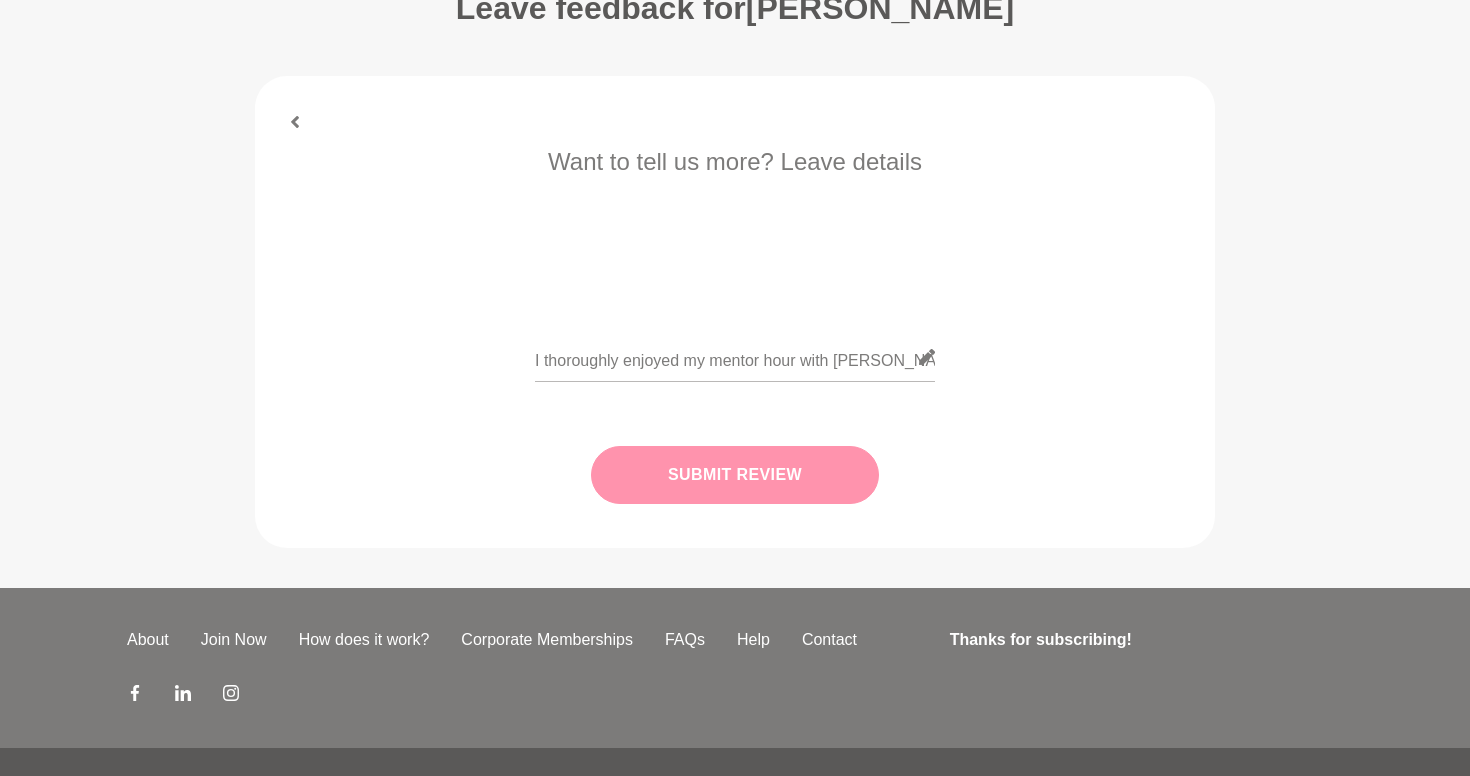 click on "Submit Review" at bounding box center [735, 475] 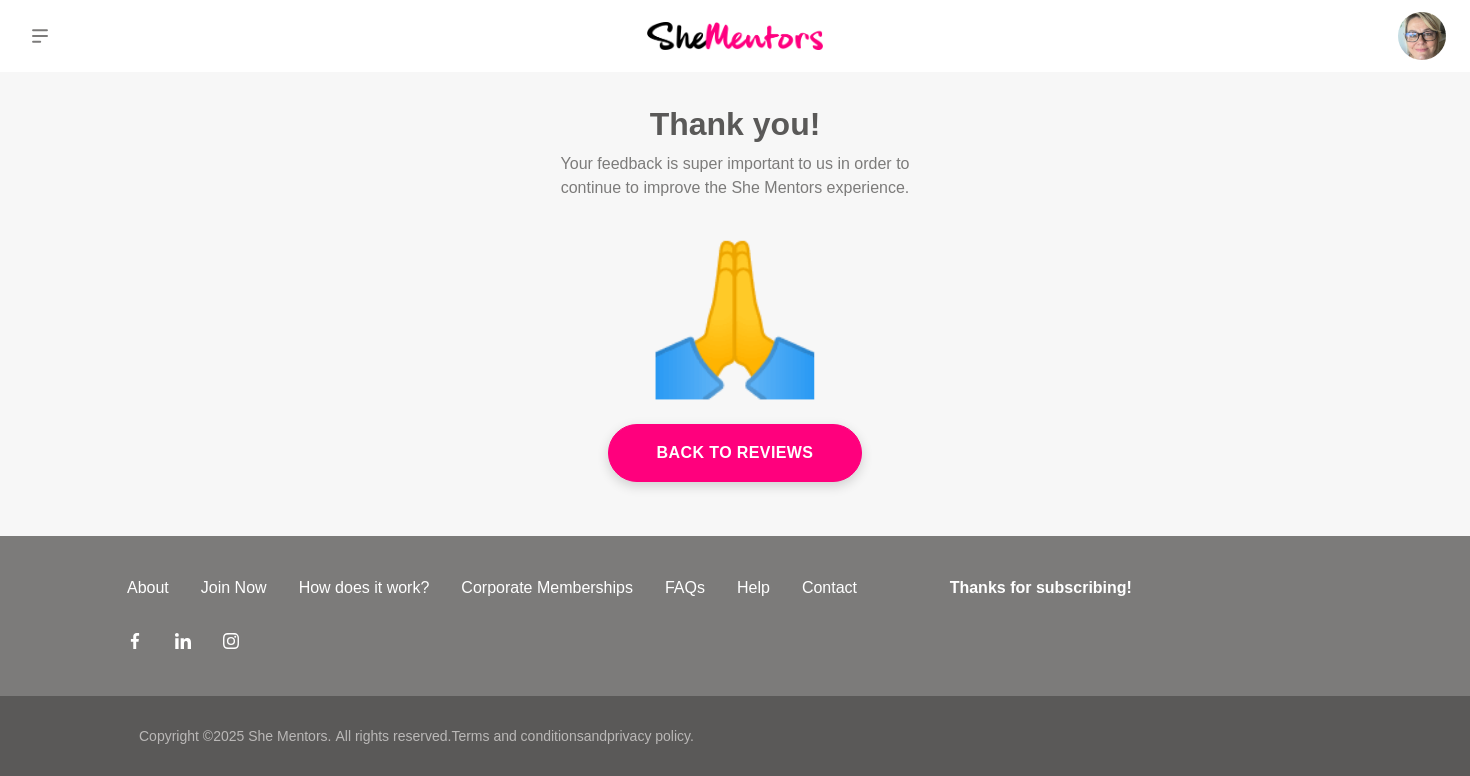 scroll, scrollTop: 0, scrollLeft: 0, axis: both 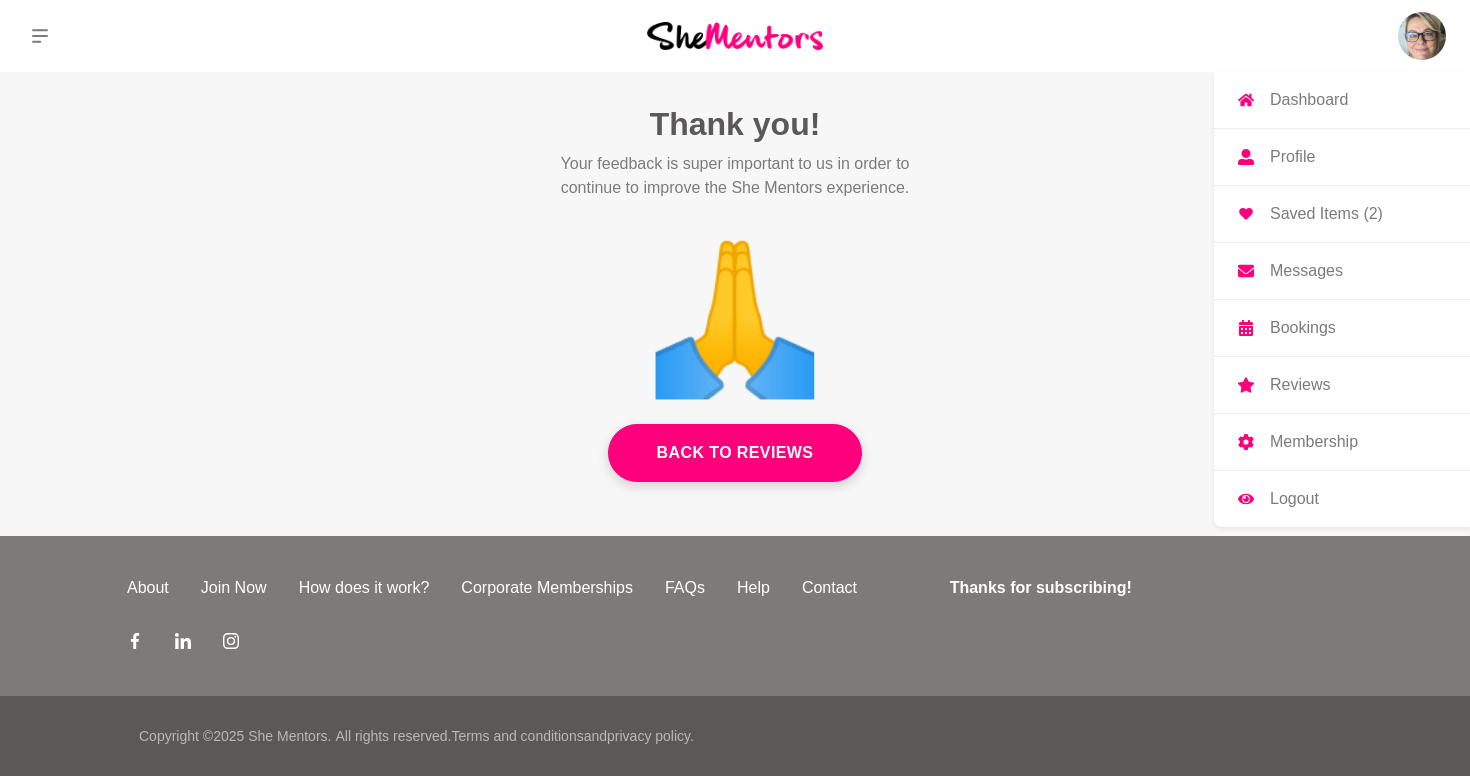 click on "Profile" at bounding box center [1292, 157] 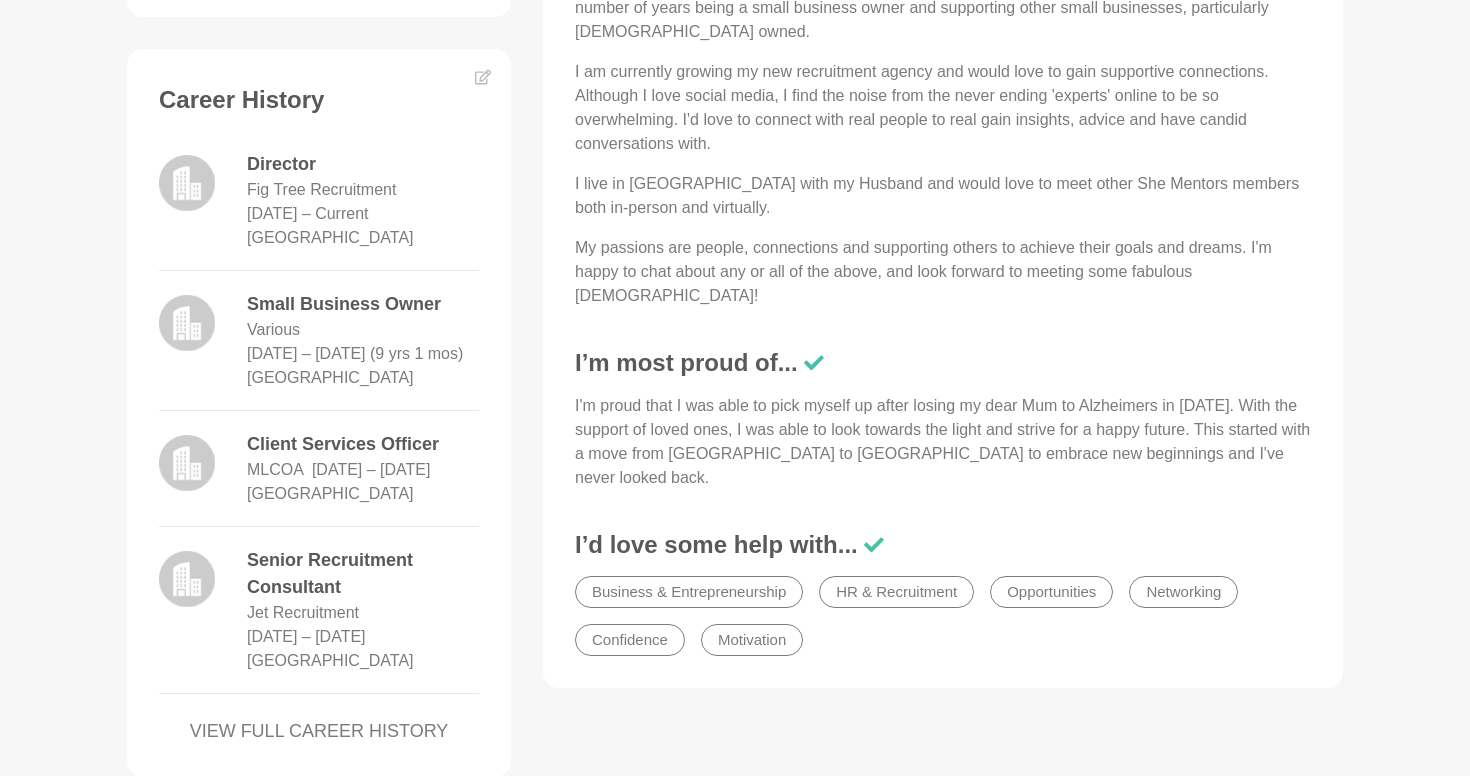 scroll, scrollTop: 899, scrollLeft: 0, axis: vertical 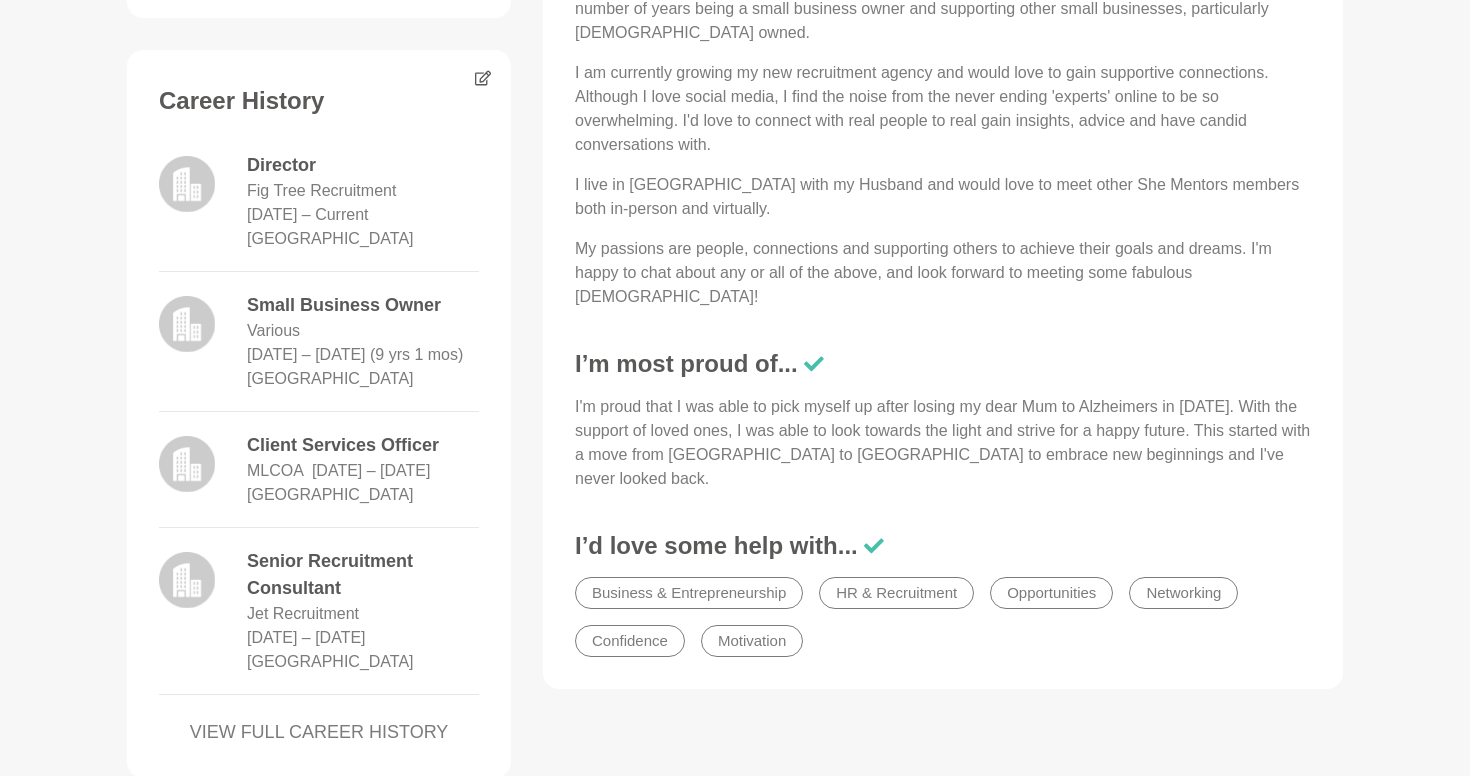 click 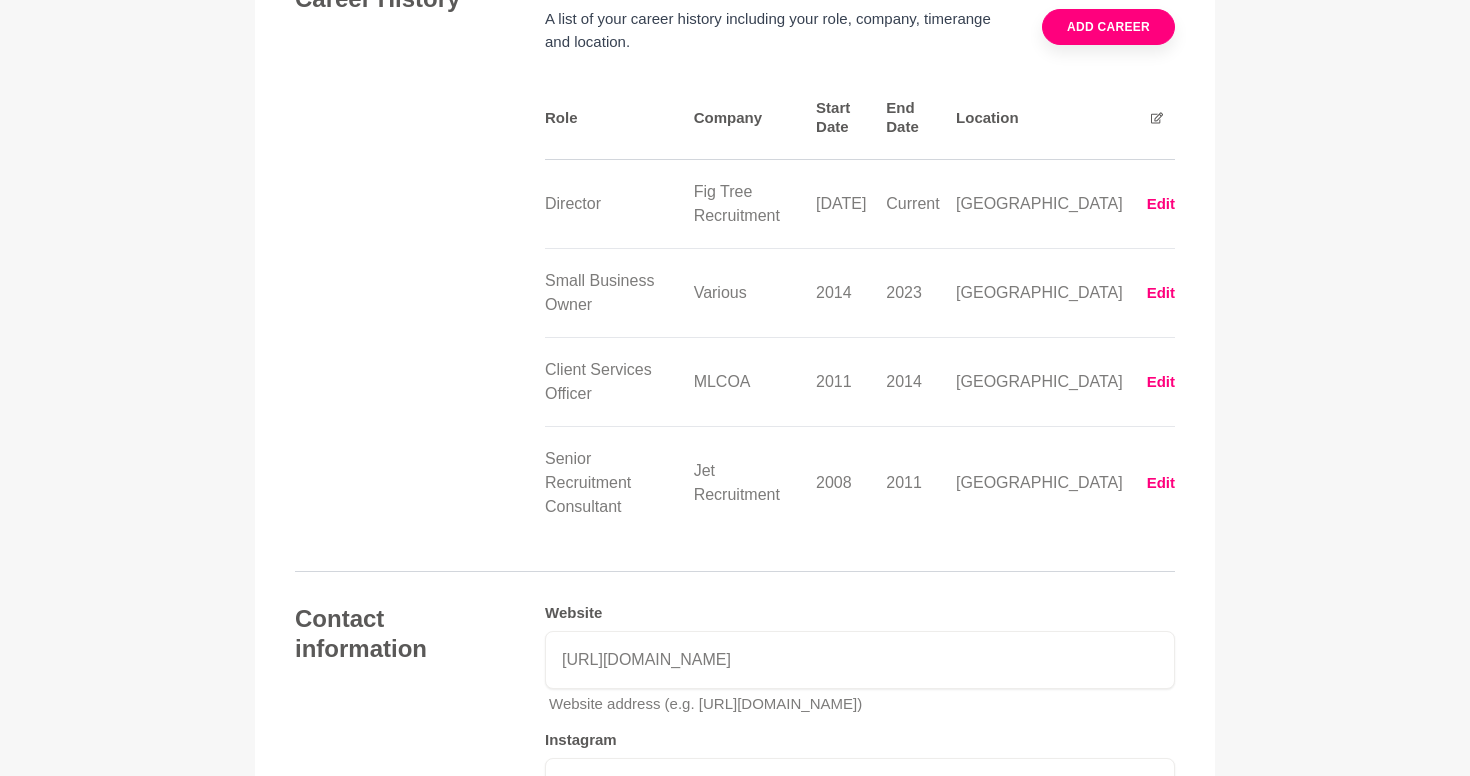 scroll, scrollTop: 2633, scrollLeft: 0, axis: vertical 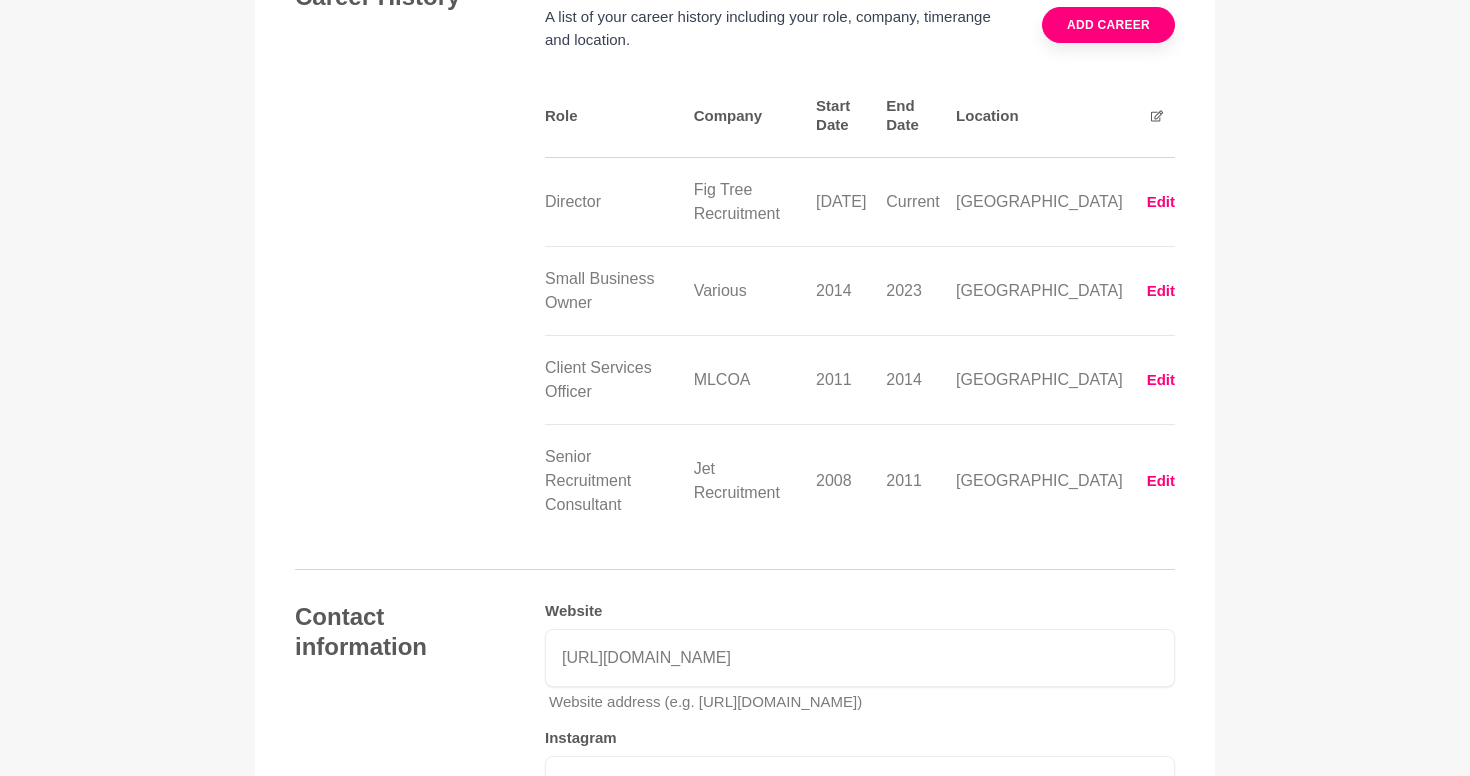 click on "Edit" at bounding box center [1161, 380] 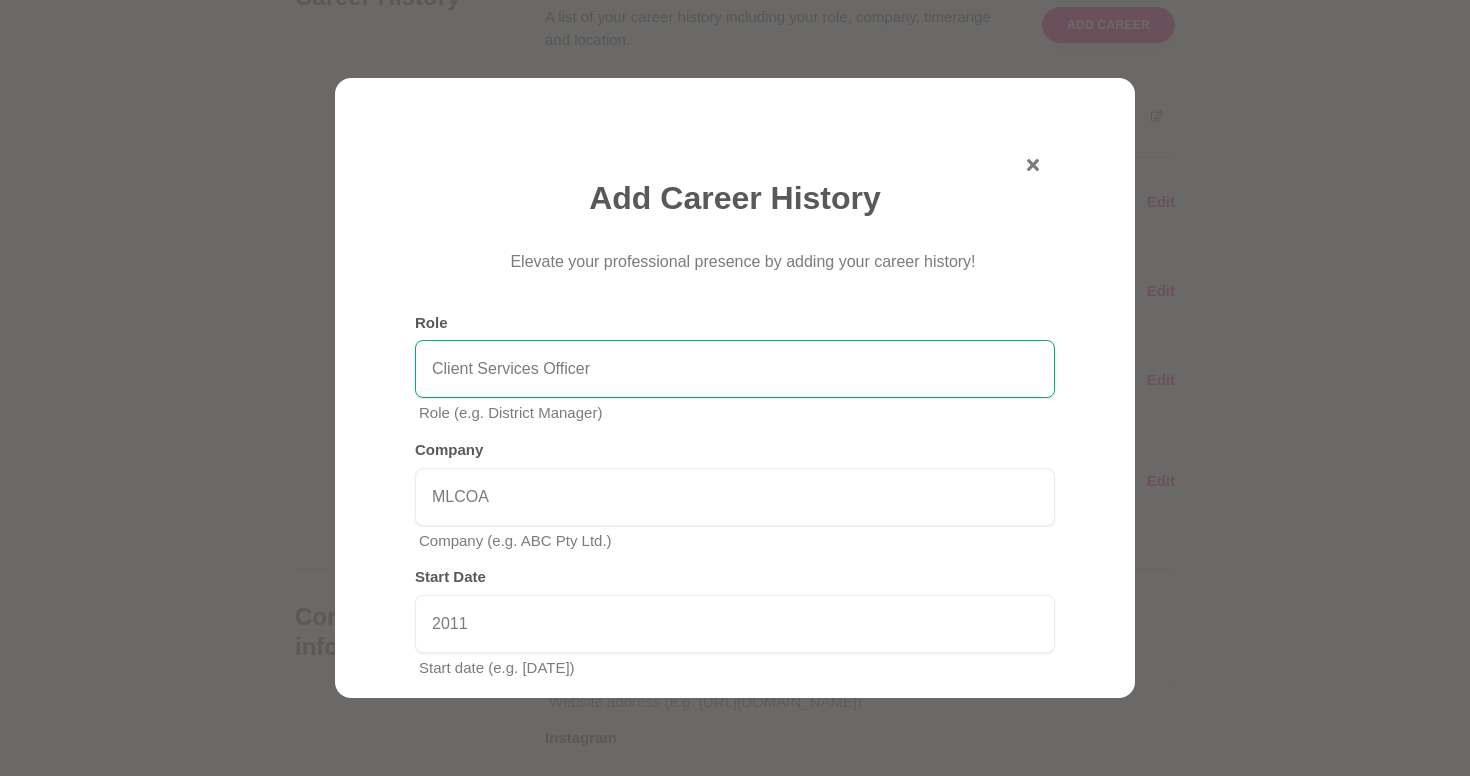 scroll, scrollTop: 0, scrollLeft: 0, axis: both 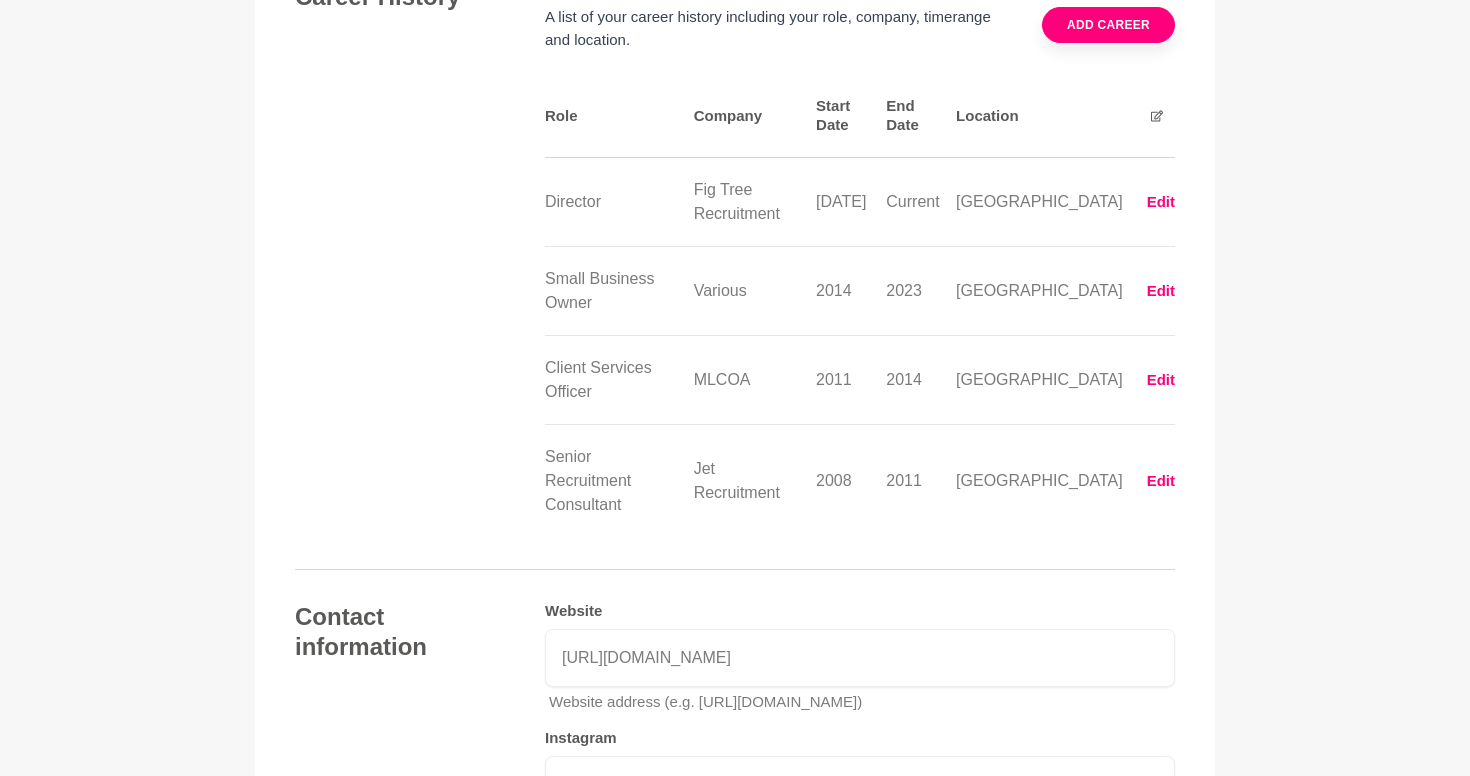 click on "Edit" at bounding box center (1161, 380) 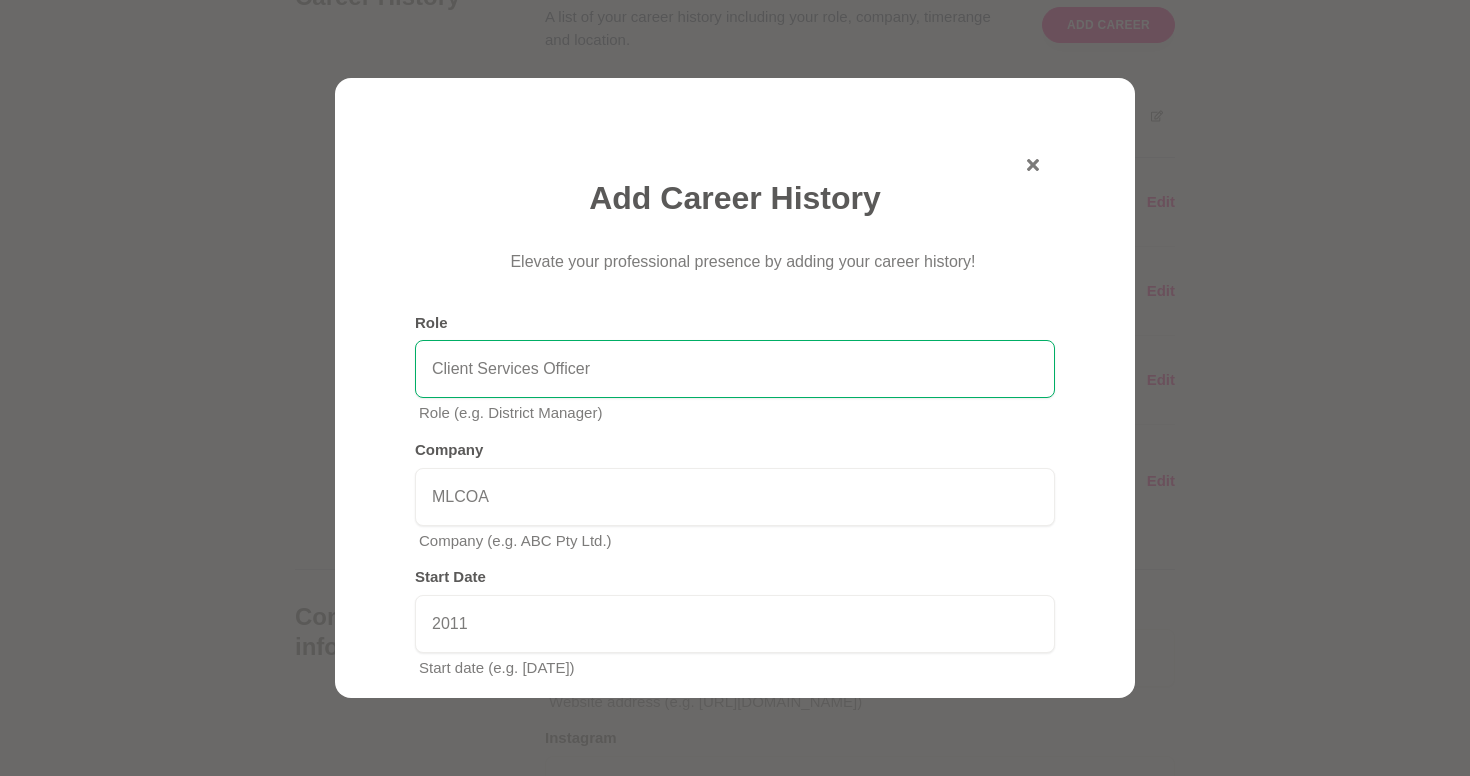 click 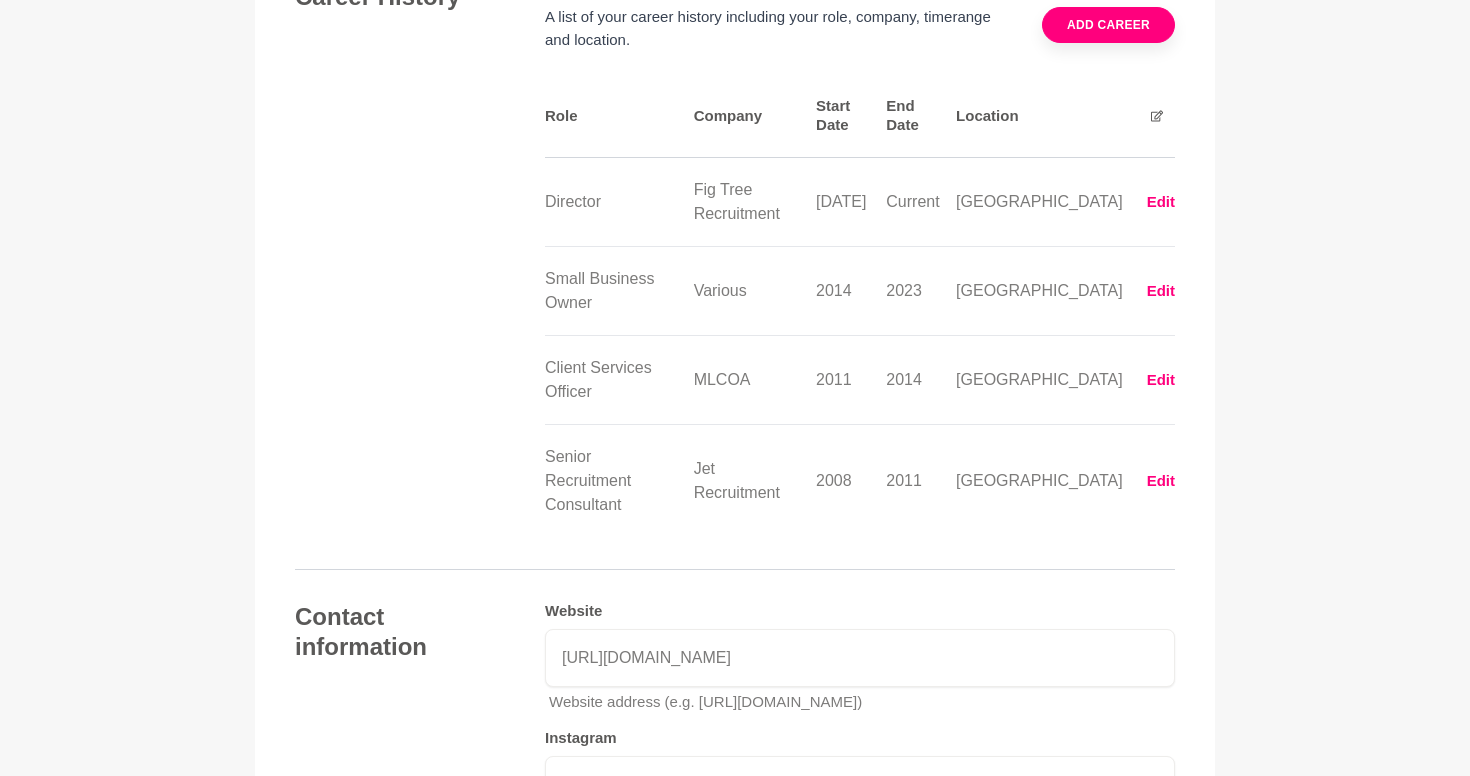 click on "Edit" at bounding box center (1161, 380) 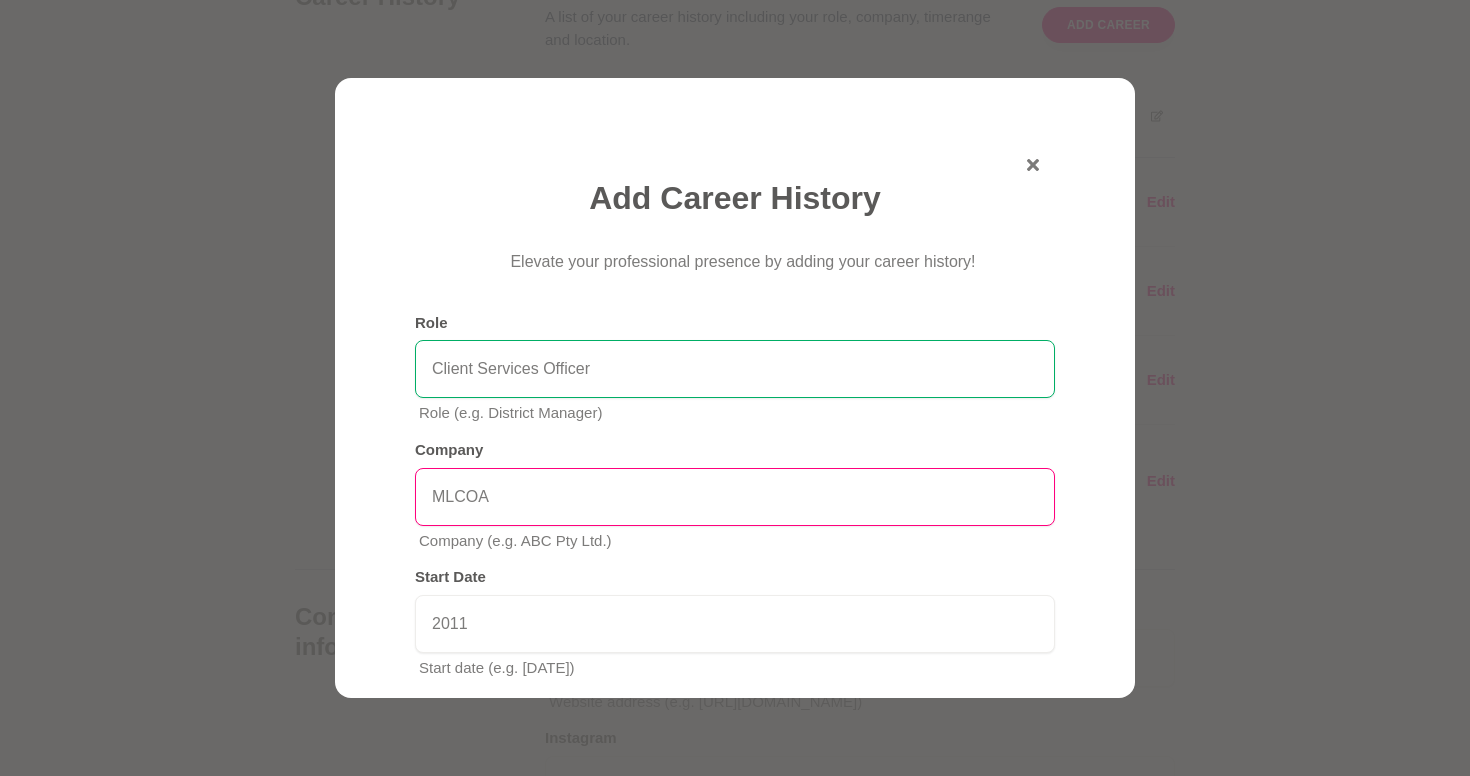 drag, startPoint x: 530, startPoint y: 497, endPoint x: 350, endPoint y: 494, distance: 180.025 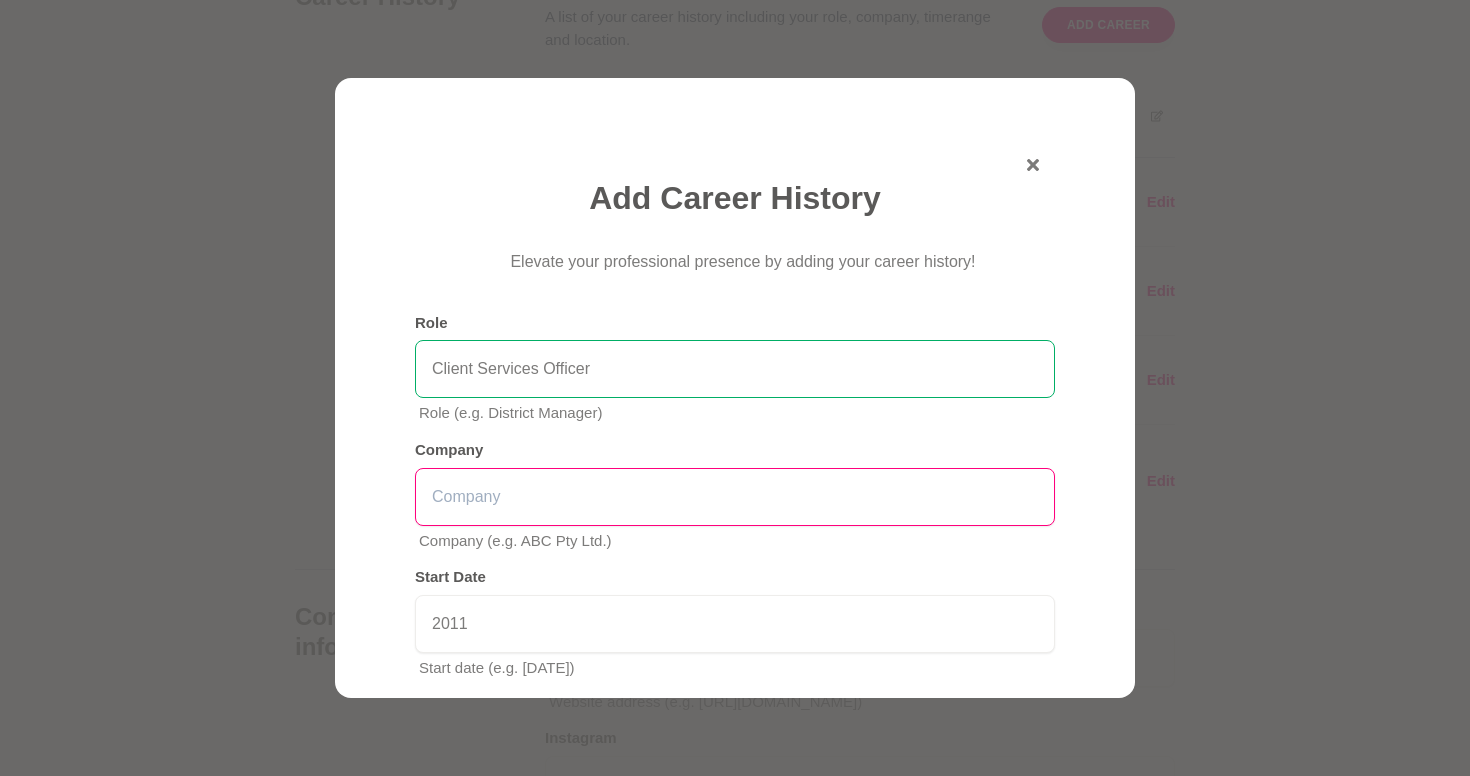 type 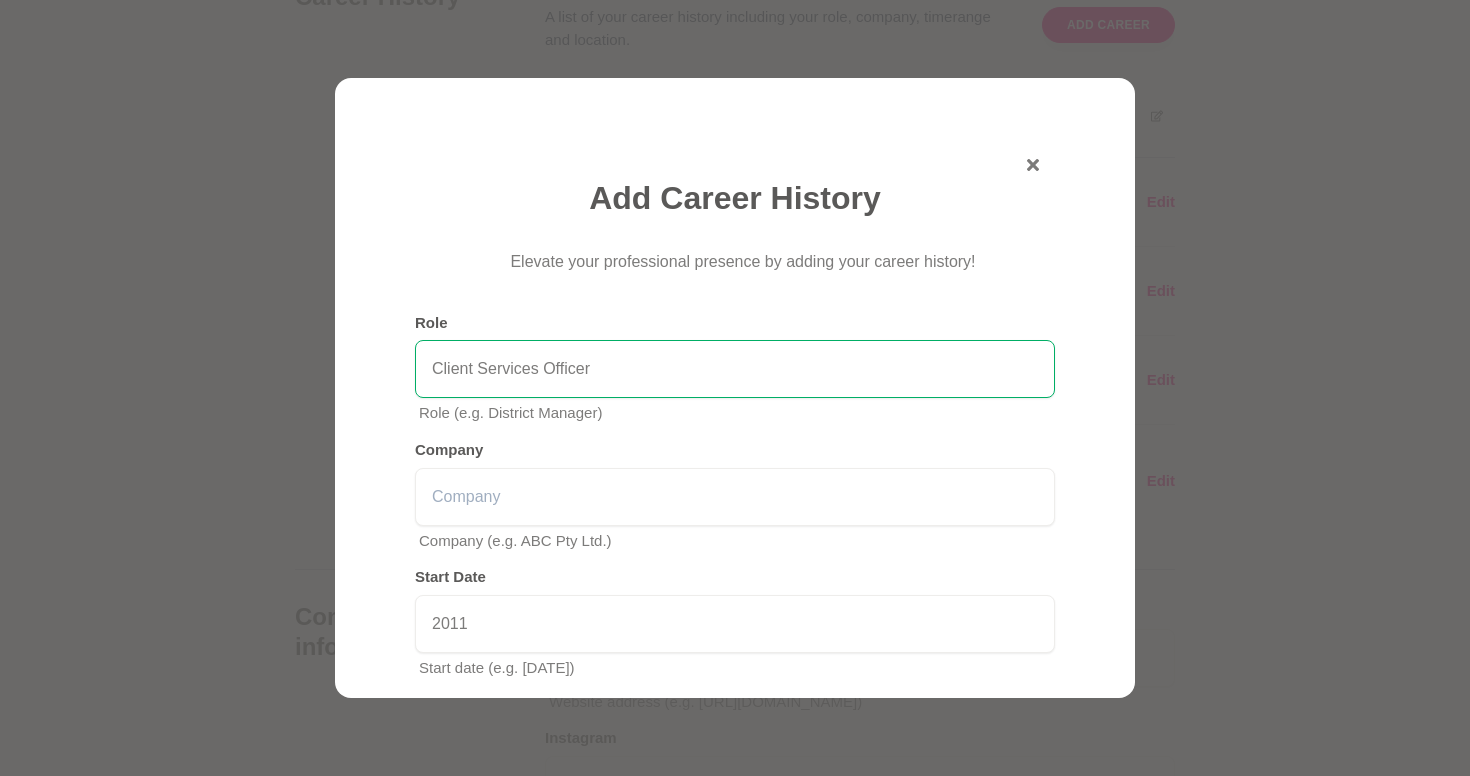 drag, startPoint x: 618, startPoint y: 369, endPoint x: 405, endPoint y: 363, distance: 213.08449 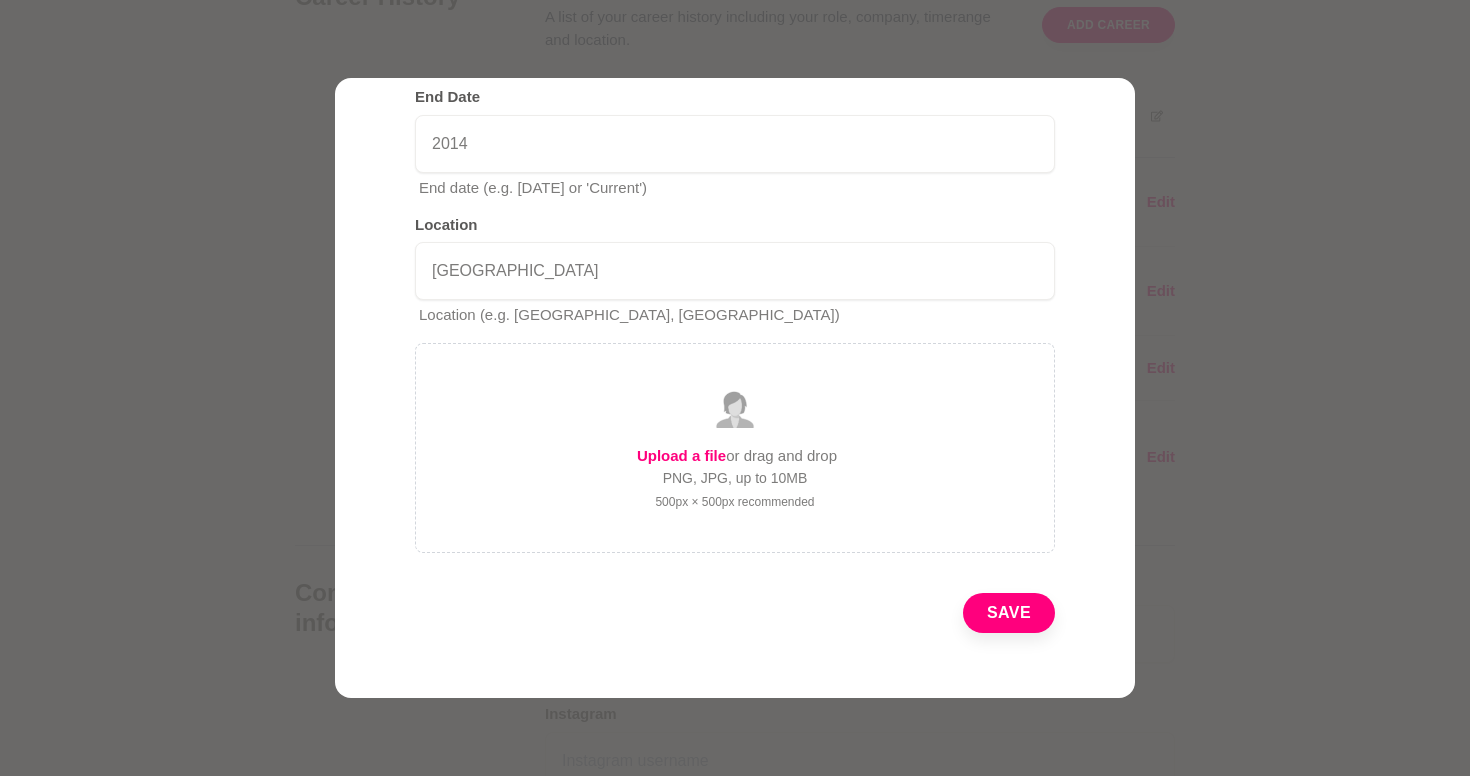 type on "Medico Legal" 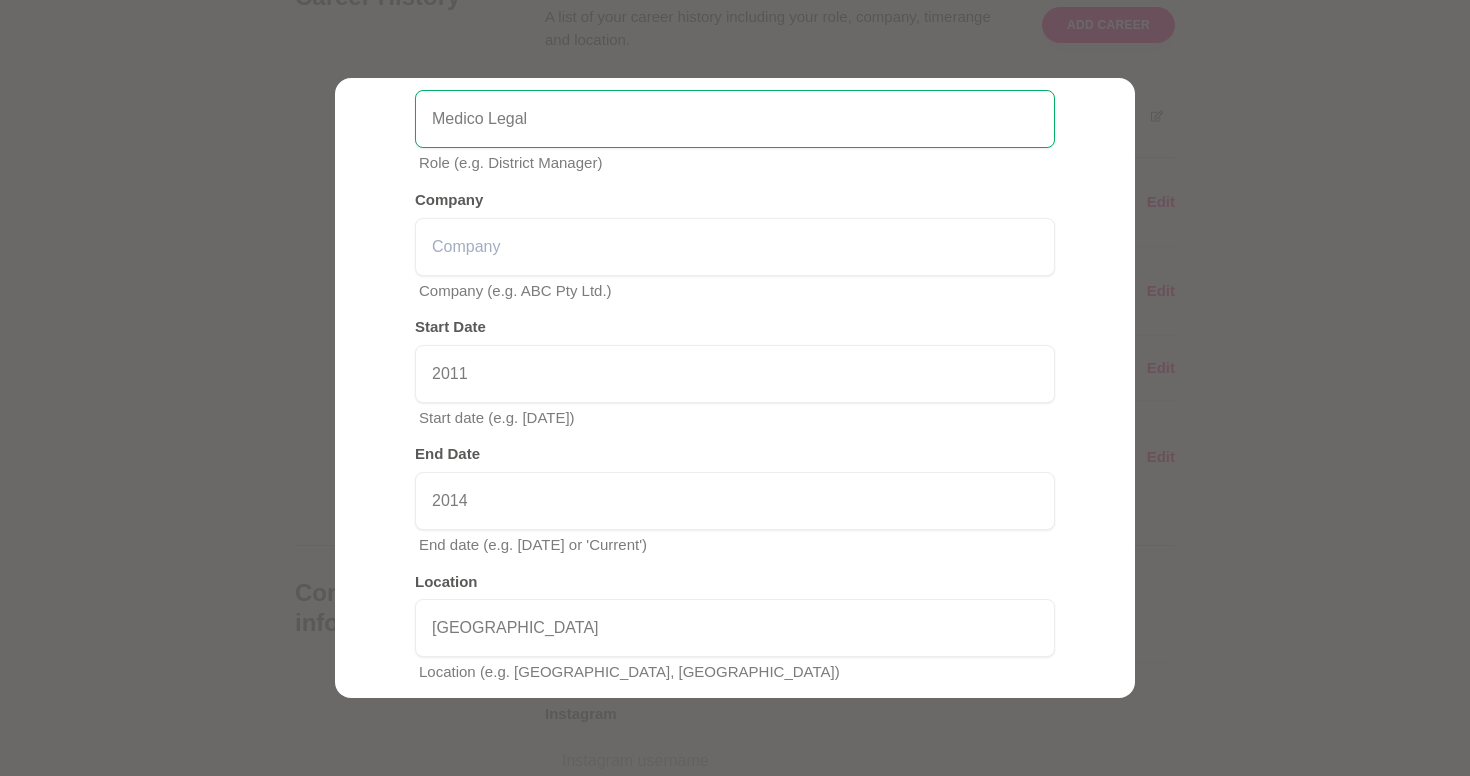 scroll, scrollTop: 17, scrollLeft: 0, axis: vertical 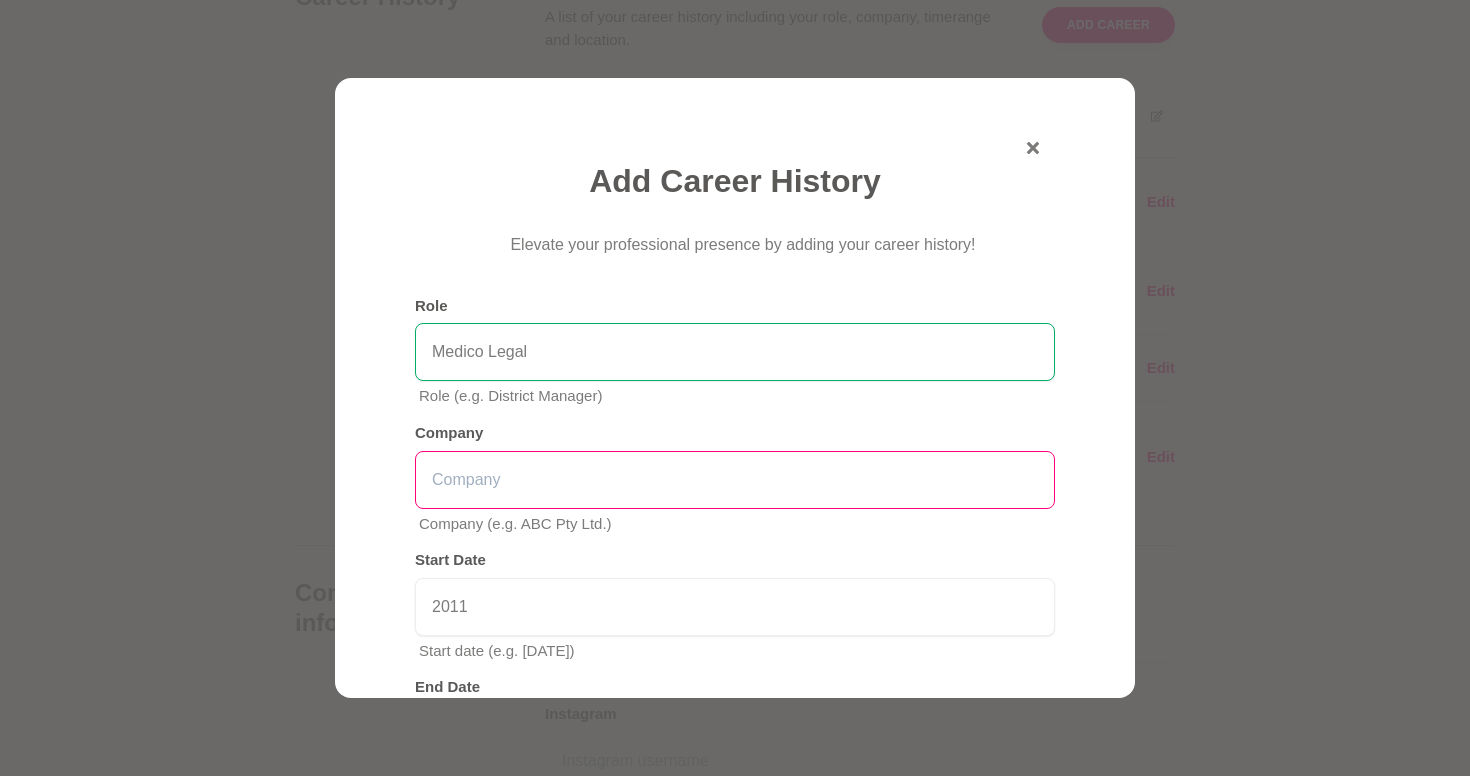 click at bounding box center (735, 480) 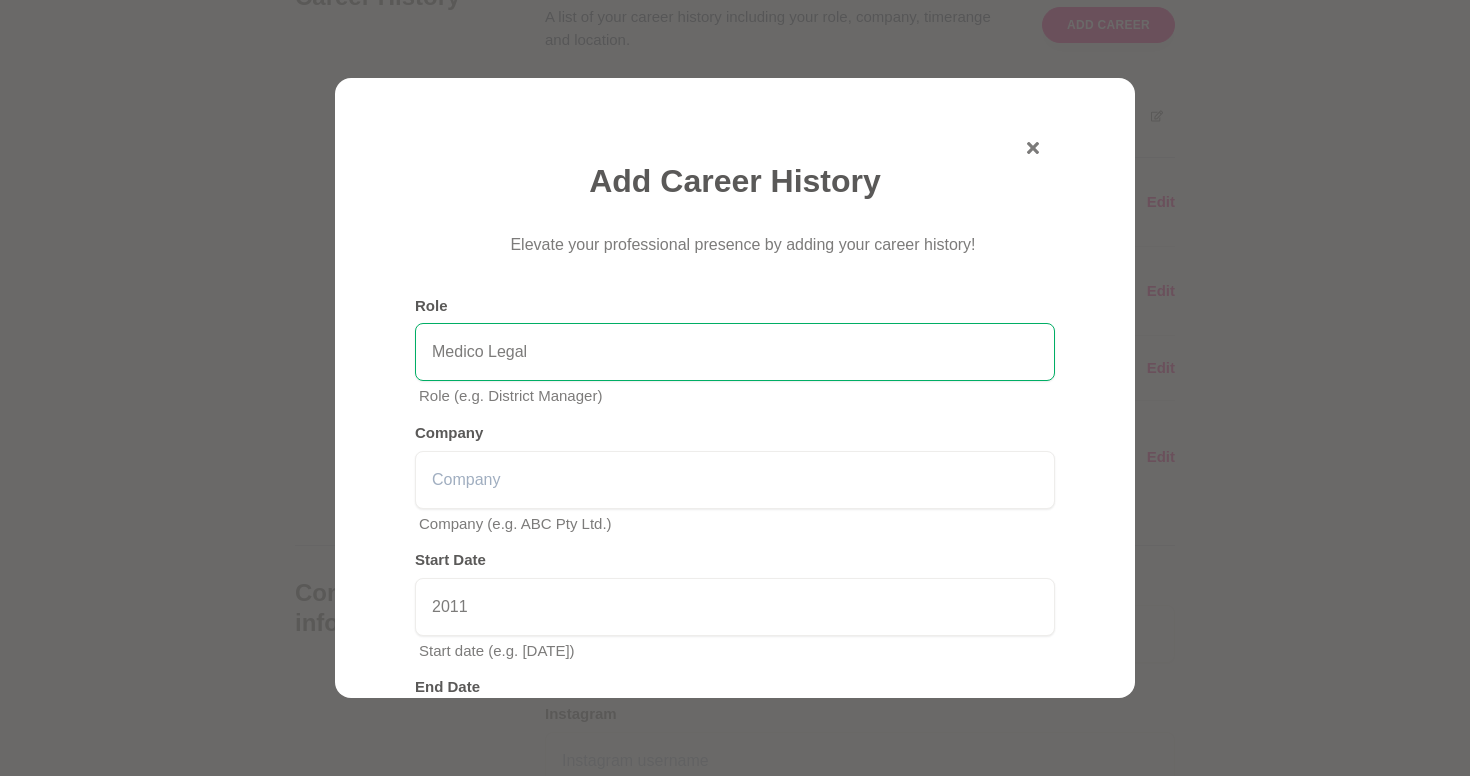 click 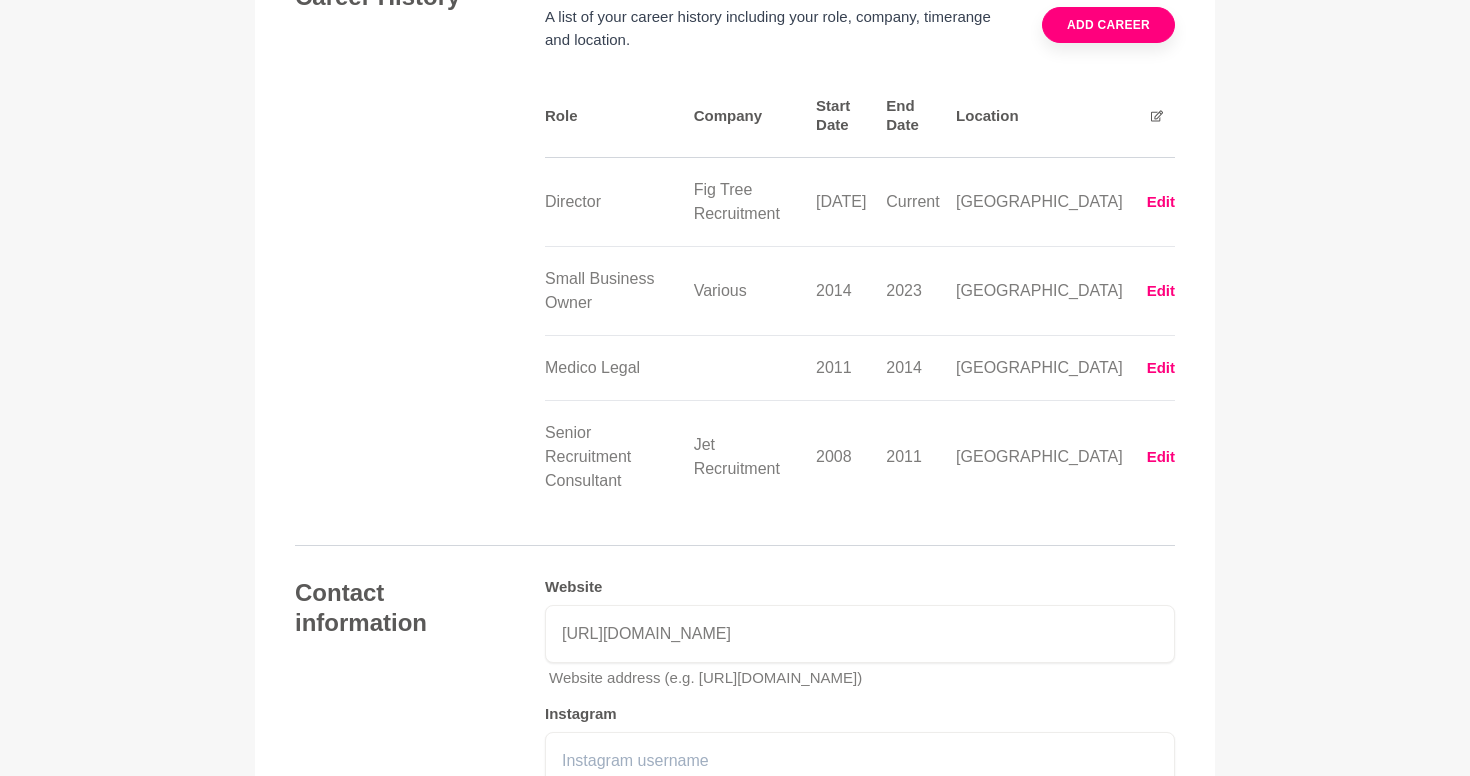 scroll, scrollTop: 2582, scrollLeft: 0, axis: vertical 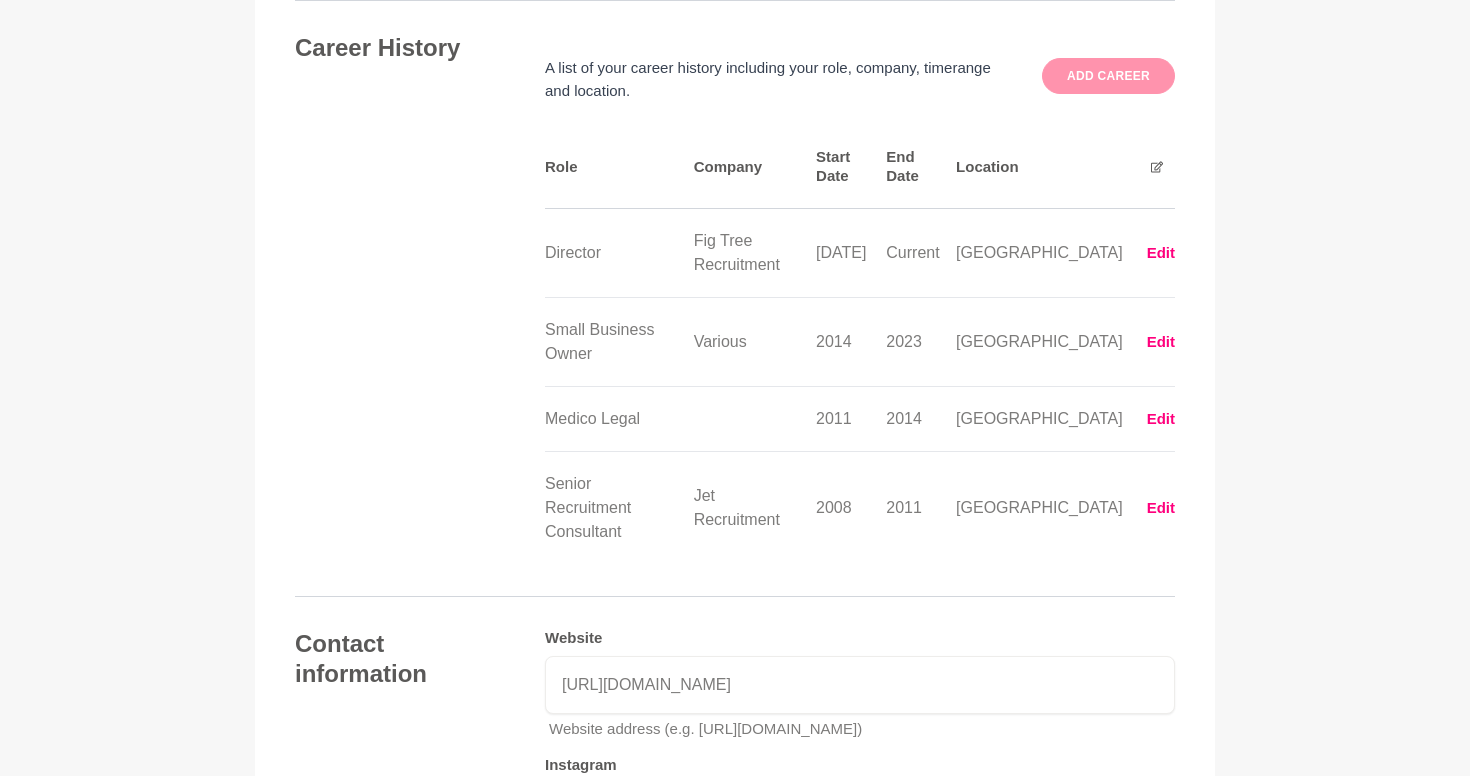 click on "Add career" at bounding box center [1108, 76] 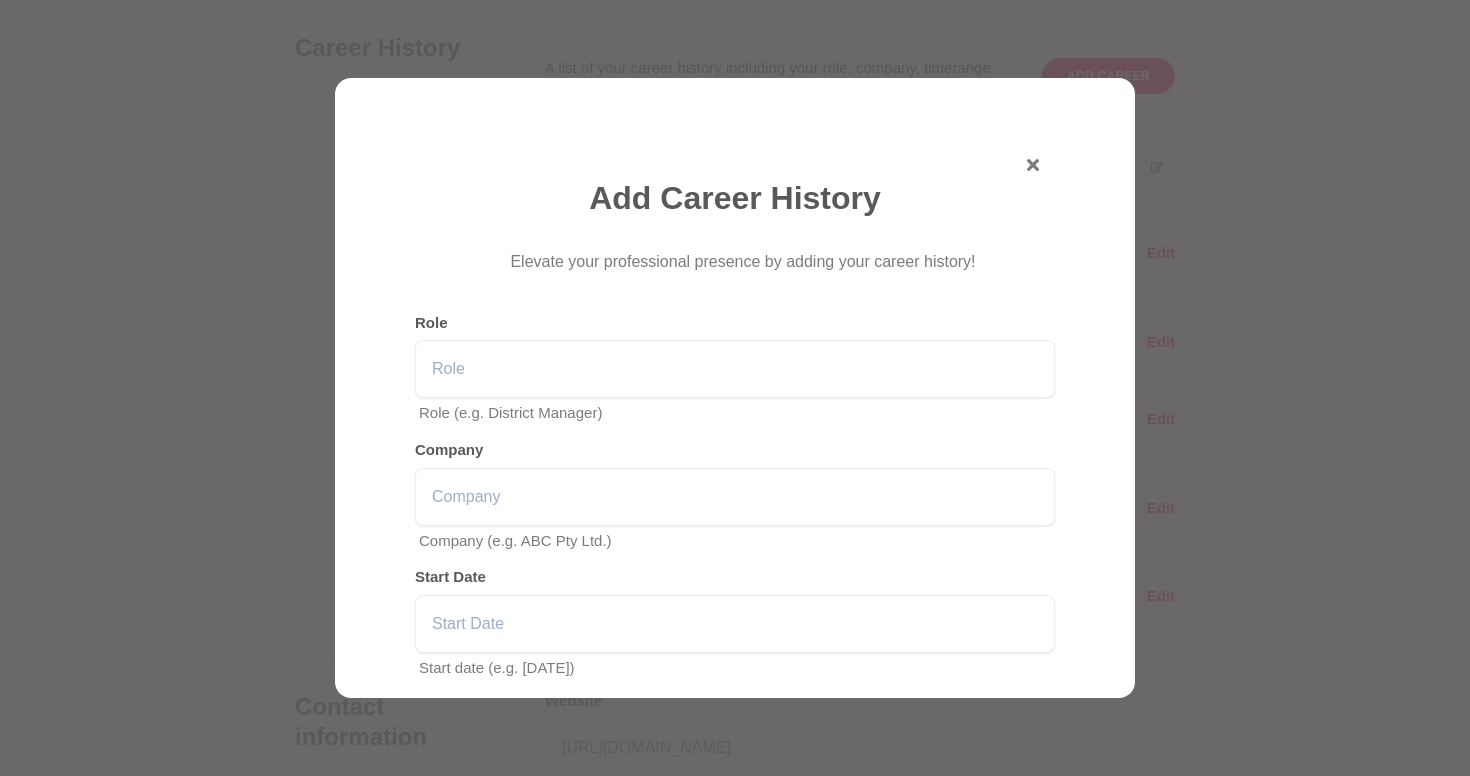 scroll, scrollTop: 0, scrollLeft: 0, axis: both 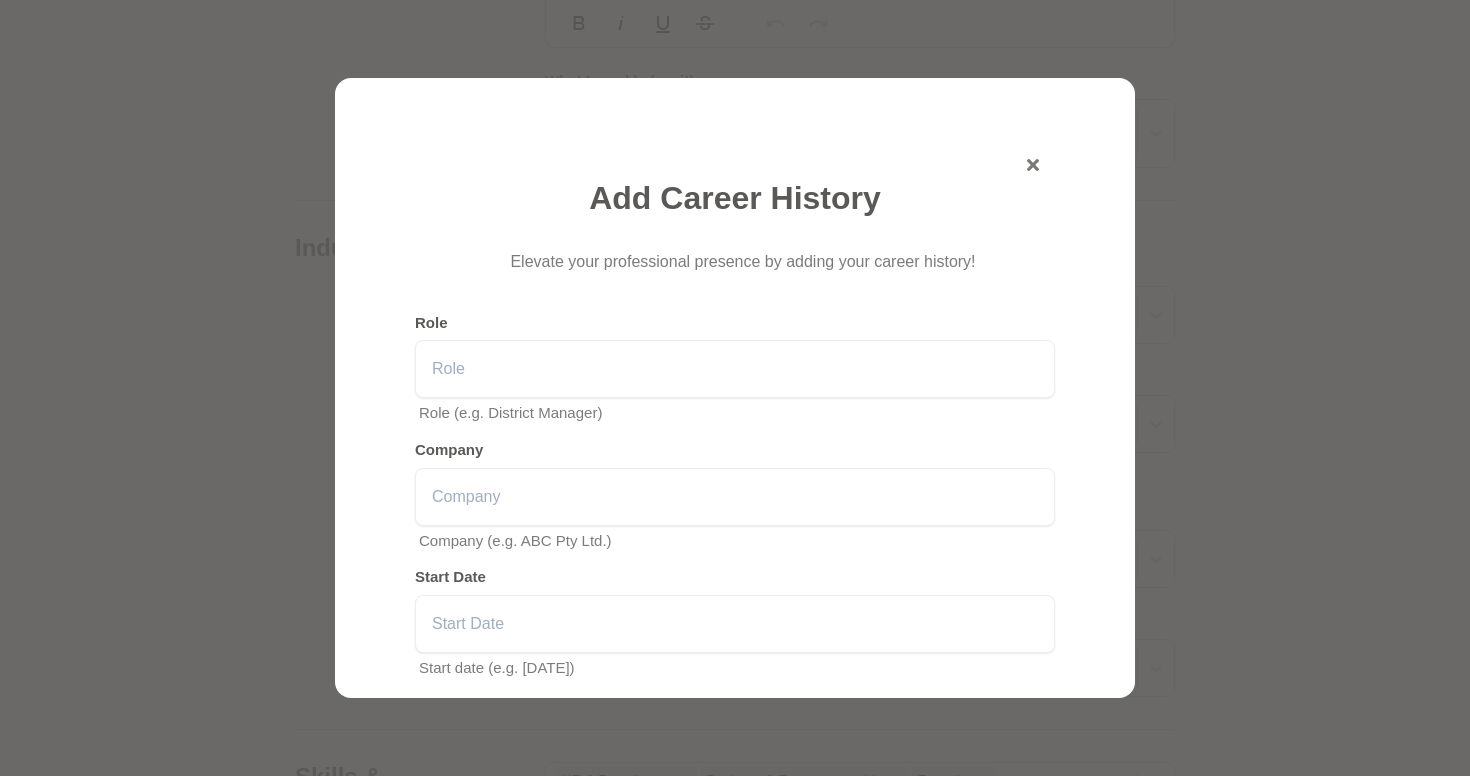click 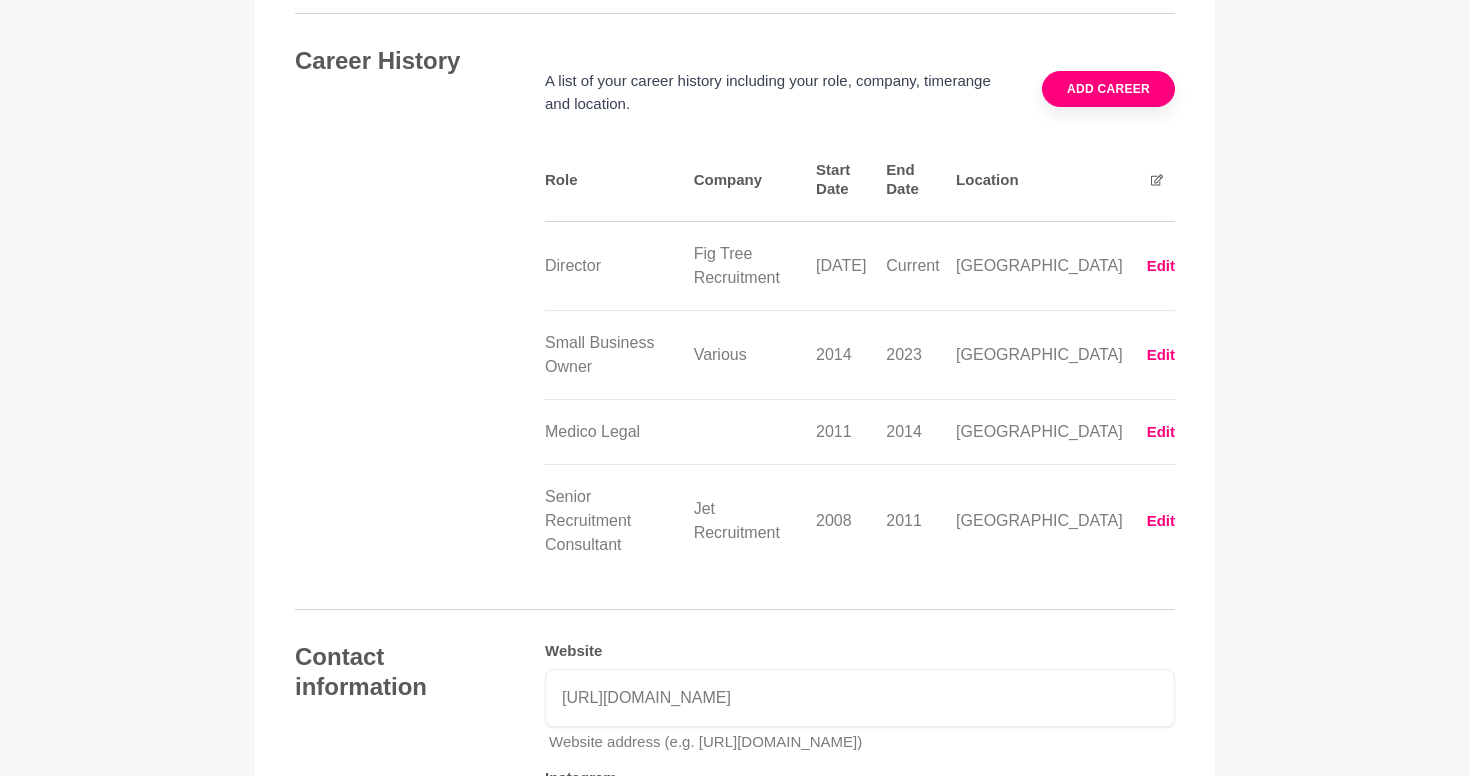 scroll, scrollTop: 2578, scrollLeft: 0, axis: vertical 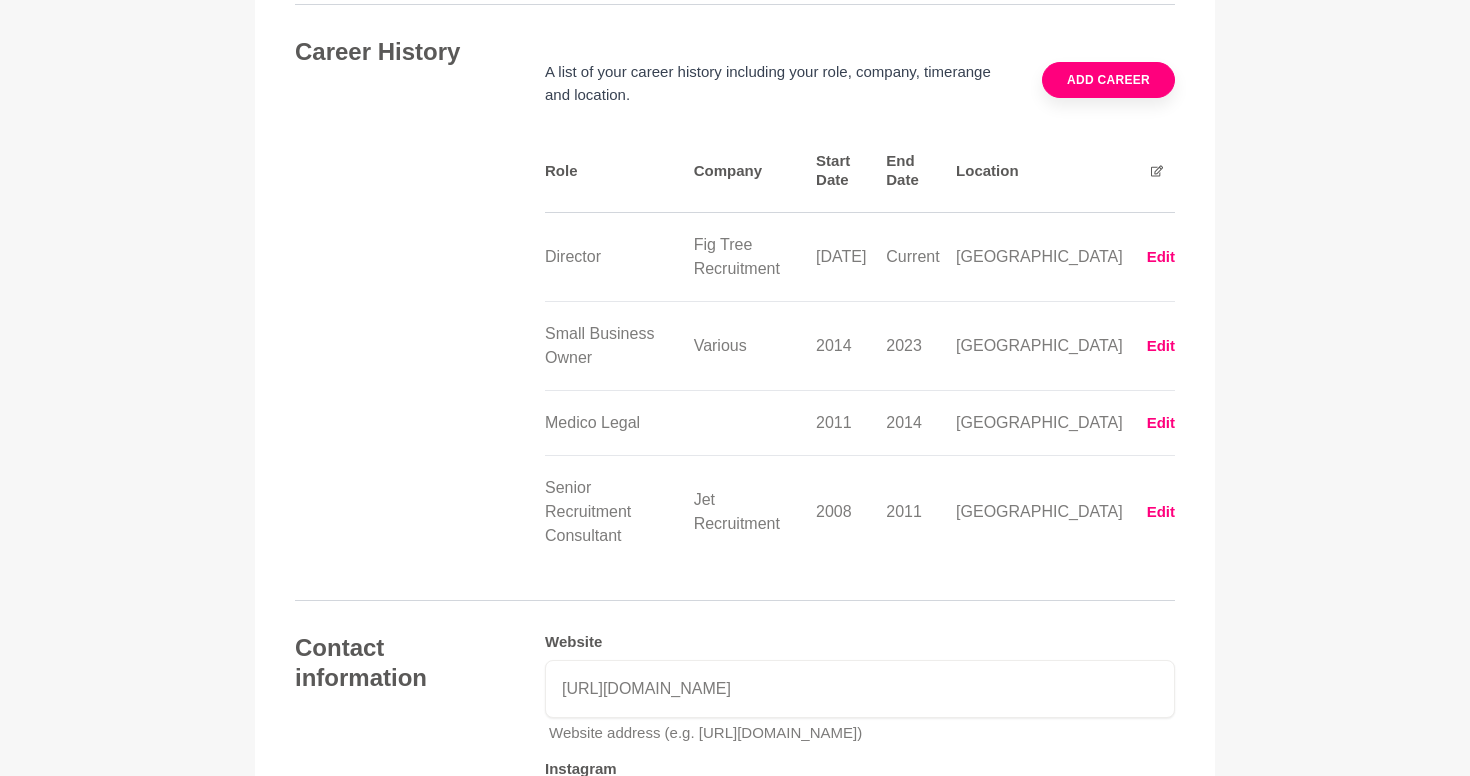 click on "Edit" at bounding box center (1161, 423) 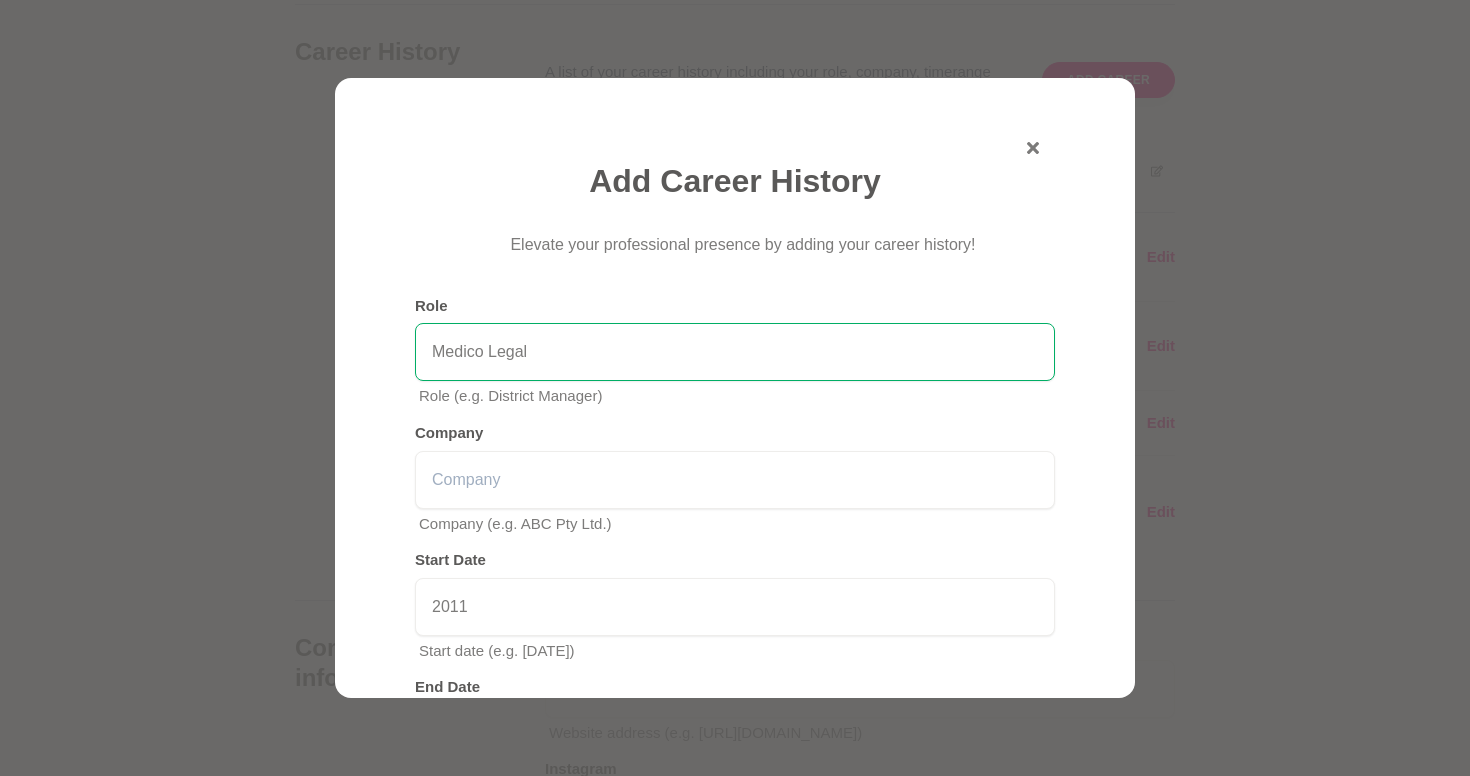 drag, startPoint x: 645, startPoint y: 347, endPoint x: 319, endPoint y: 353, distance: 326.0552 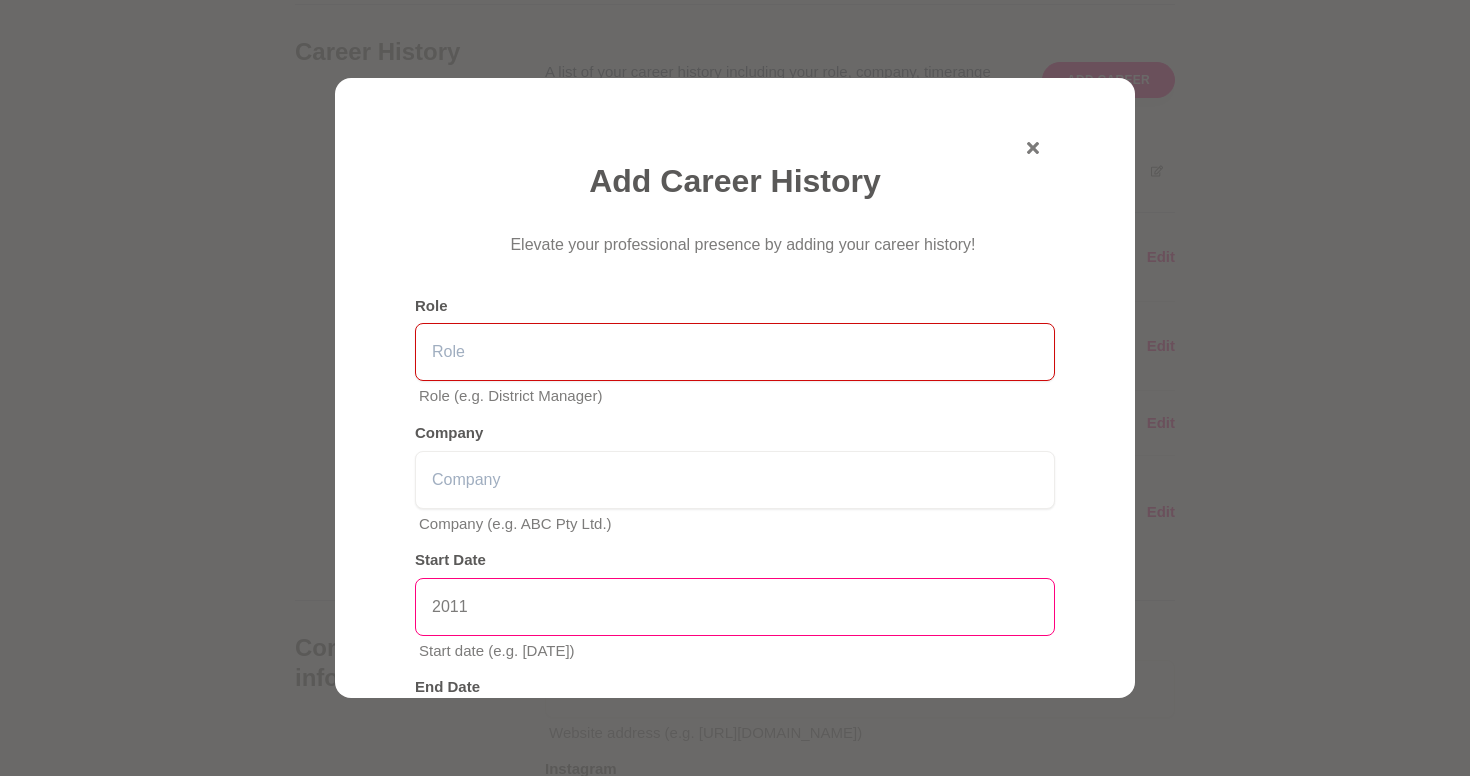 type 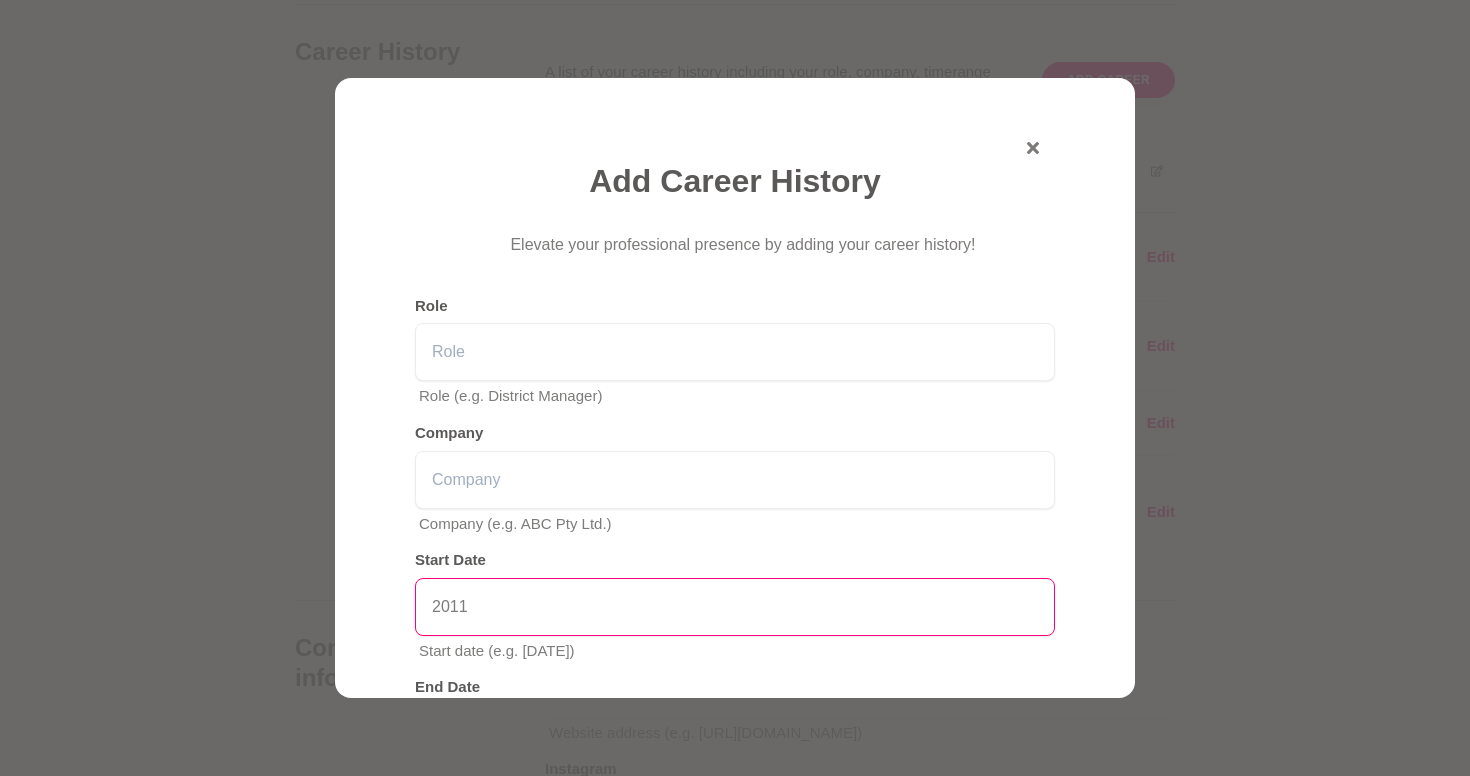 drag, startPoint x: 511, startPoint y: 602, endPoint x: 347, endPoint y: 600, distance: 164.01219 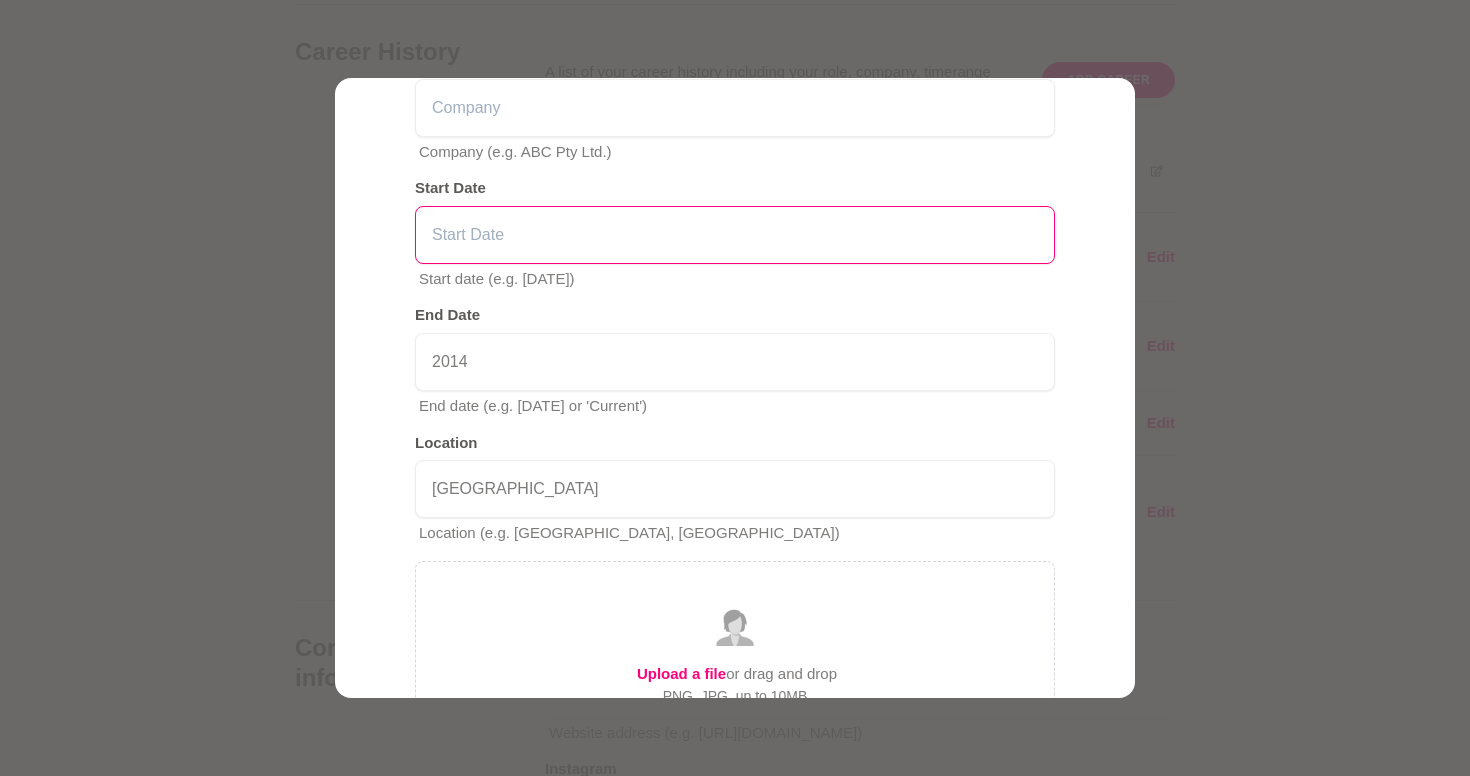 scroll, scrollTop: 452, scrollLeft: 0, axis: vertical 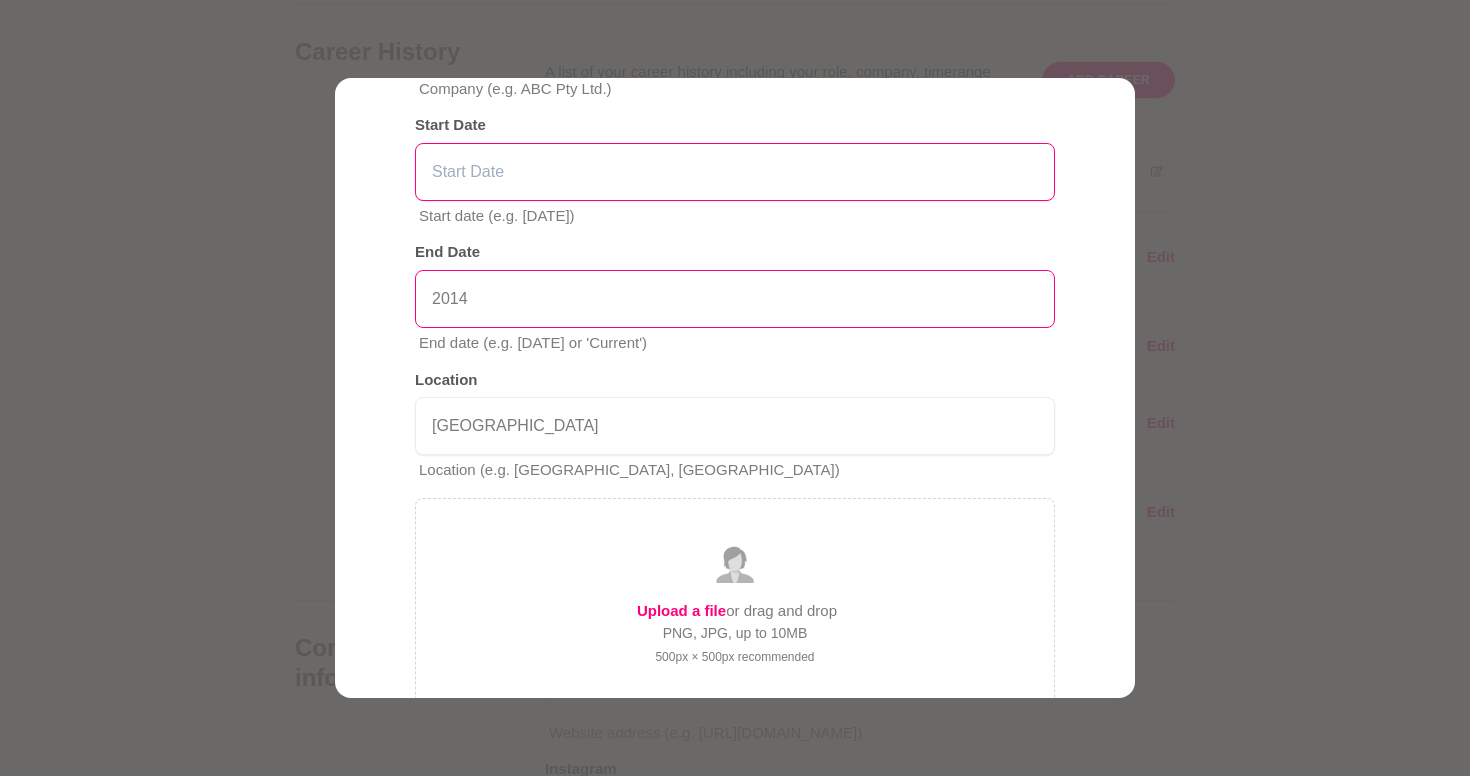 type 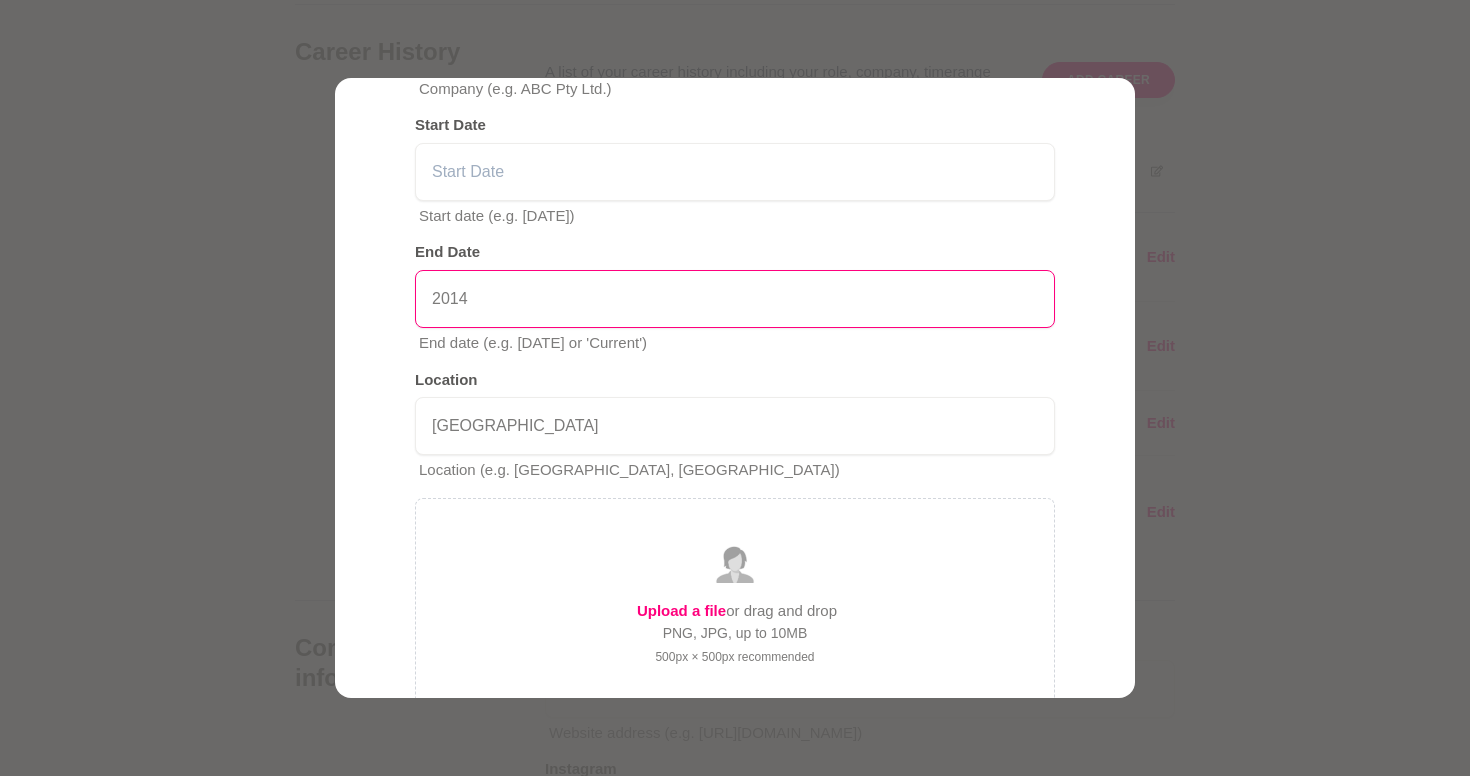 drag, startPoint x: 546, startPoint y: 291, endPoint x: 333, endPoint y: 317, distance: 214.581 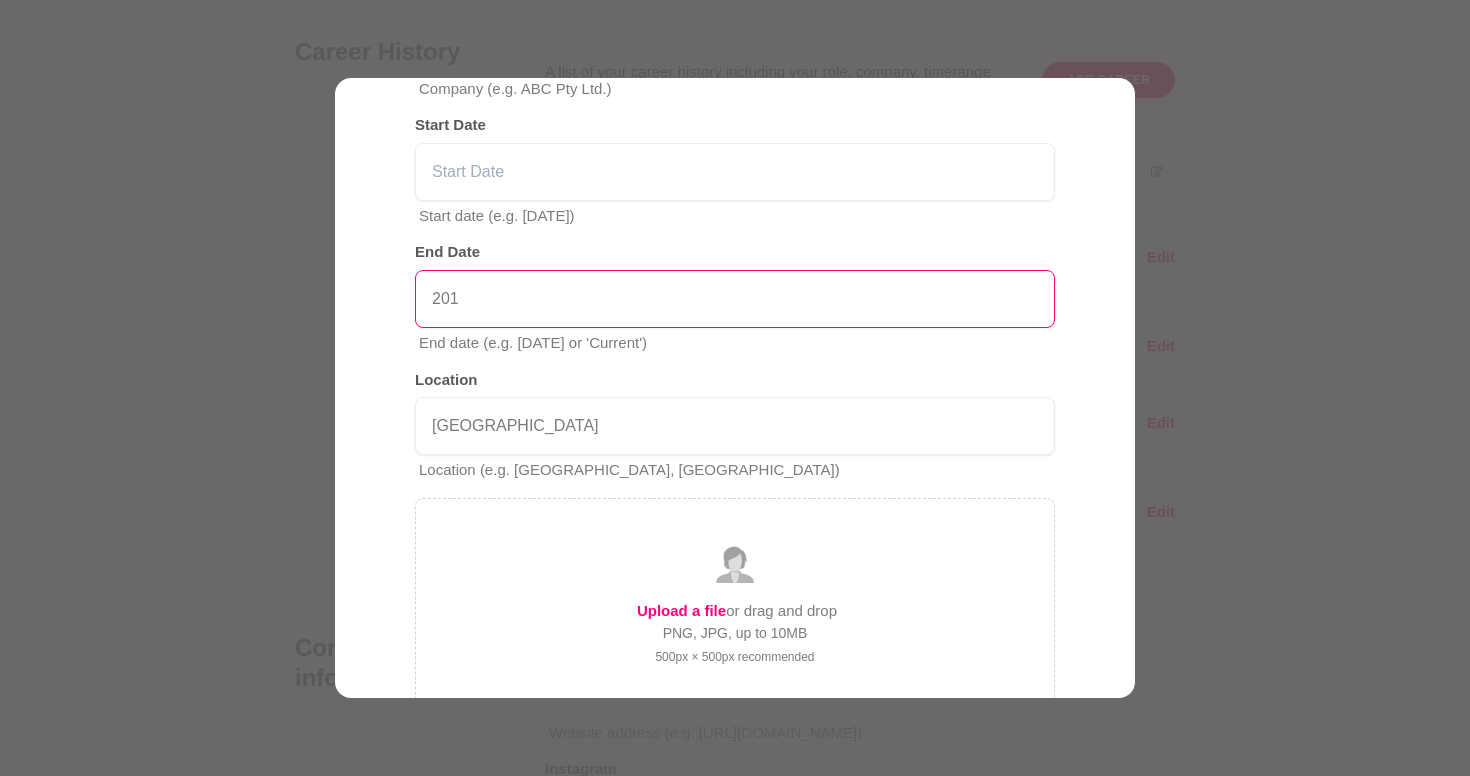 drag, startPoint x: 526, startPoint y: 287, endPoint x: 353, endPoint y: 290, distance: 173.02602 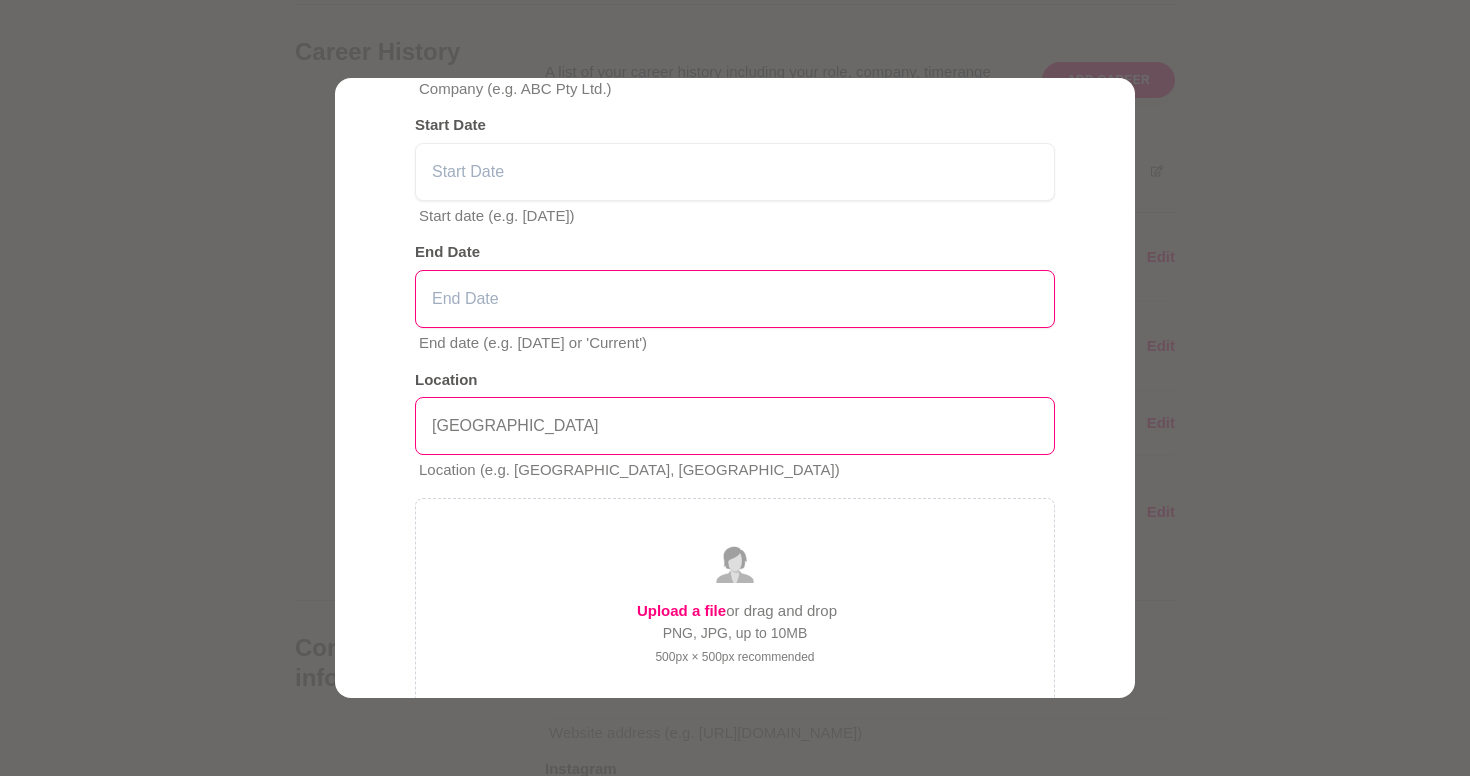 type 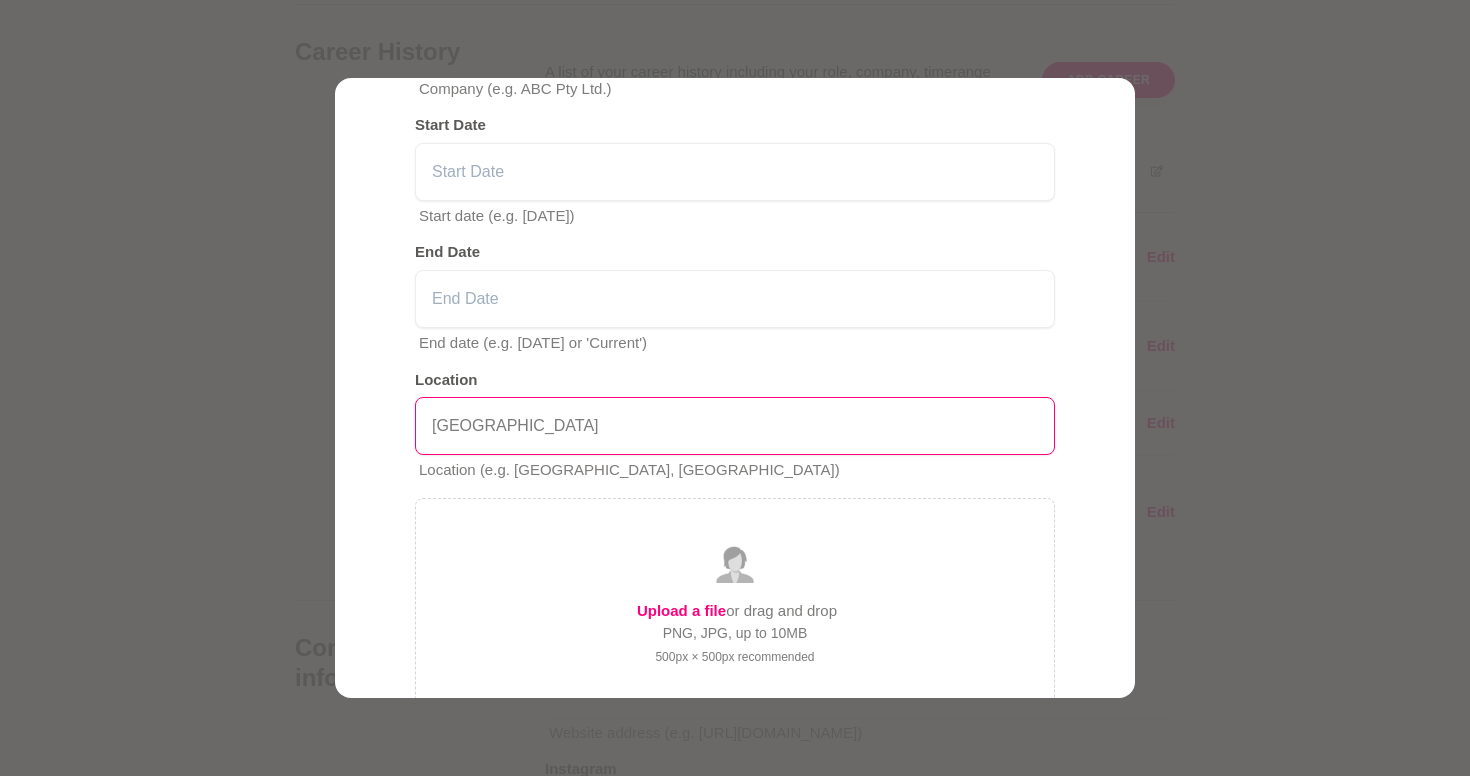 drag, startPoint x: 502, startPoint y: 413, endPoint x: 334, endPoint y: 412, distance: 168.00298 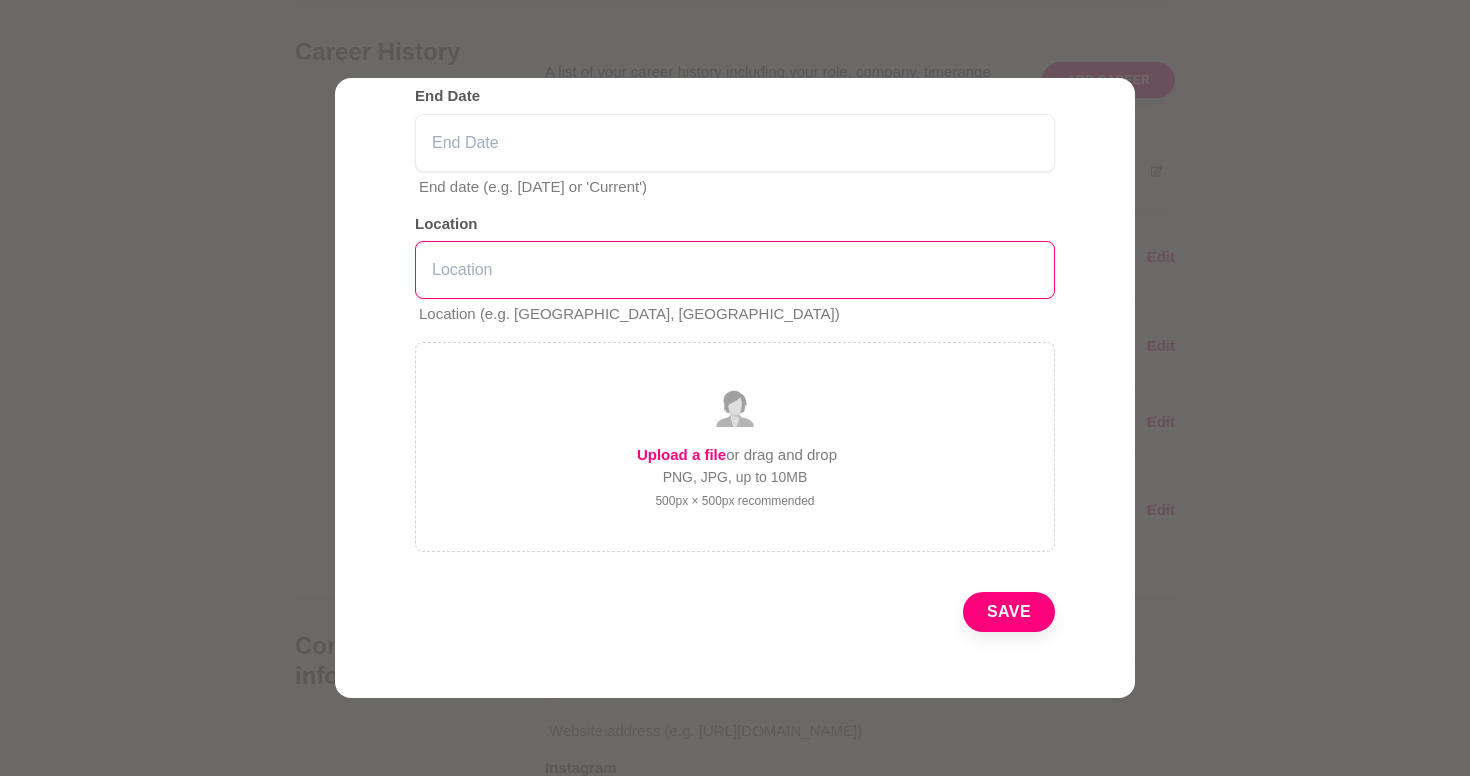 scroll, scrollTop: 607, scrollLeft: 0, axis: vertical 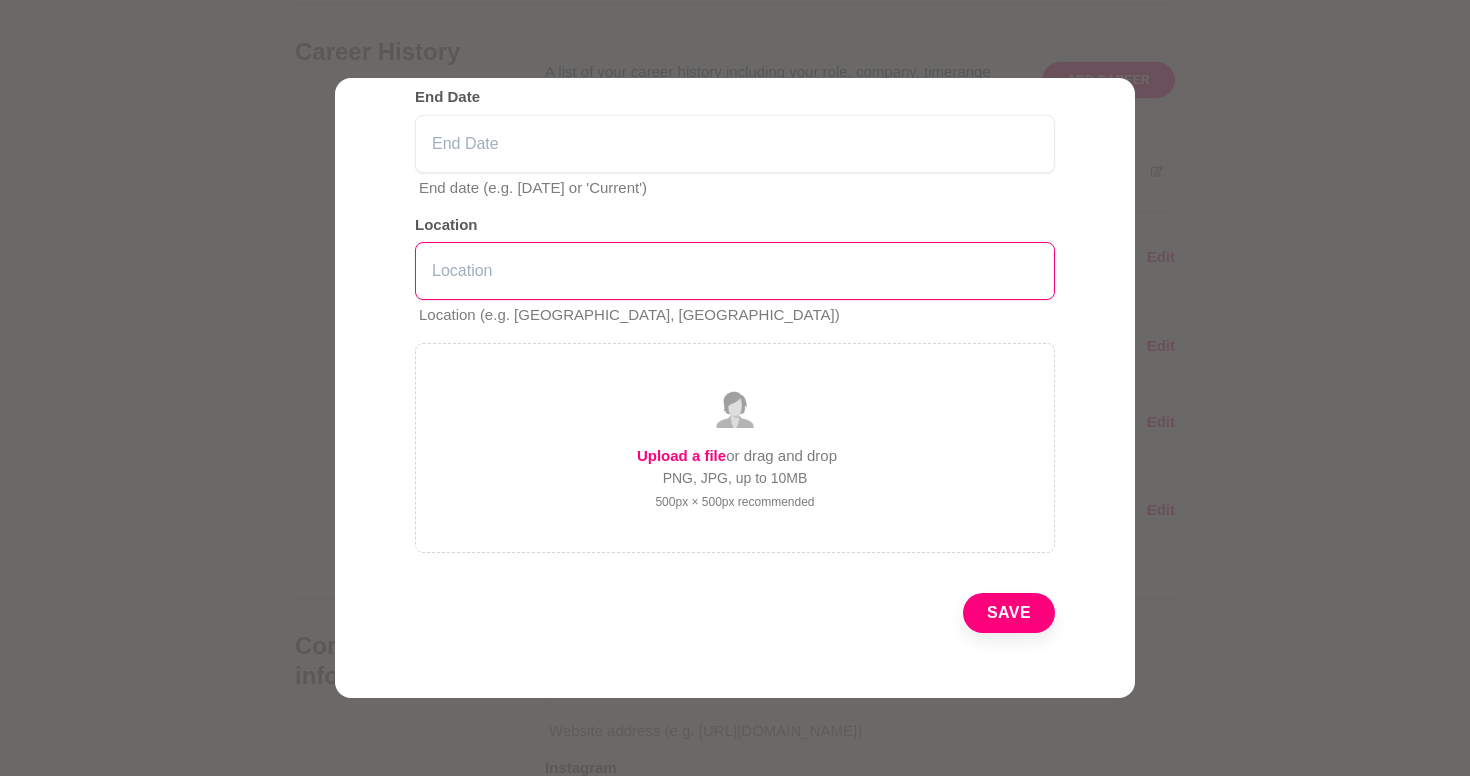 type 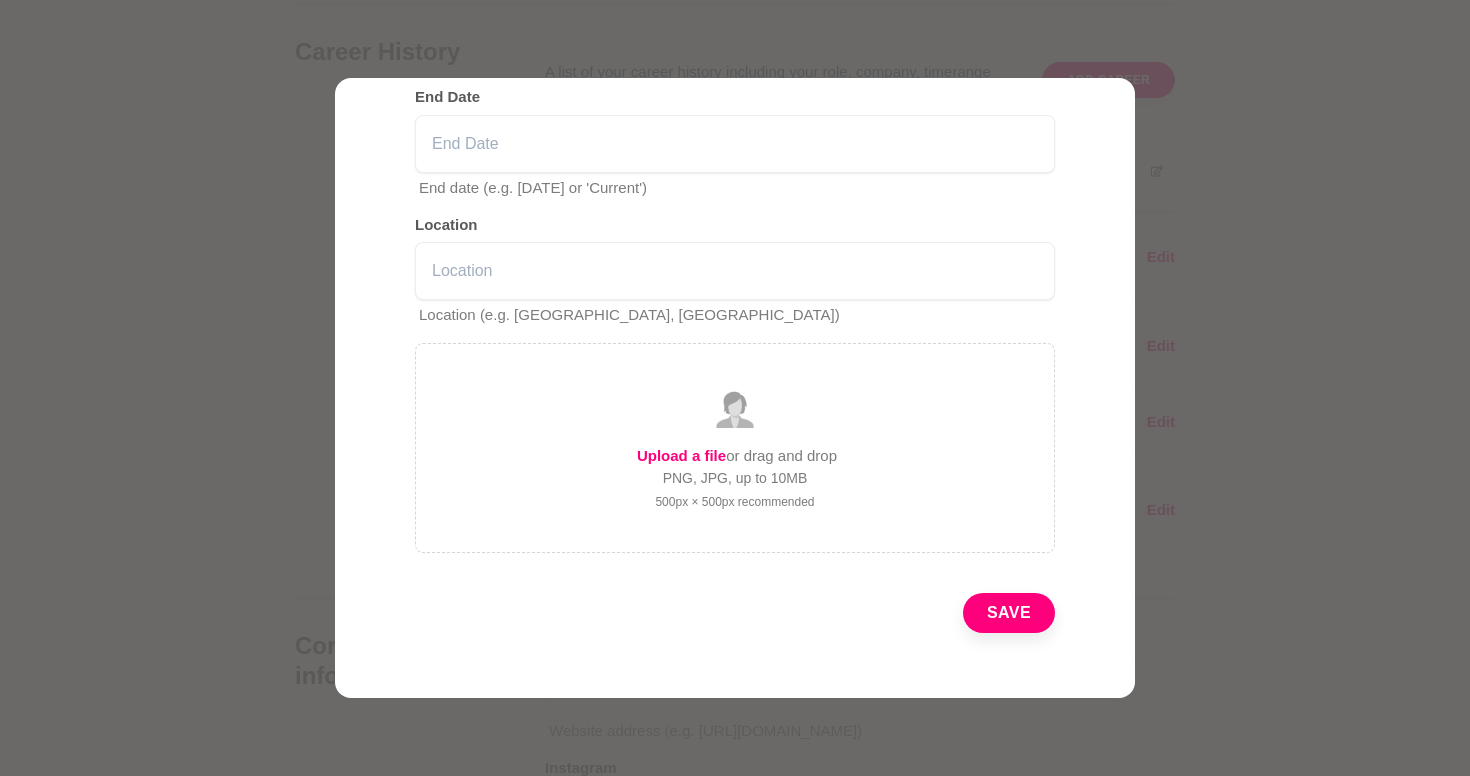 click on "Save" at bounding box center (1009, 613) 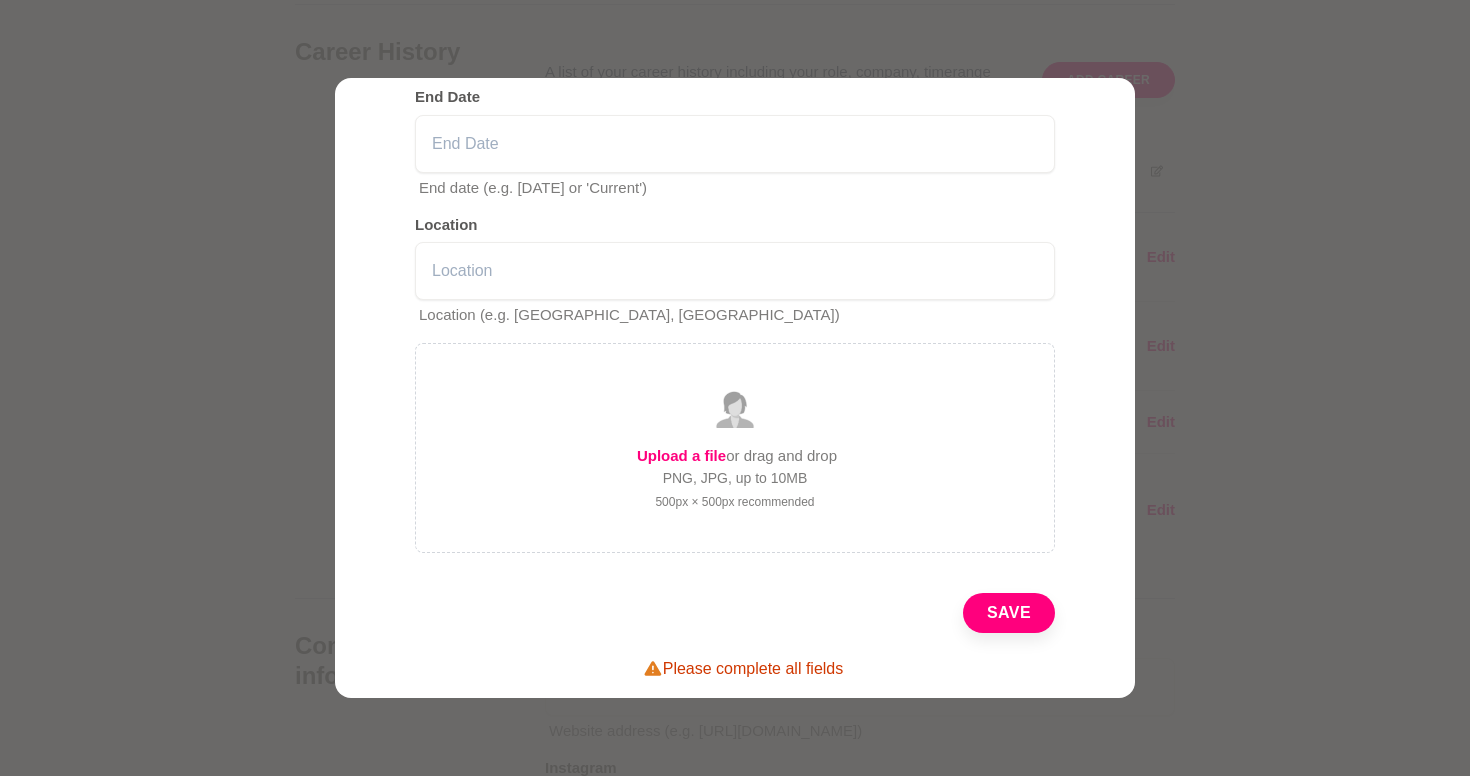 click on "Save" at bounding box center (1009, 613) 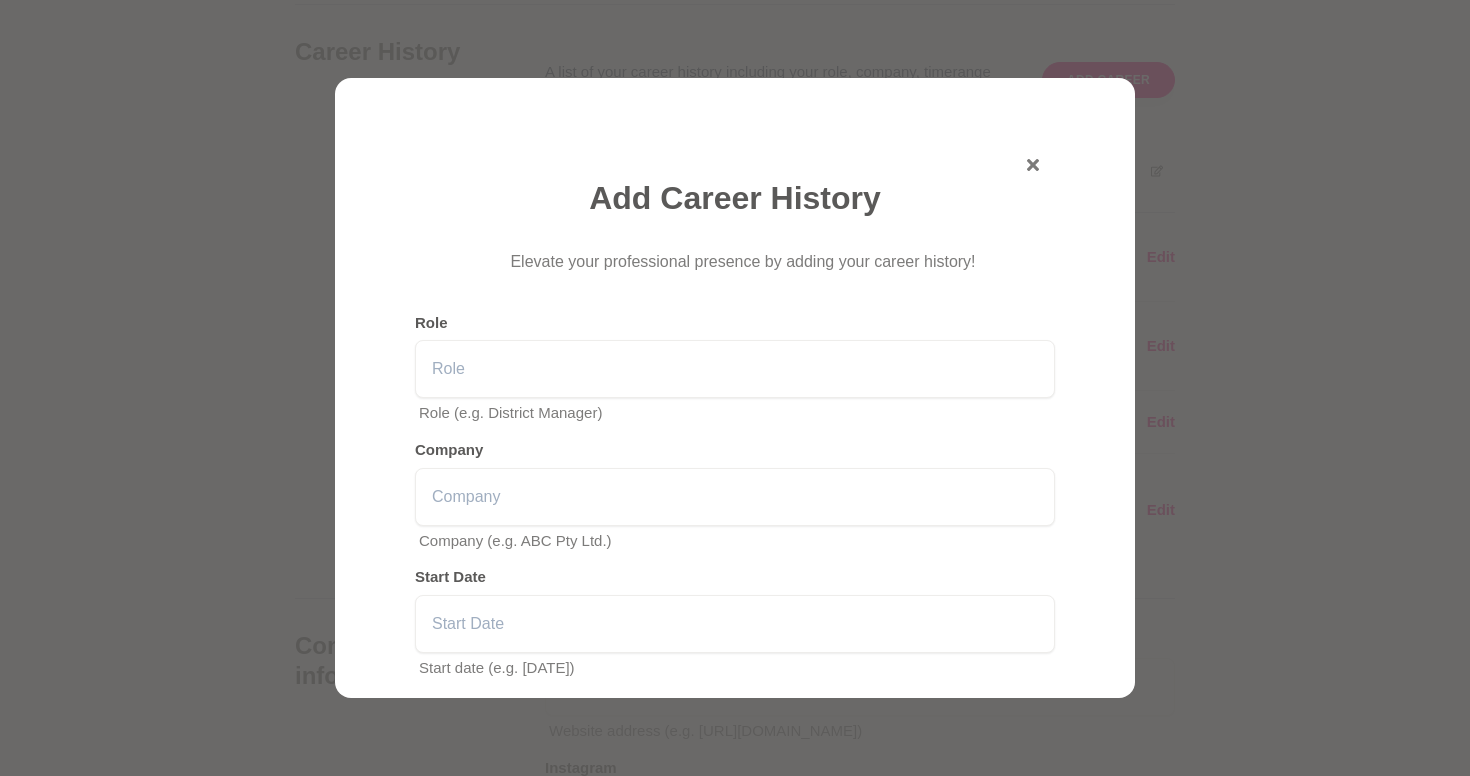 scroll, scrollTop: 0, scrollLeft: 0, axis: both 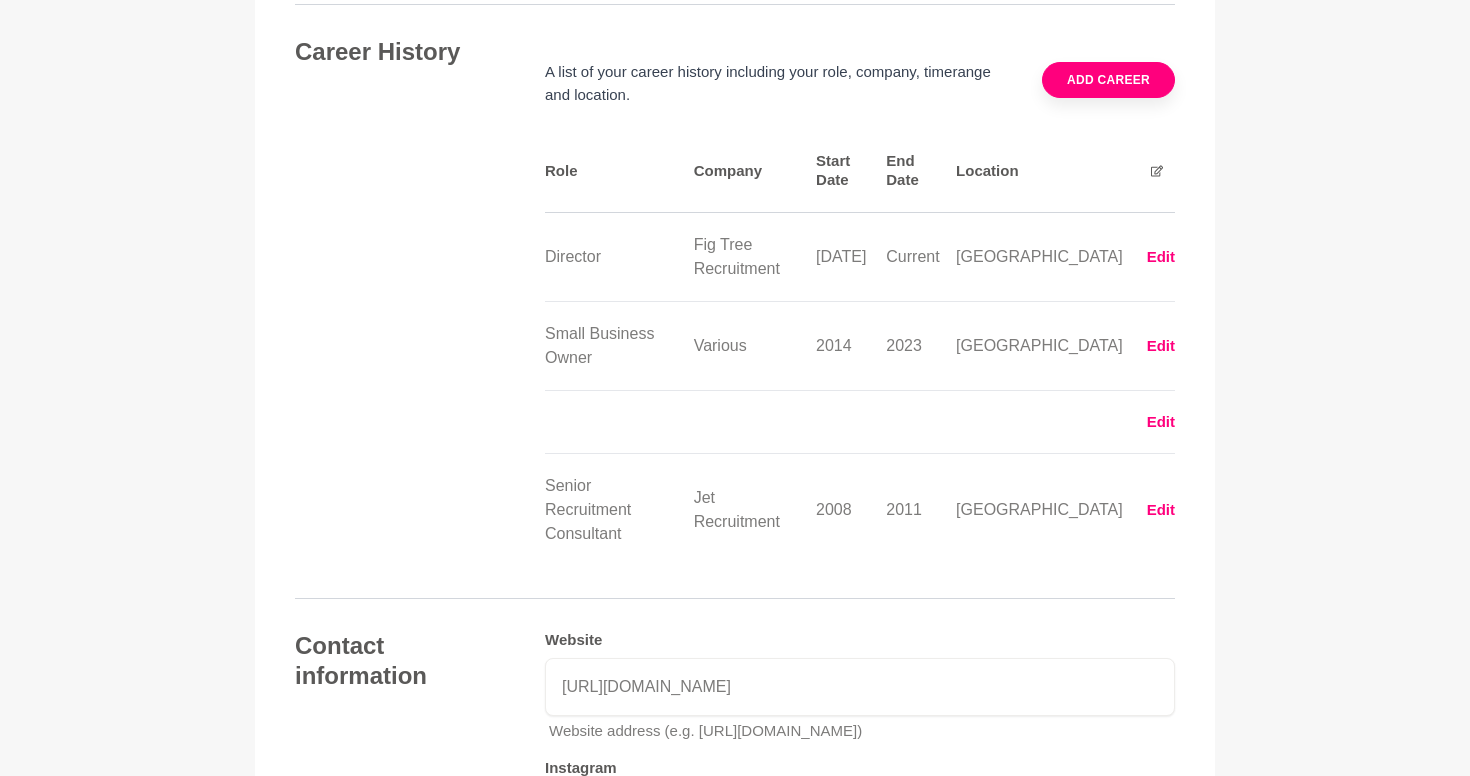 click on "Back to Profile Your details [PERSON_NAME] Director Fig Tree Recruitment [GEOGRAPHIC_DATA] [STREET_ADDRESS] Photo  * About me Hi there! My name is [PERSON_NAME] (pronounced [PERSON_NAME]) and I have recently returned to working in recruitment after a long hiatus. Following an unexpected change in direction, I spent a number of years being a small business owner and supporting other small businesses, particularly [DEMOGRAPHIC_DATA] owned. I am currently growing my new recruitment agency and would love to gain supportive connections. Although I love social media, I find the noise from the never ending 'experts' online to be so overwhelming. I'd love to connect with real people to real gain insights, advice and have candid conversations with. I live in [GEOGRAPHIC_DATA] with my Husband and would love to meet other She Mentors members both in-person and virtually. Hi, my name is [x] and I have [x] years experience in [insert industry], working across [insert 2-3 examples]. Bold Italic Underline Strikethrough Undo Redo I'm most proud of Bold Italic" at bounding box center (735, -560) 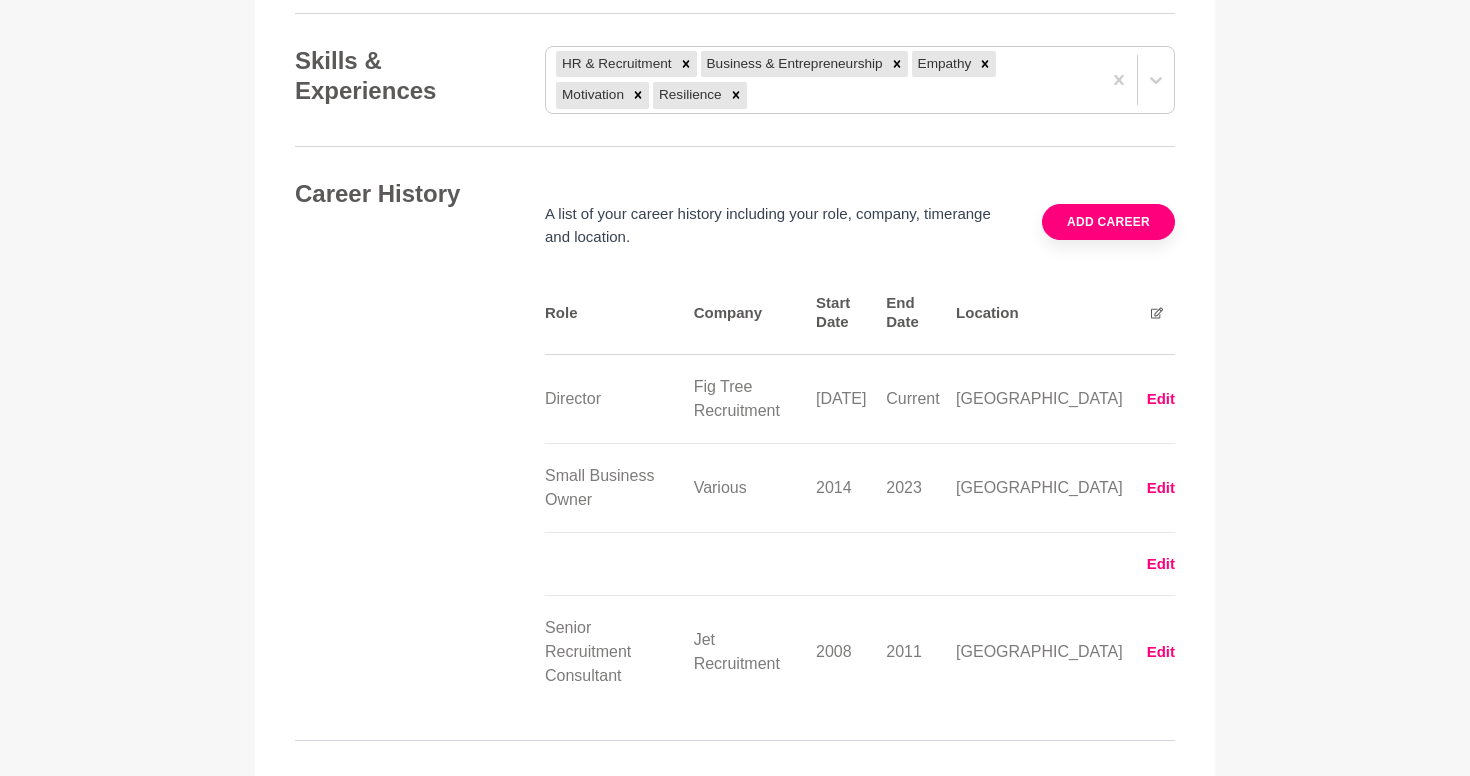 scroll, scrollTop: 2437, scrollLeft: 0, axis: vertical 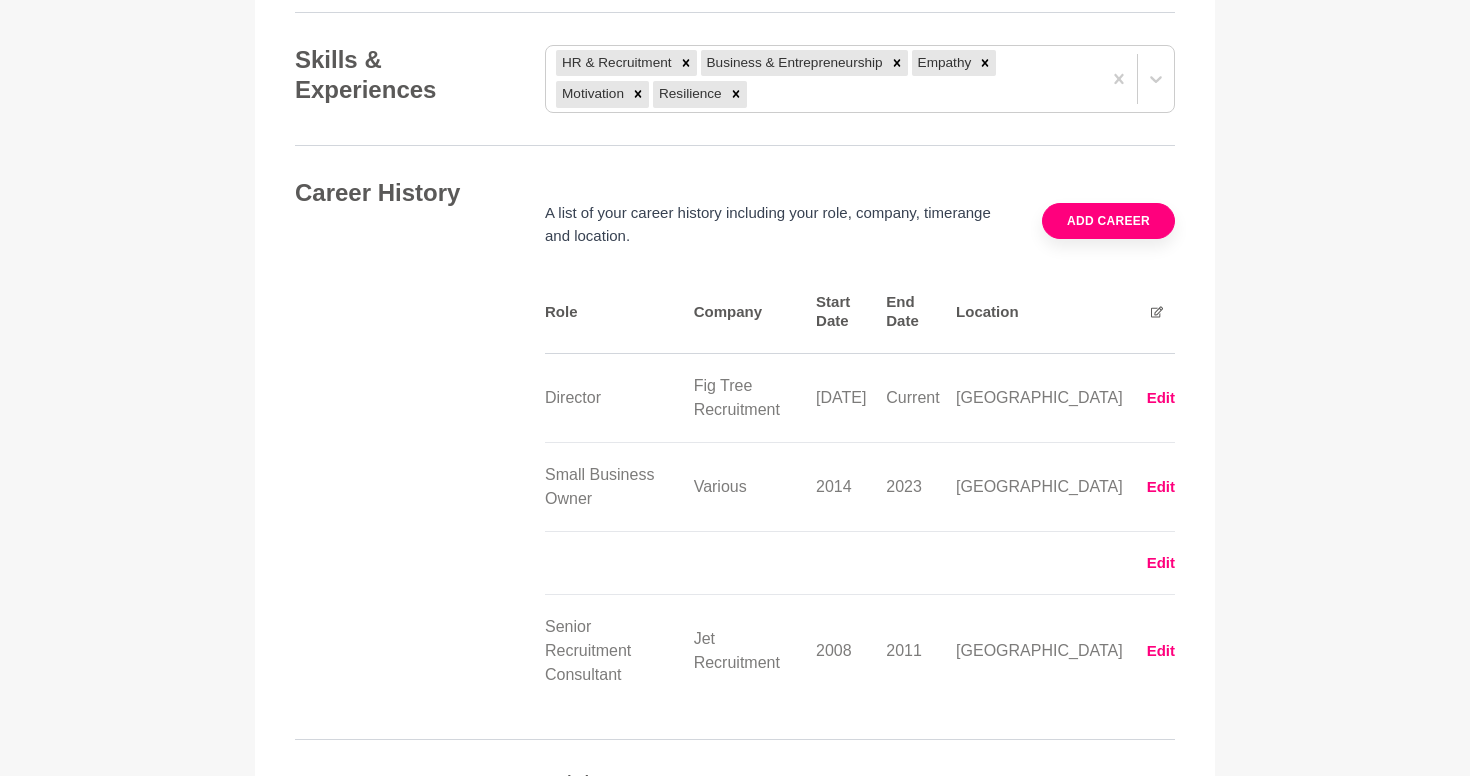 click 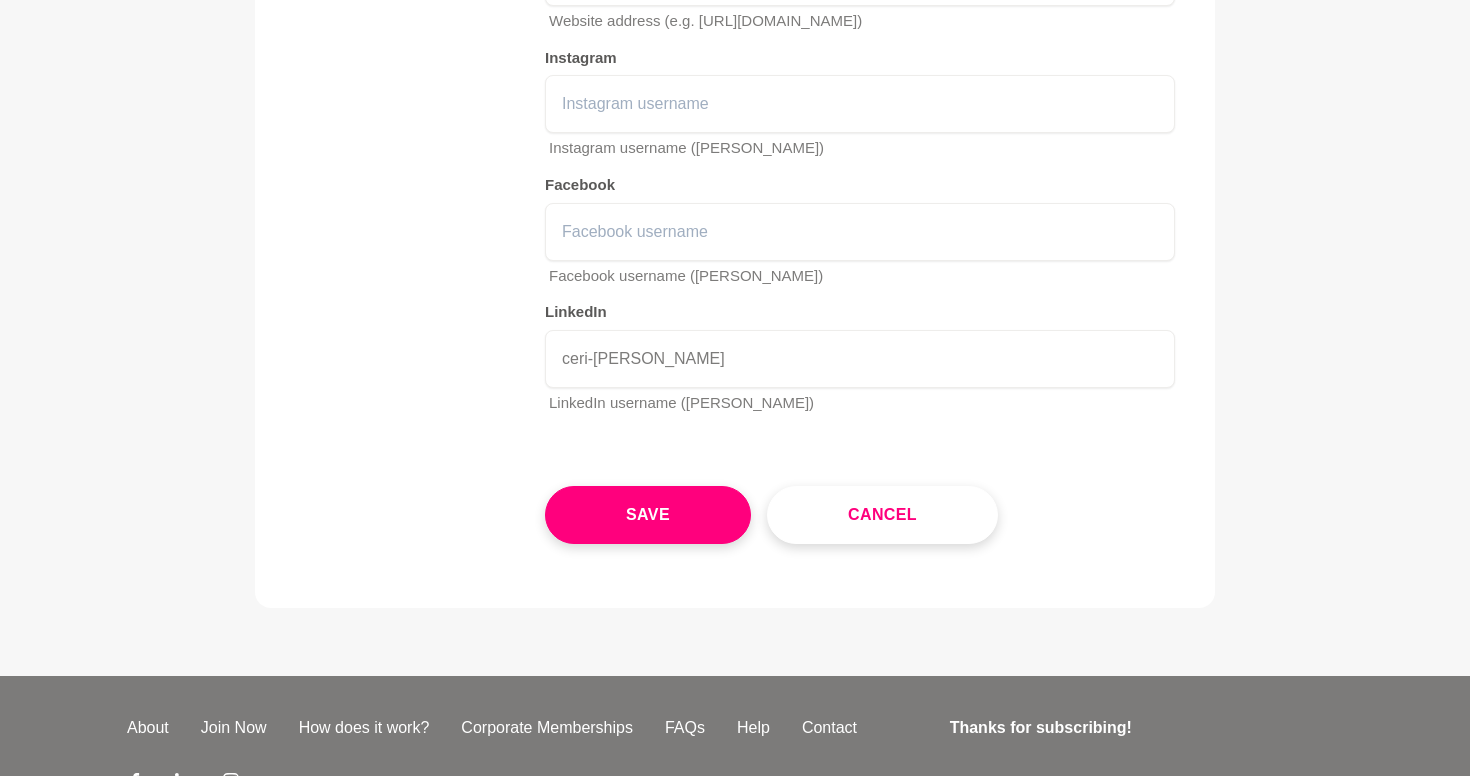 scroll, scrollTop: 3317, scrollLeft: 0, axis: vertical 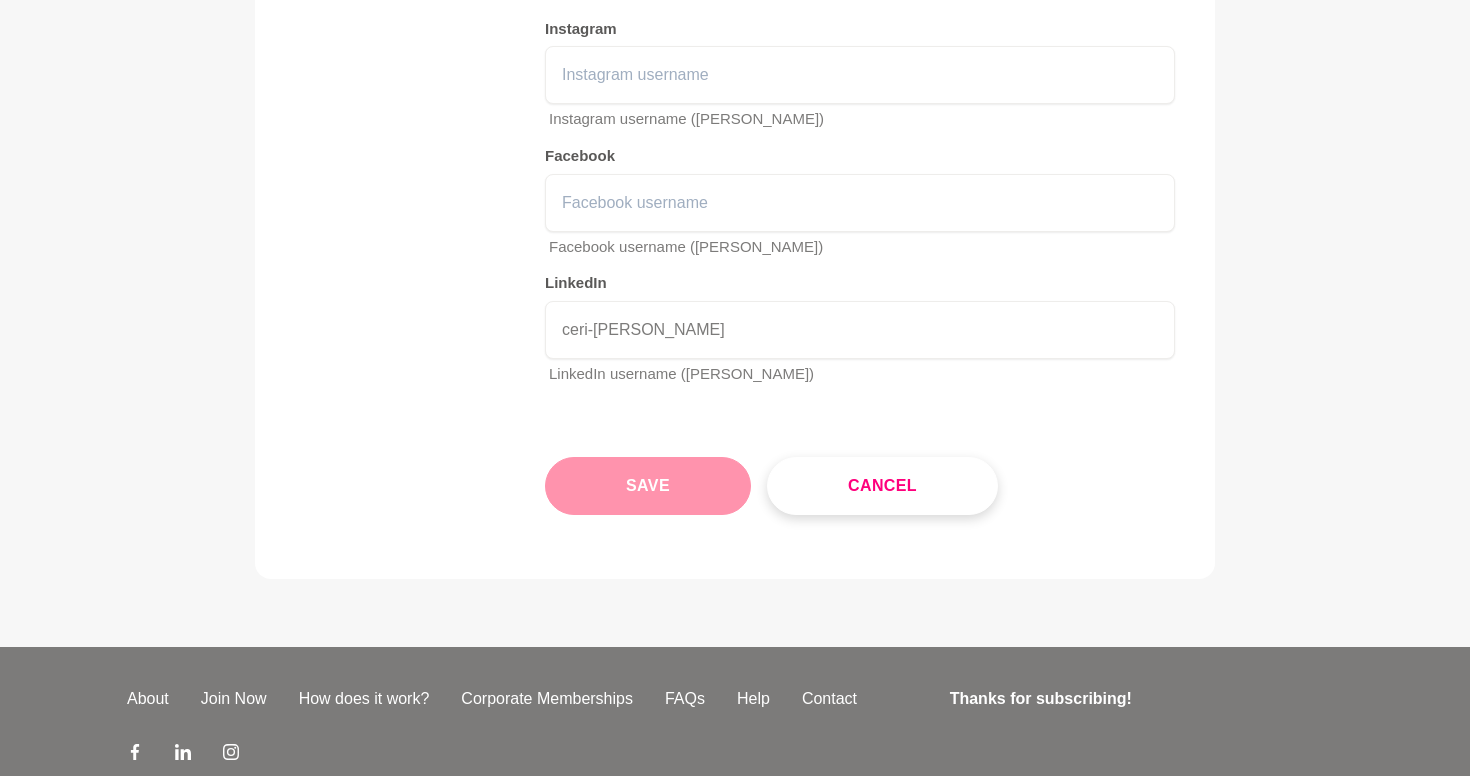 click on "Save" at bounding box center [648, 486] 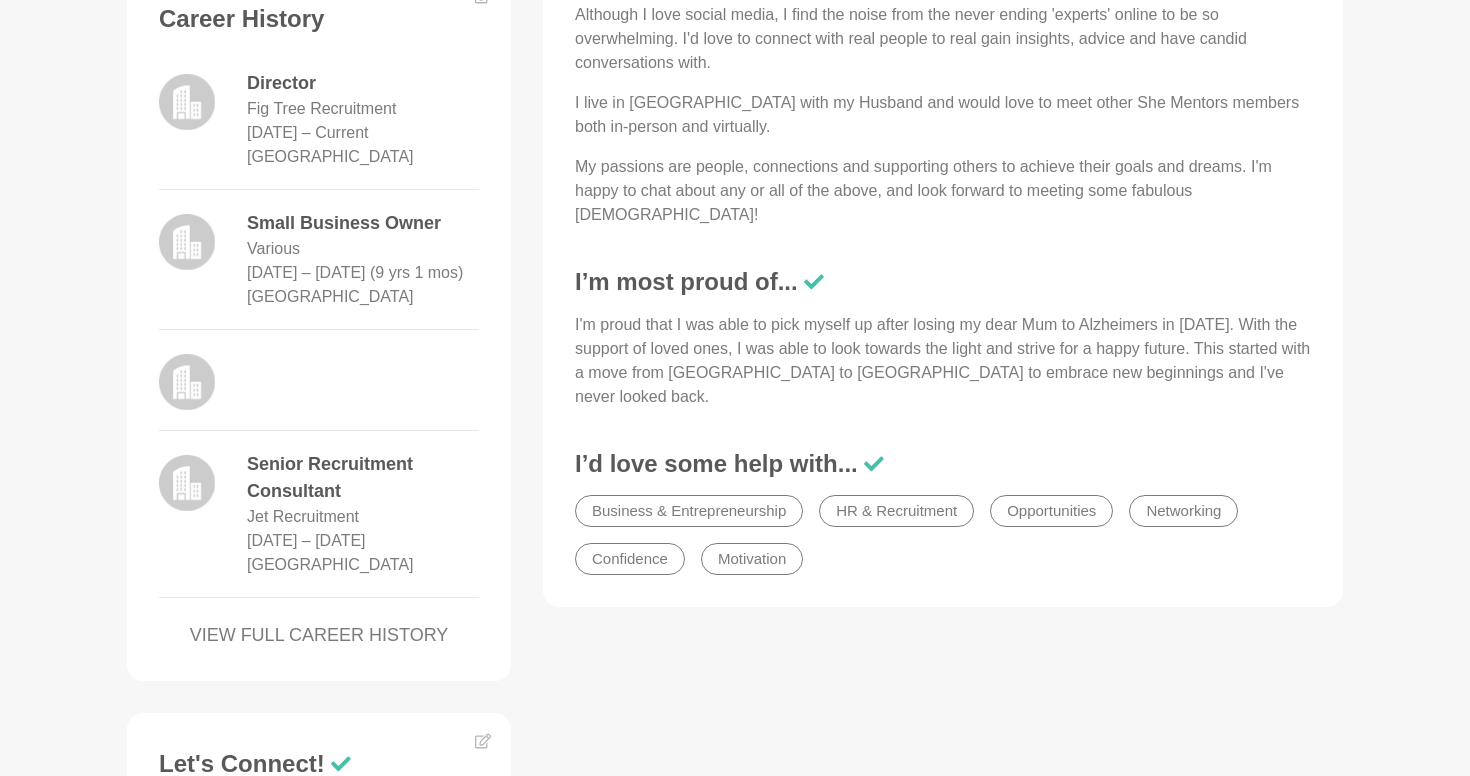 scroll, scrollTop: 977, scrollLeft: 0, axis: vertical 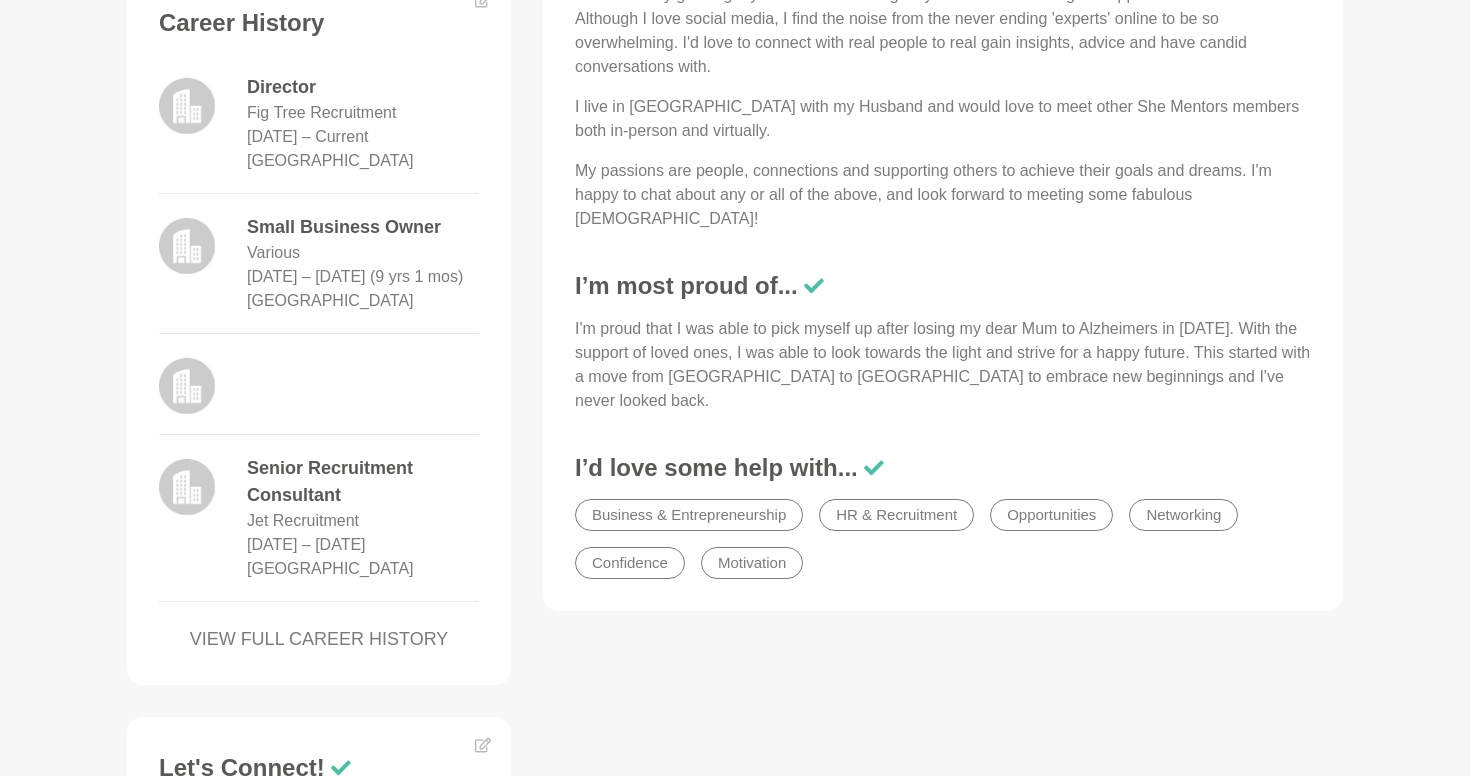 click at bounding box center (187, 386) 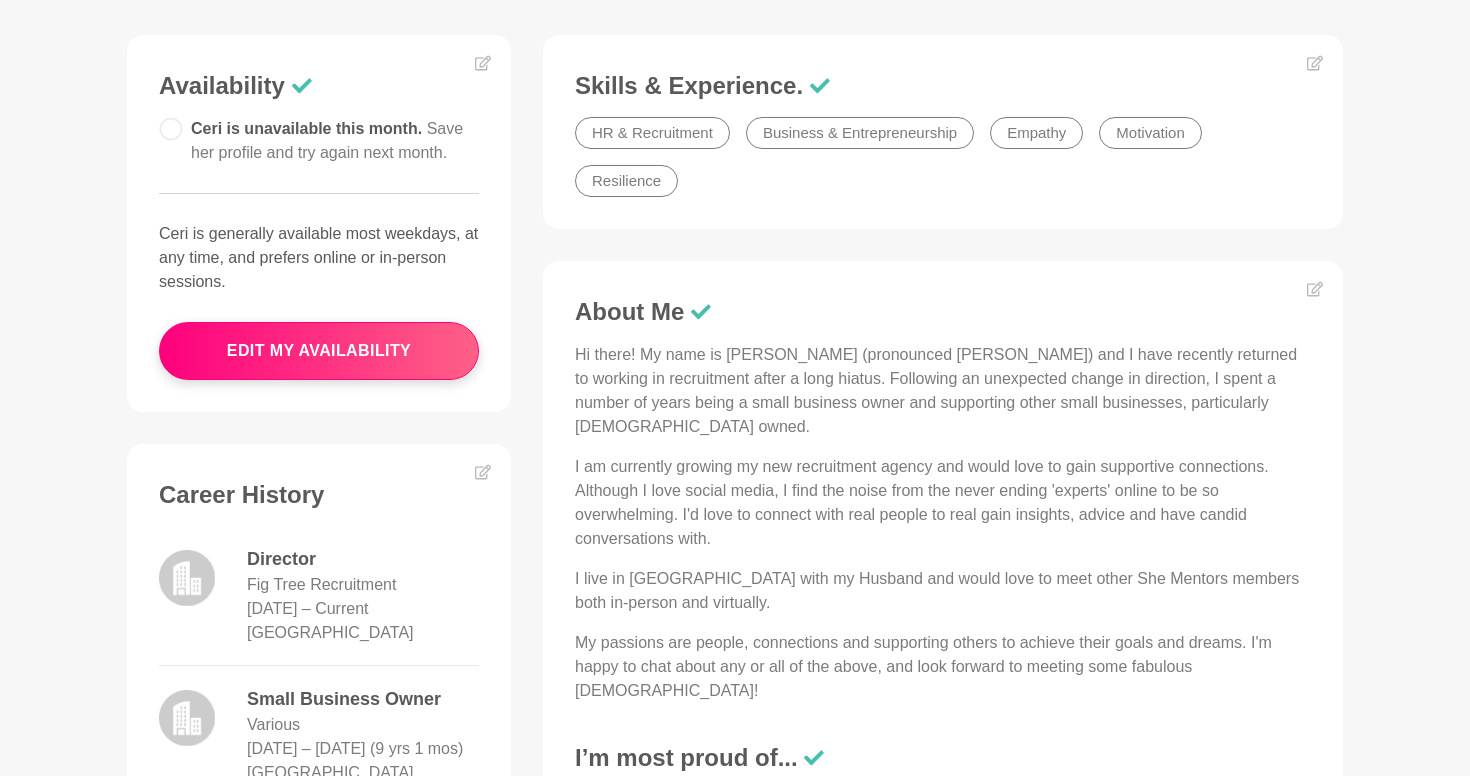 scroll, scrollTop: 492, scrollLeft: 0, axis: vertical 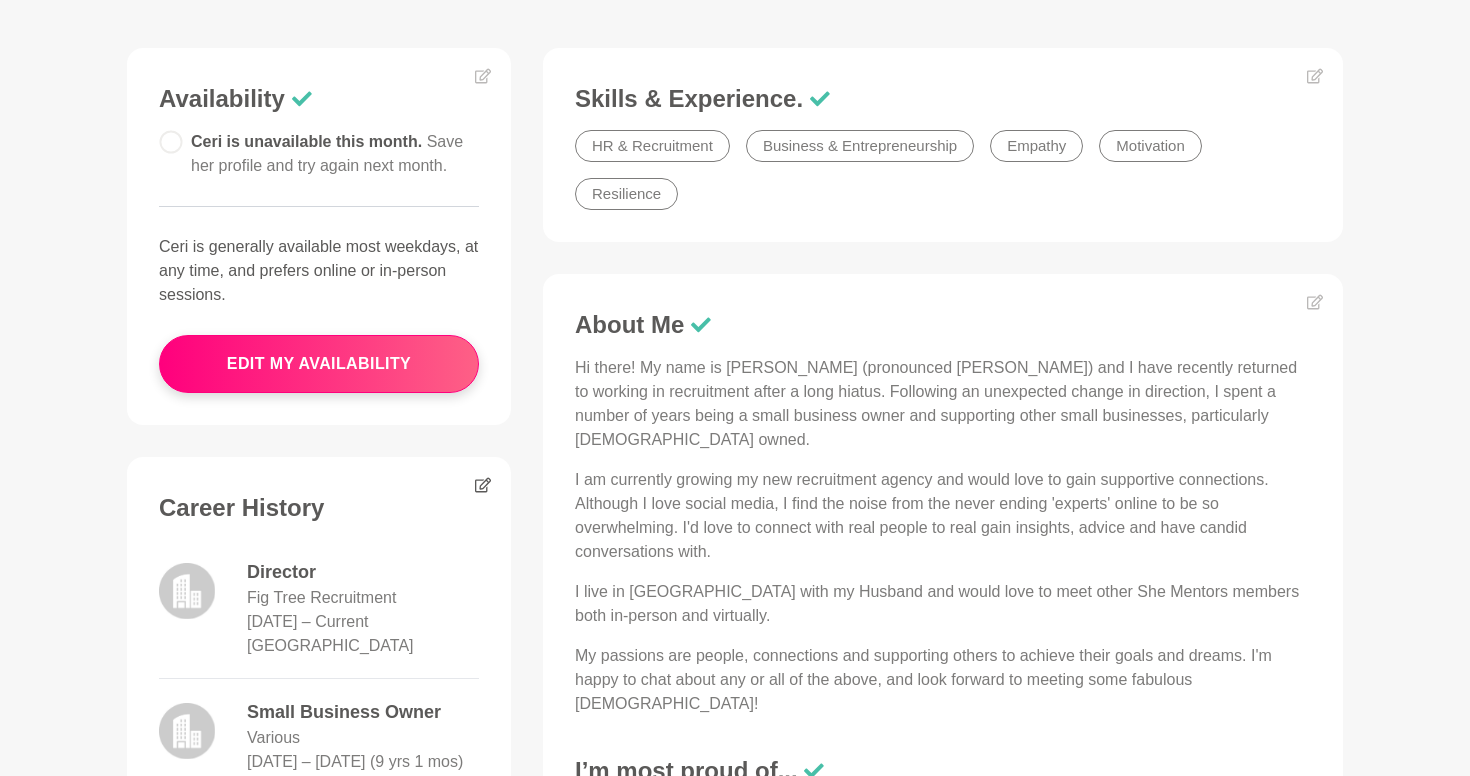 click 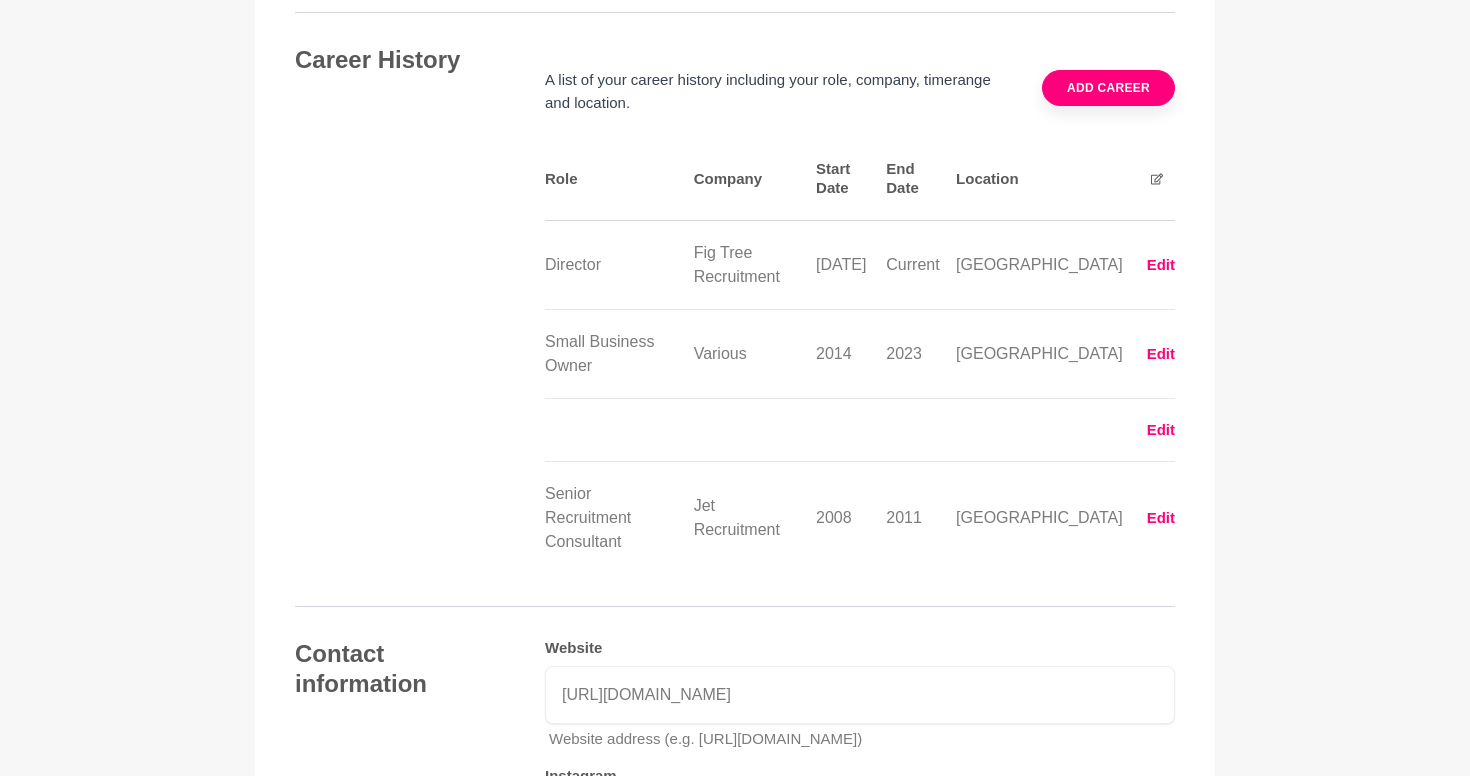 scroll, scrollTop: 2576, scrollLeft: 0, axis: vertical 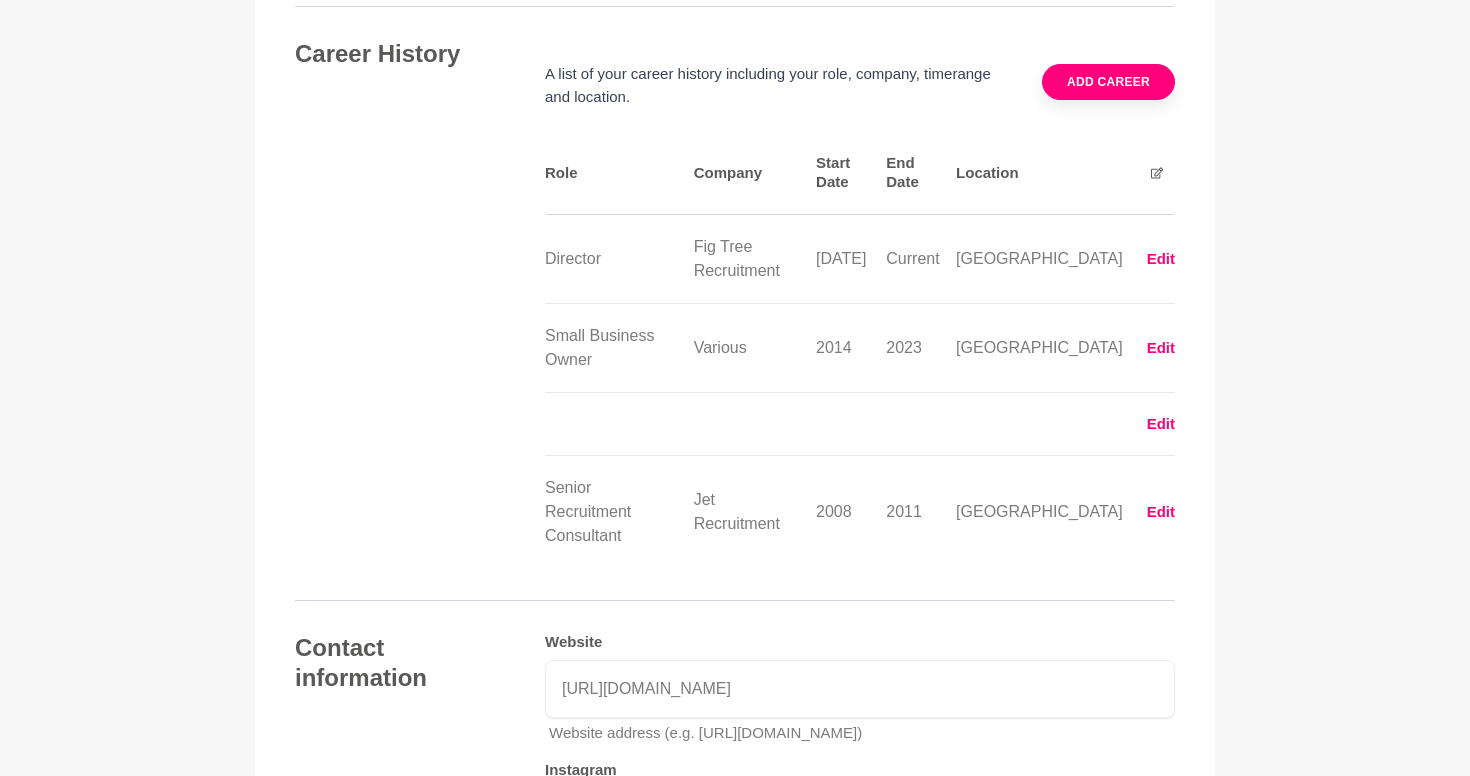 click on "Edit" at bounding box center (1161, 512) 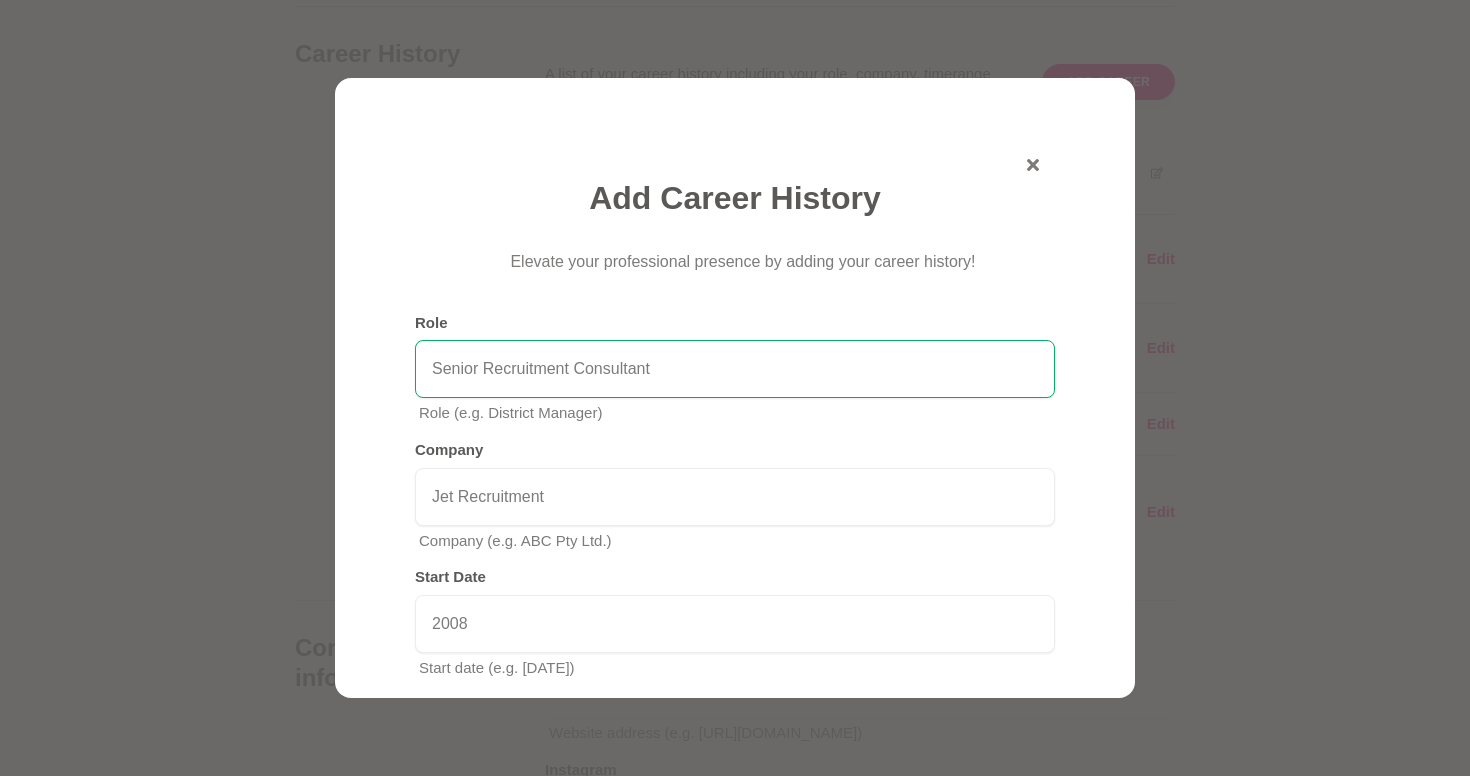 drag, startPoint x: 725, startPoint y: 358, endPoint x: 368, endPoint y: 359, distance: 357.0014 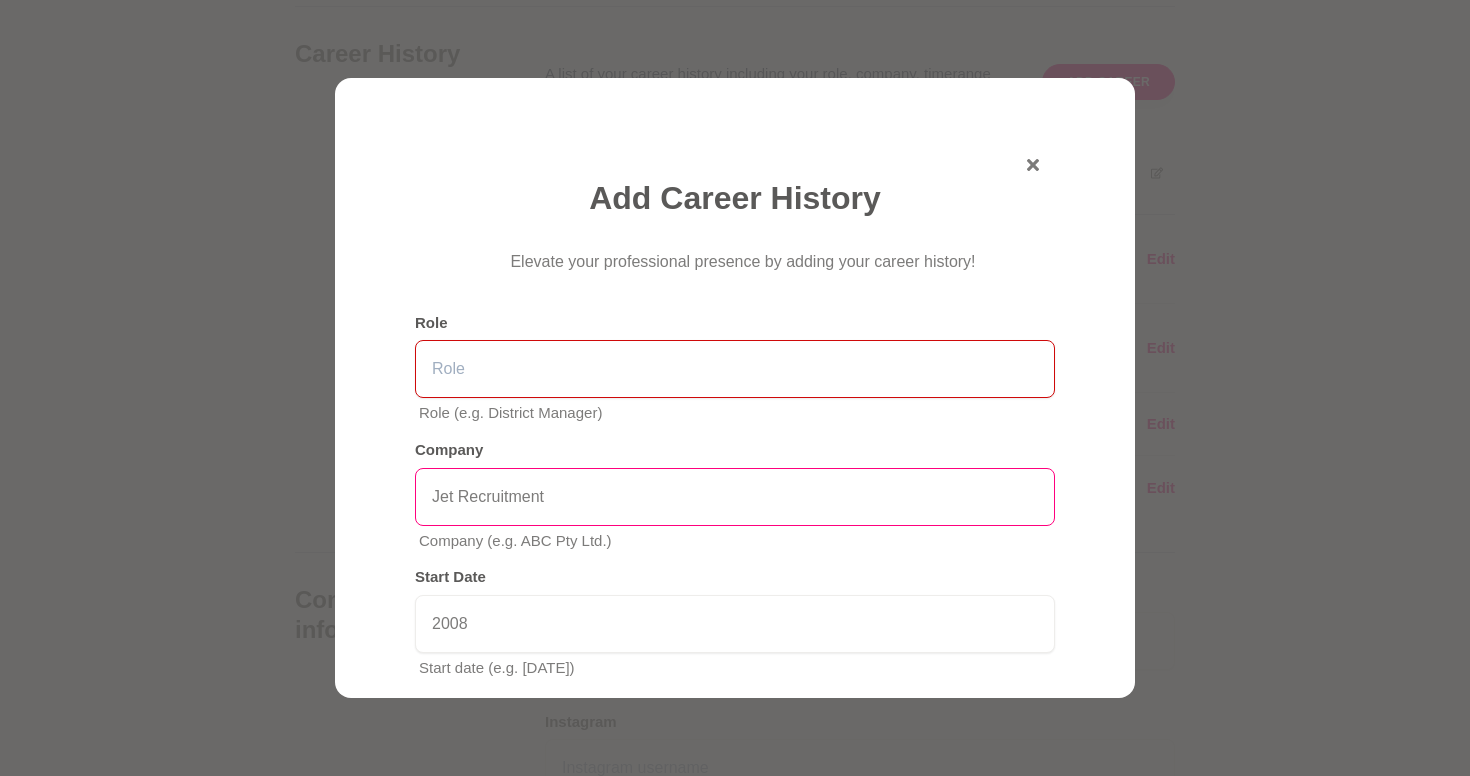 type 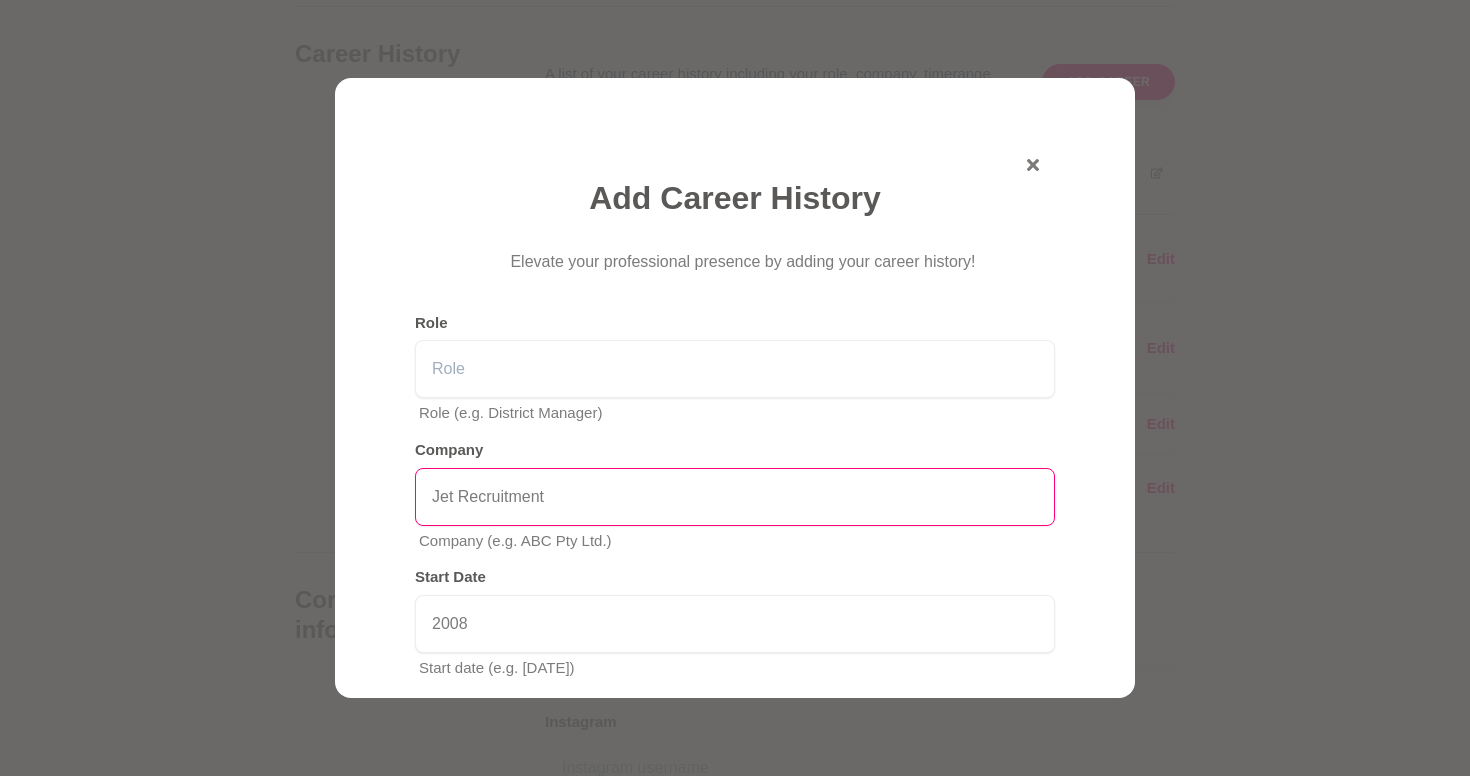 drag, startPoint x: 558, startPoint y: 494, endPoint x: 262, endPoint y: 482, distance: 296.24313 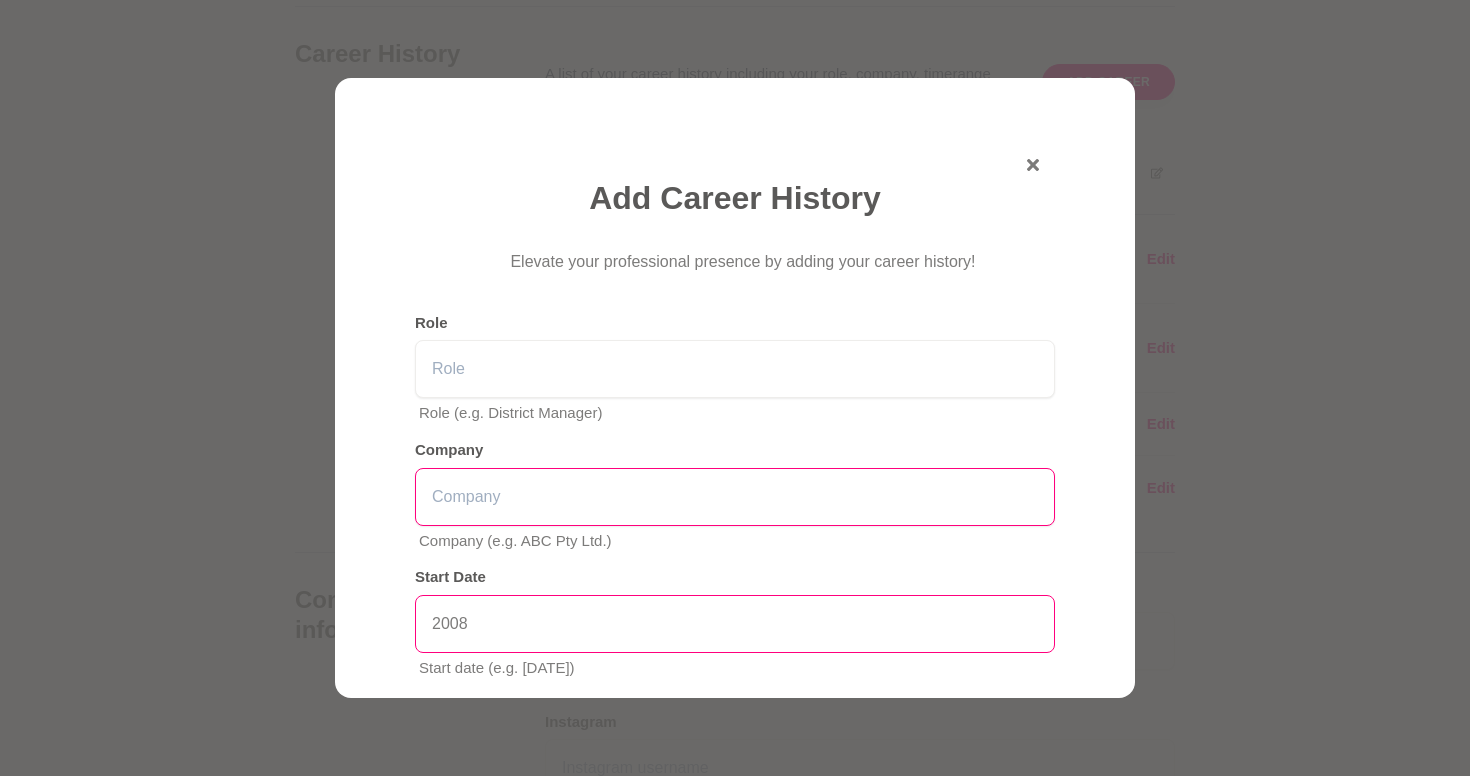 type 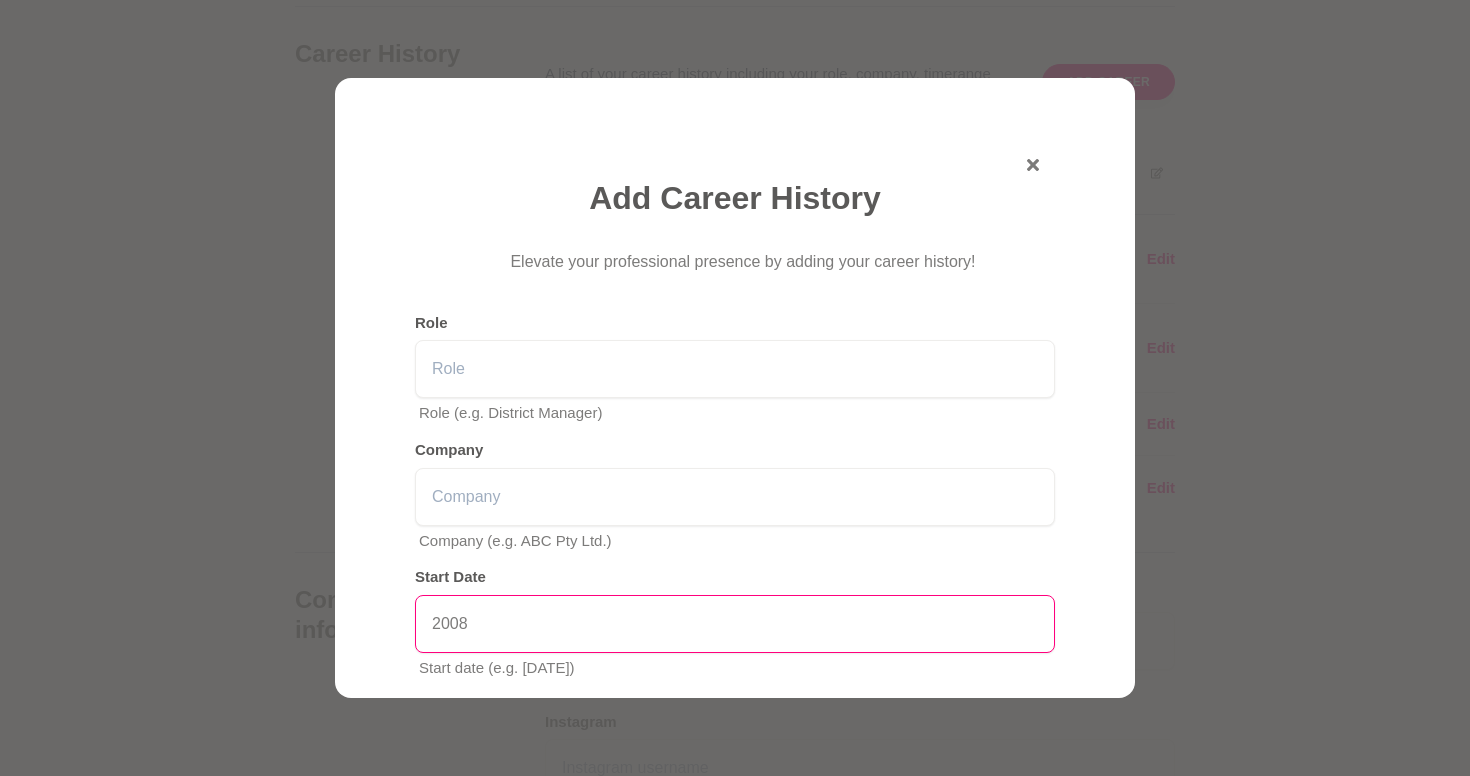 drag, startPoint x: 495, startPoint y: 608, endPoint x: 332, endPoint y: 605, distance: 163.0276 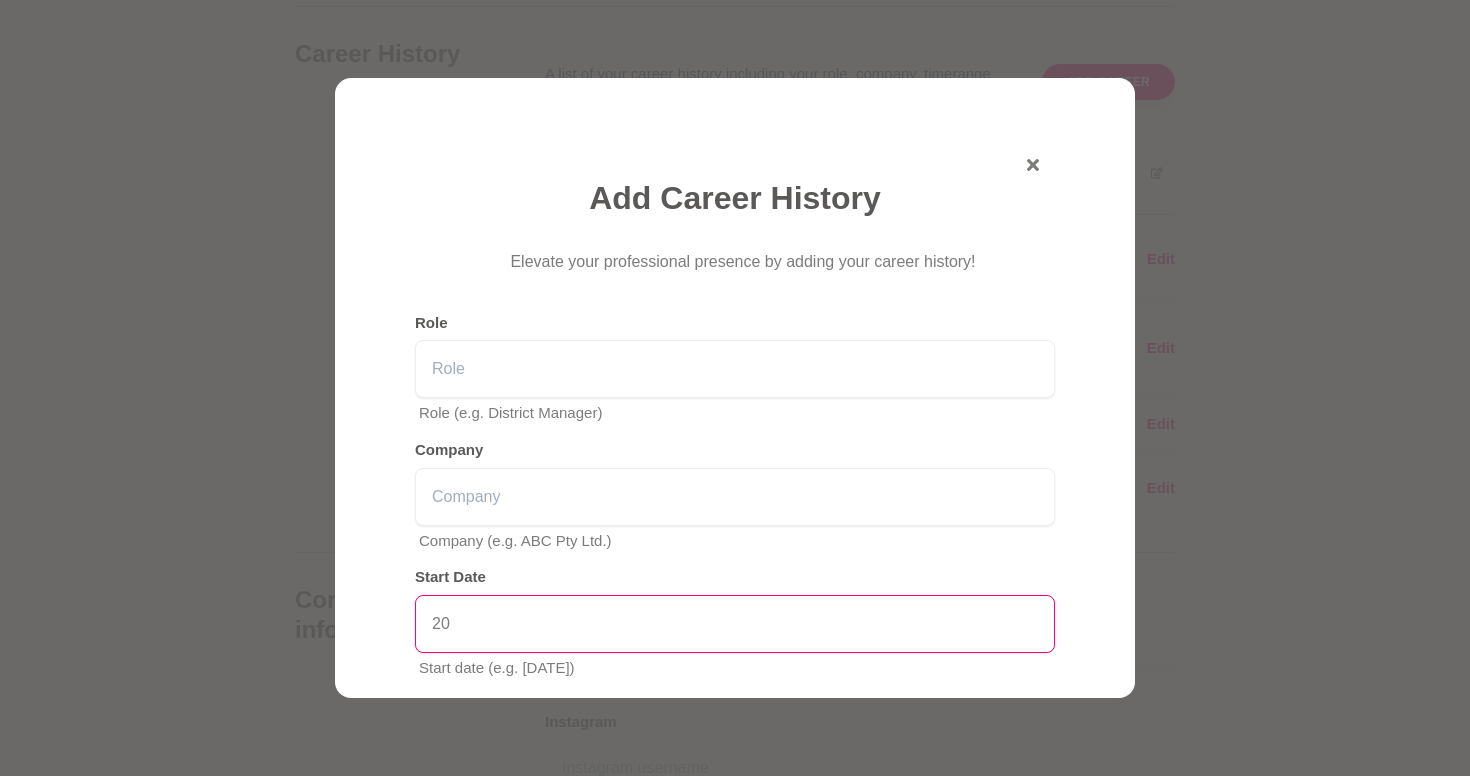 type on "2" 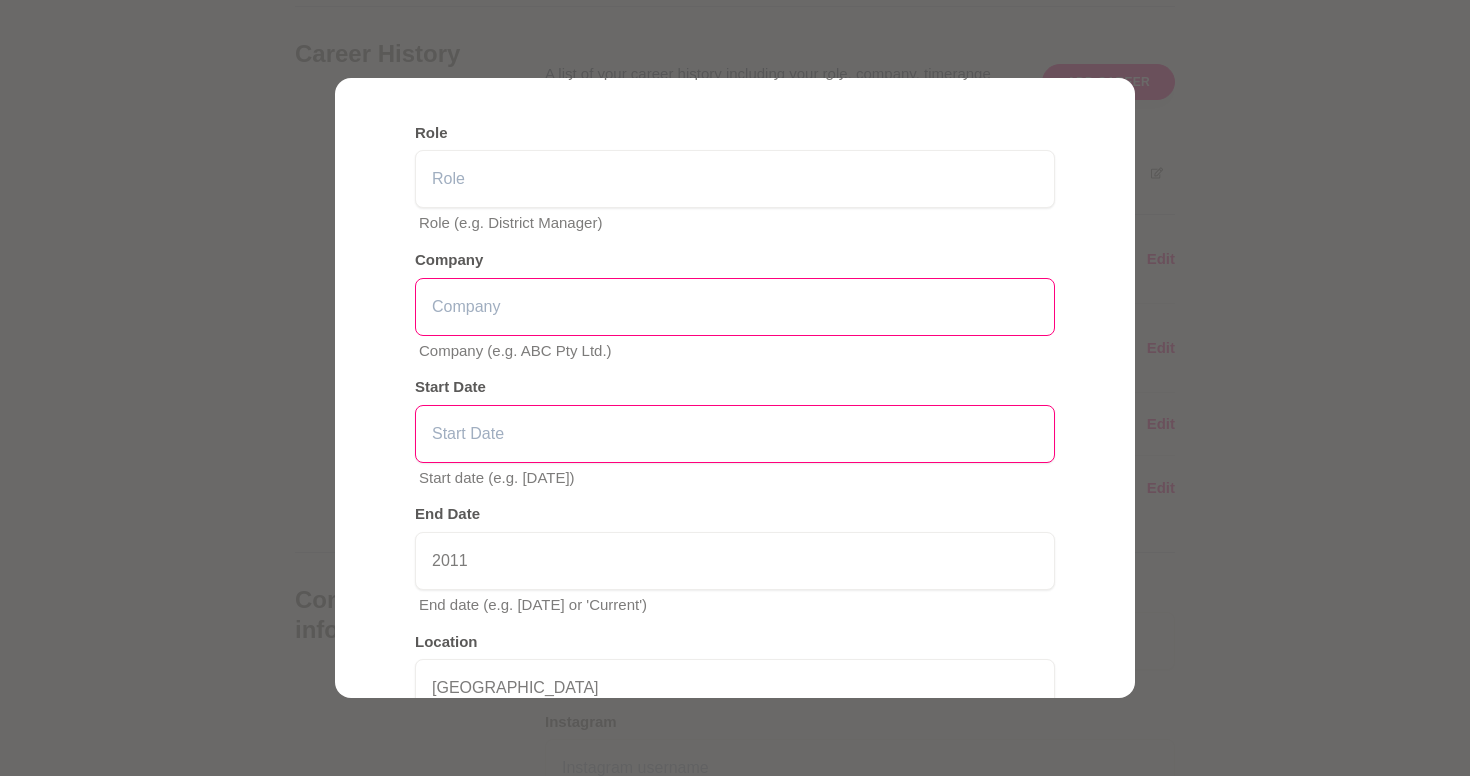 scroll, scrollTop: 288, scrollLeft: 0, axis: vertical 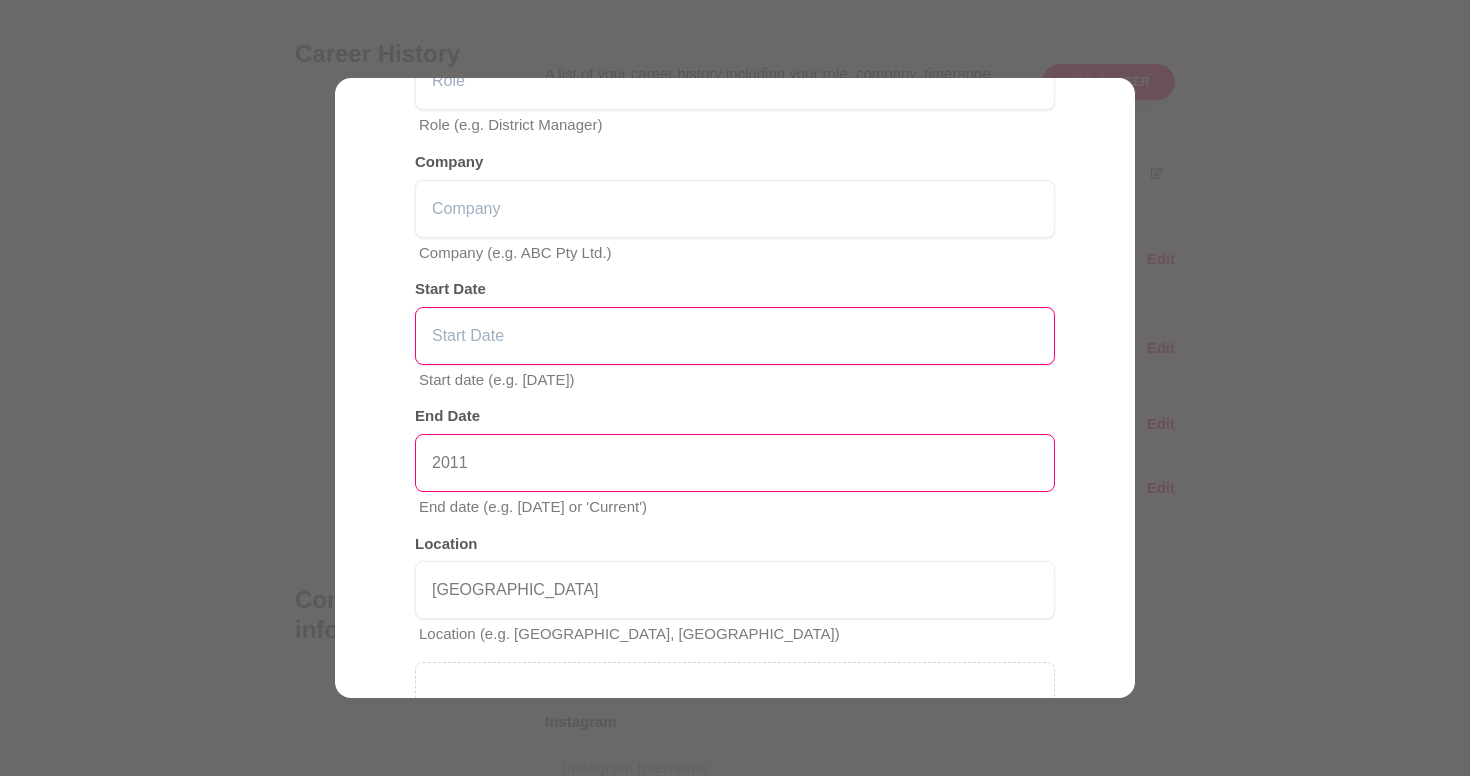 type 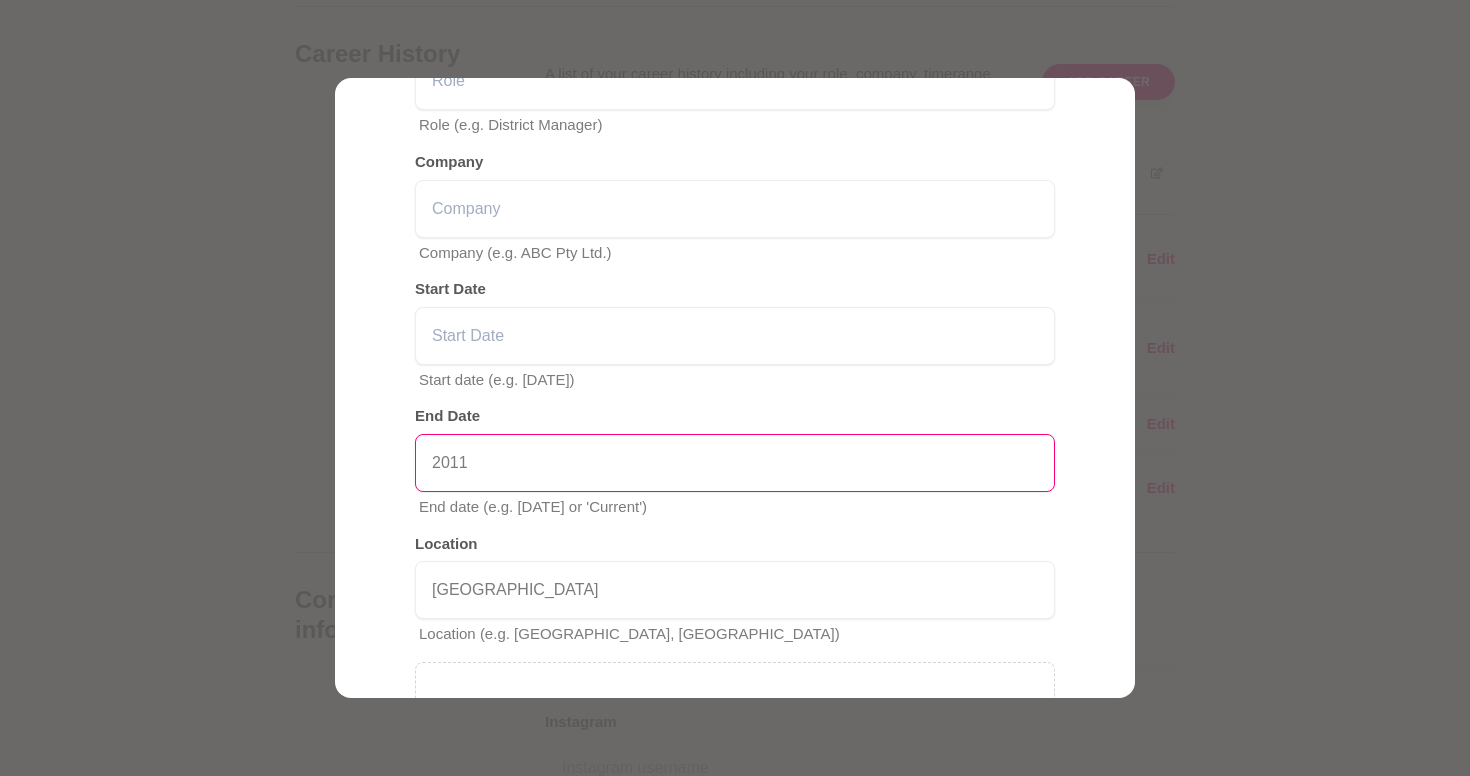 drag, startPoint x: 531, startPoint y: 455, endPoint x: 350, endPoint y: 454, distance: 181.00276 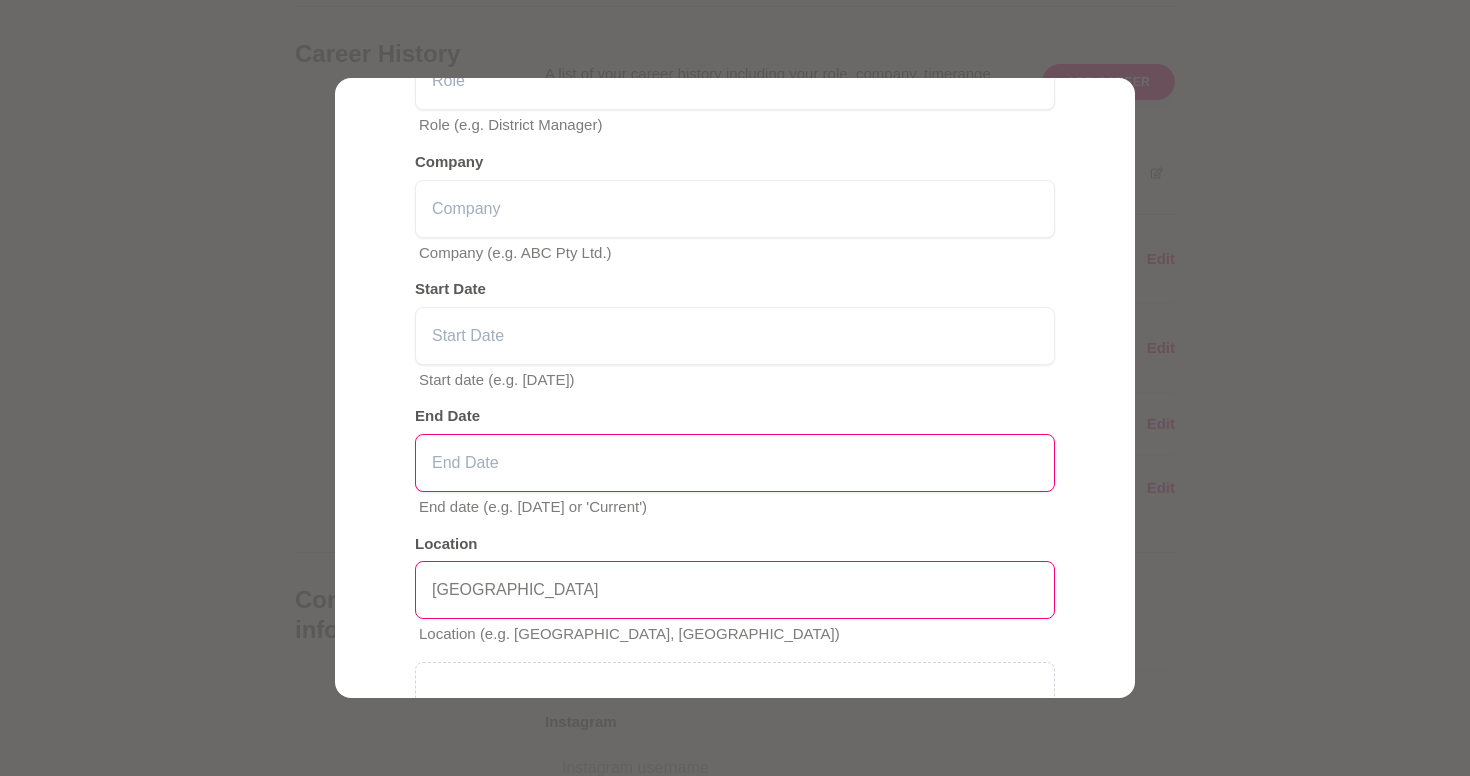 type 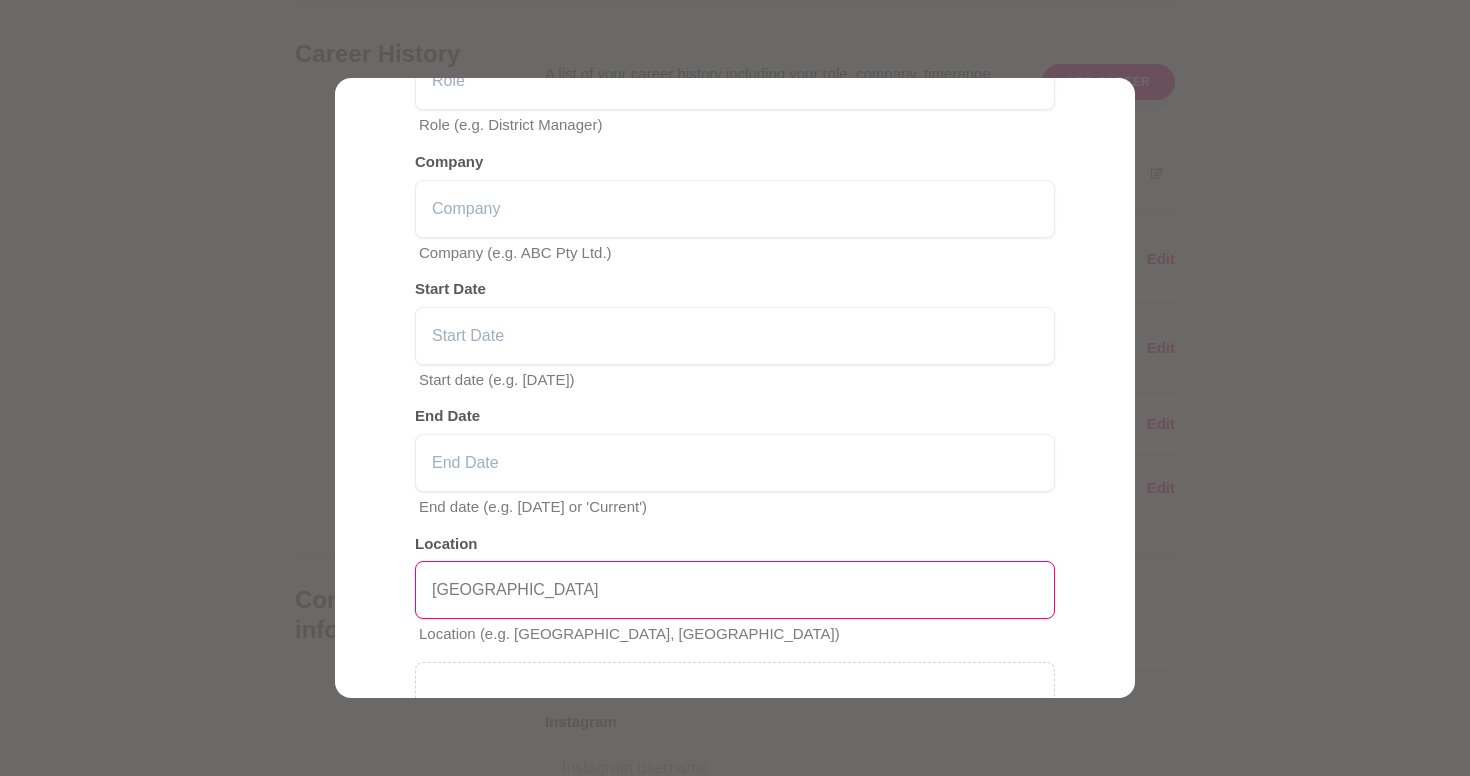 drag, startPoint x: 488, startPoint y: 574, endPoint x: 410, endPoint y: 574, distance: 78 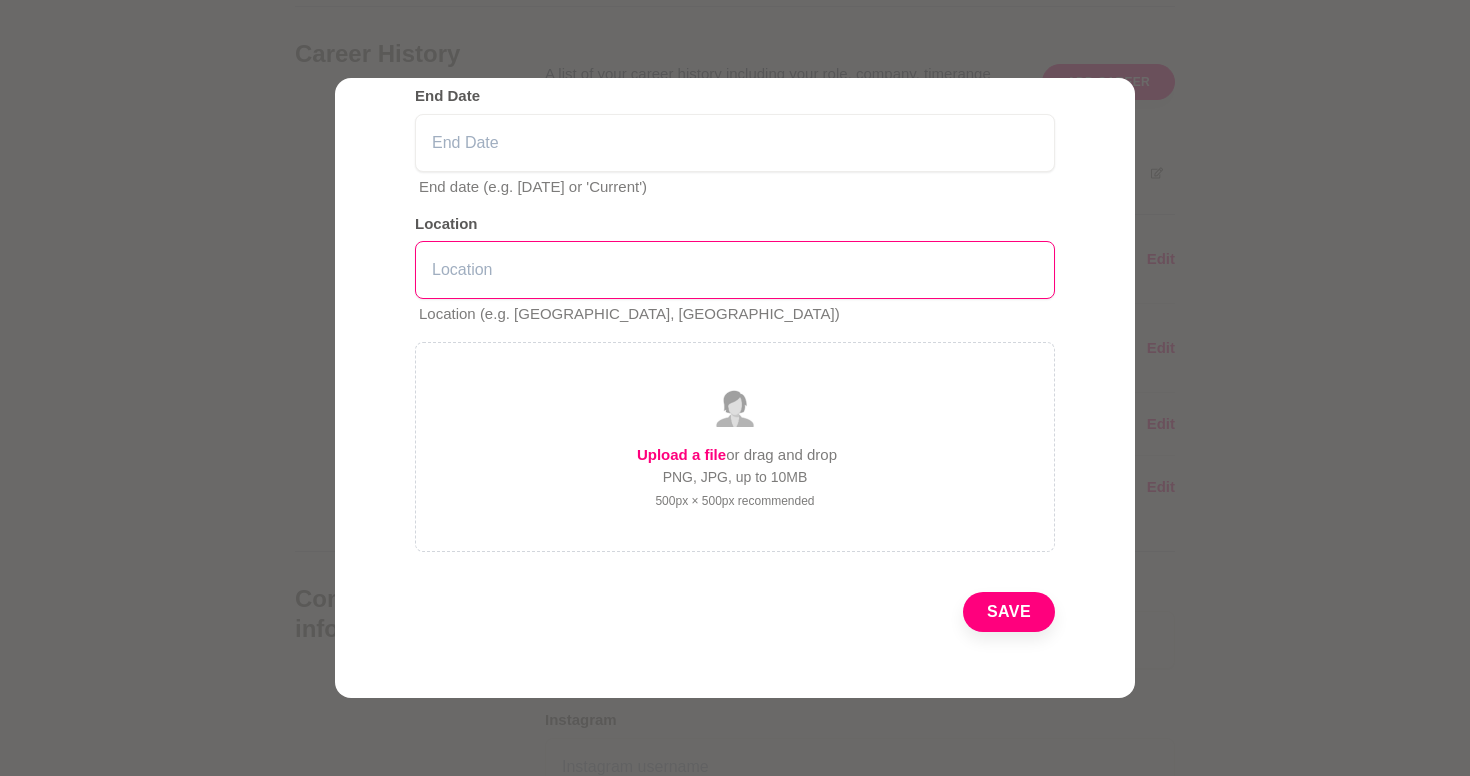 scroll, scrollTop: 607, scrollLeft: 0, axis: vertical 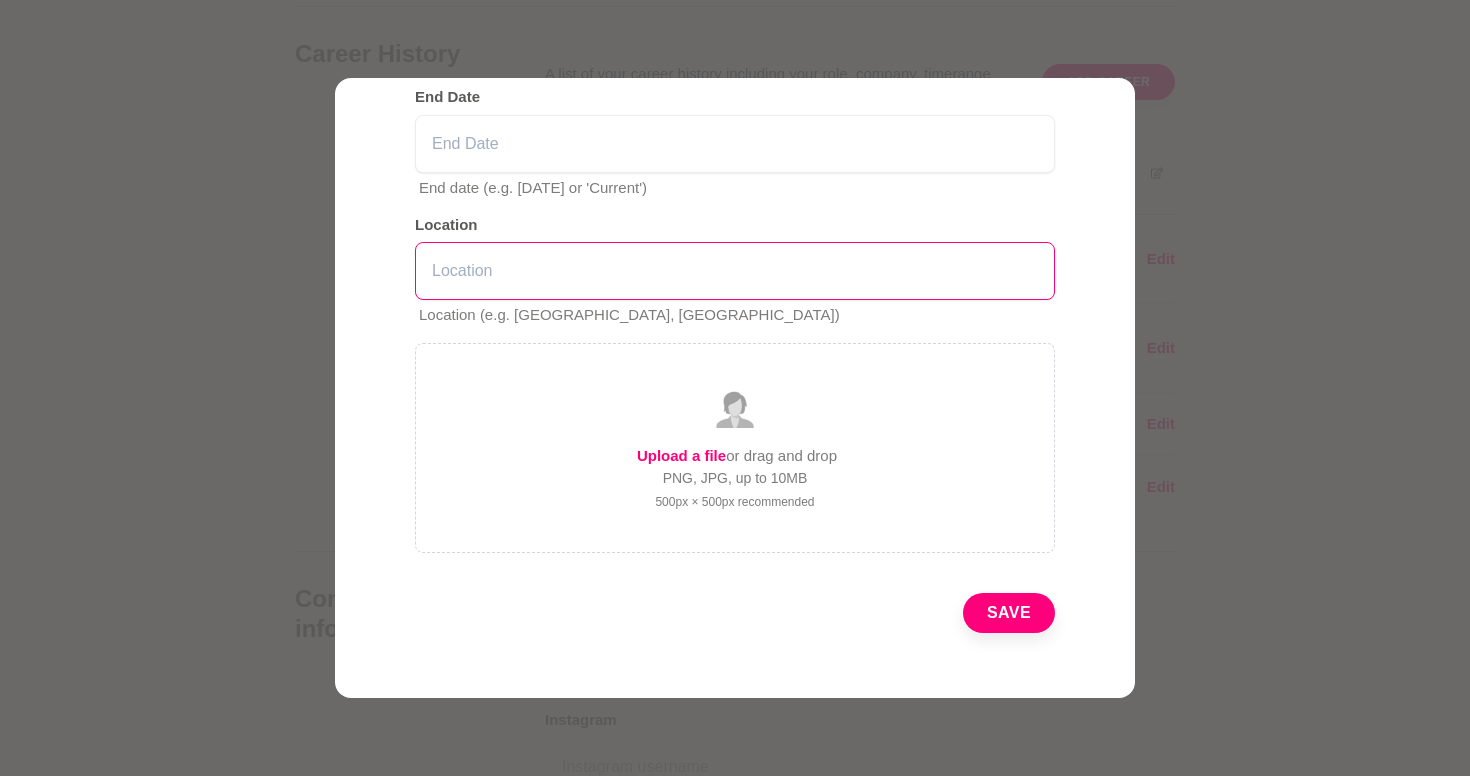 type 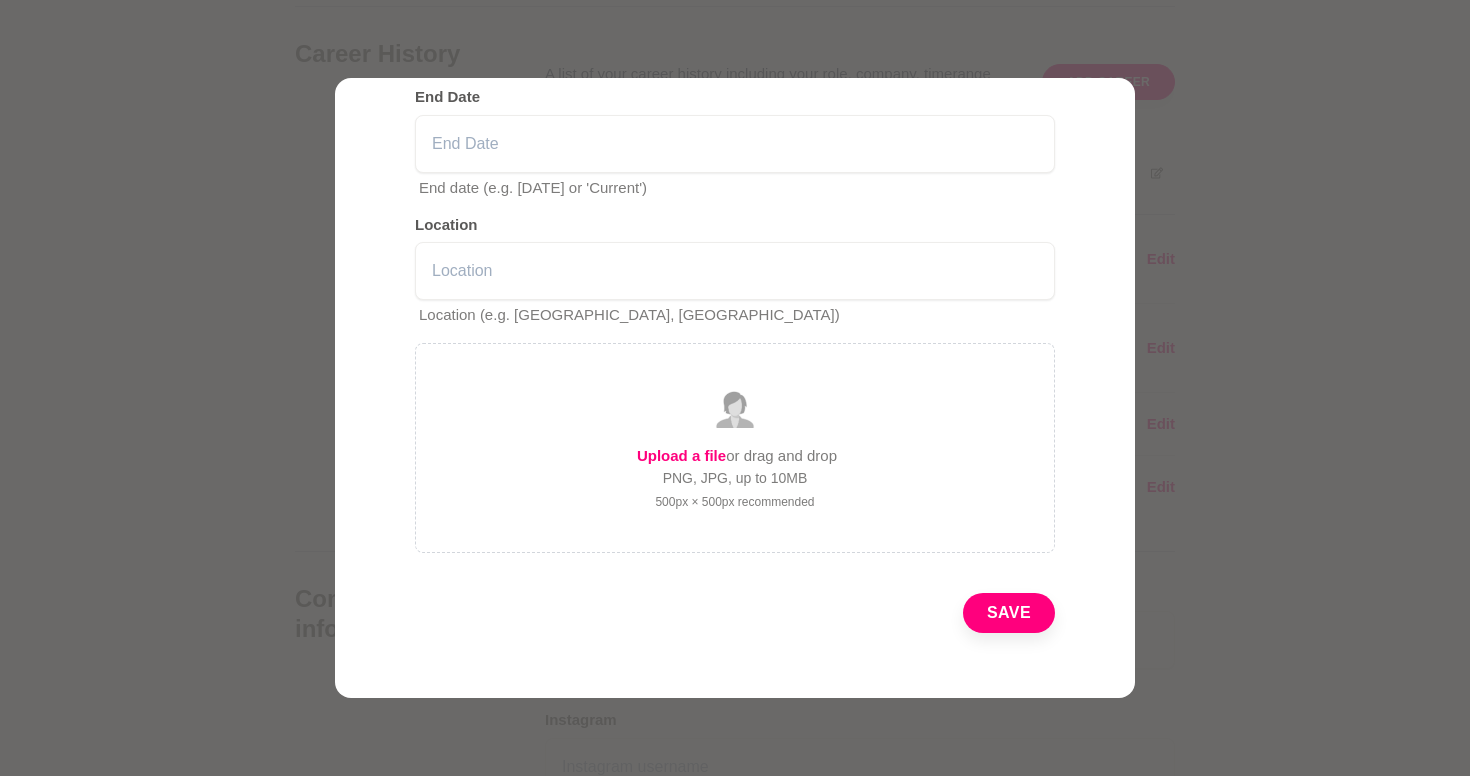 click on "Save" at bounding box center [1009, 613] 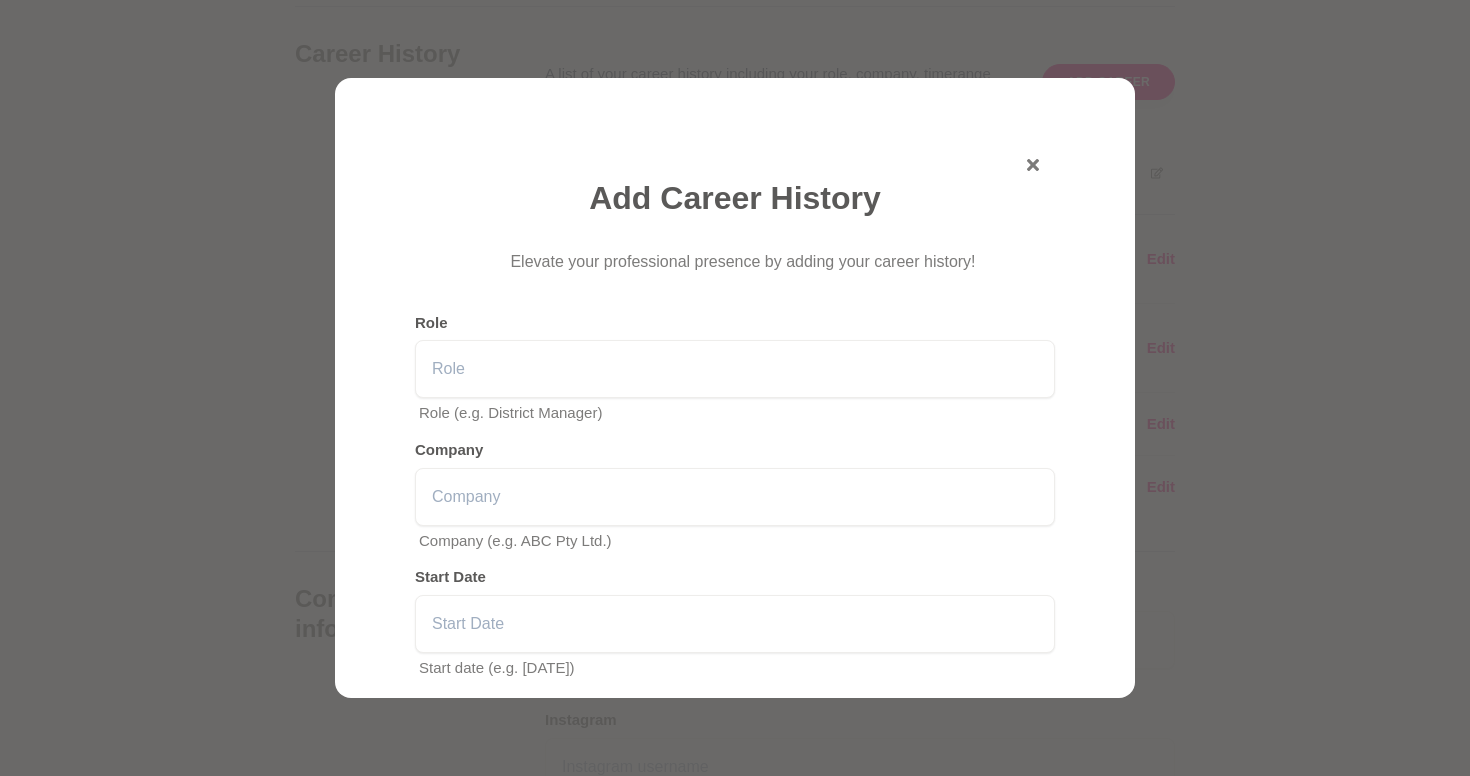 scroll, scrollTop: 0, scrollLeft: 0, axis: both 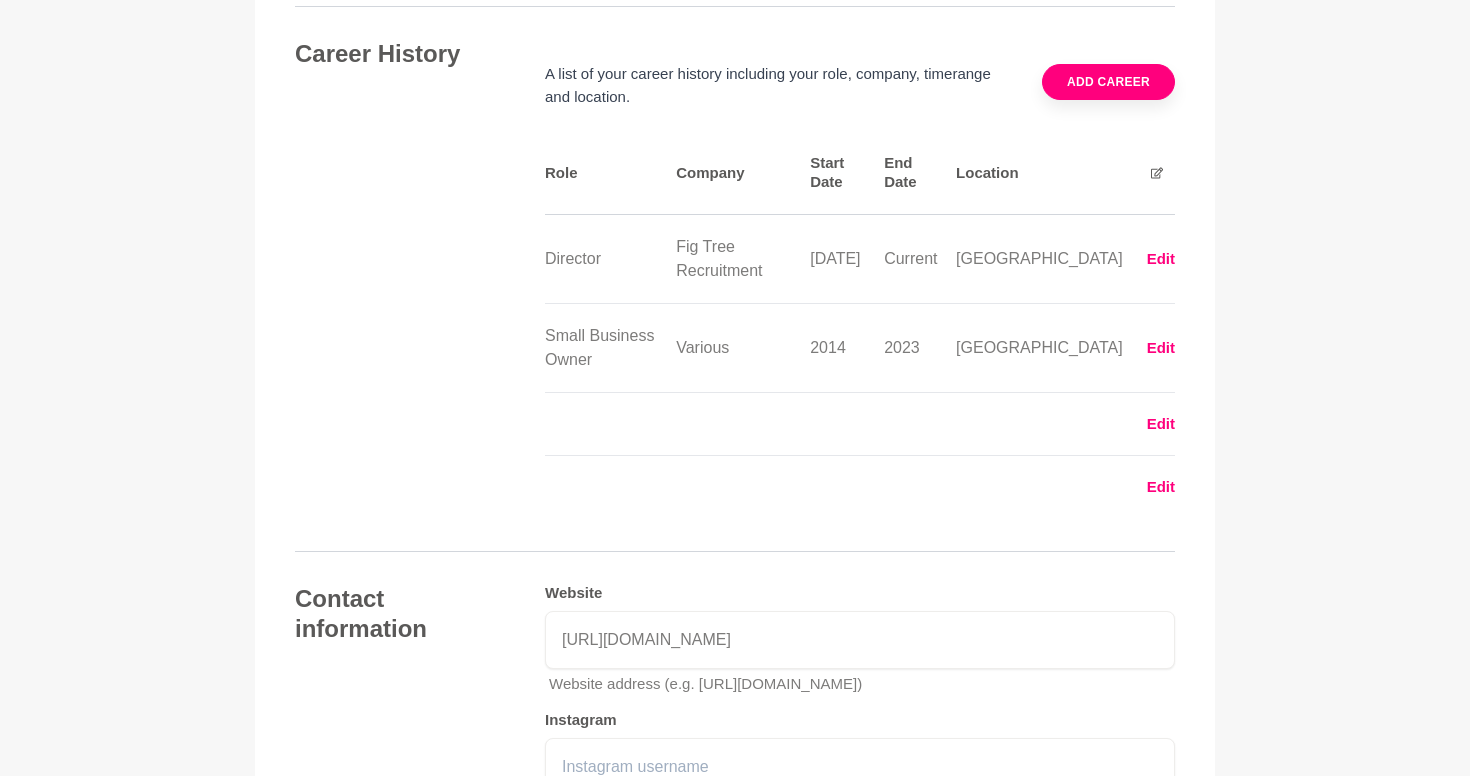 click on "Back to Profile Your details [PERSON_NAME] Director Fig Tree Recruitment [GEOGRAPHIC_DATA] [STREET_ADDRESS] Photo  * About me Hi there! My name is [PERSON_NAME] (pronounced [PERSON_NAME]) and I have recently returned to working in recruitment after a long hiatus. Following an unexpected change in direction, I spent a number of years being a small business owner and supporting other small businesses, particularly [DEMOGRAPHIC_DATA] owned. I am currently growing my new recruitment agency and would love to gain supportive connections. Although I love social media, I find the noise from the never ending 'experts' online to be so overwhelming. I'd love to connect with real people to real gain insights, advice and have candid conversations with. I live in [GEOGRAPHIC_DATA] with my Husband and would love to meet other She Mentors members both in-person and virtually. Hi, my name is [x] and I have [x] years experience in [insert industry], working across [insert 2-3 examples]. Bold Italic Underline Strikethrough Undo Redo I'm most proud of Bold Italic" at bounding box center [735, -583] 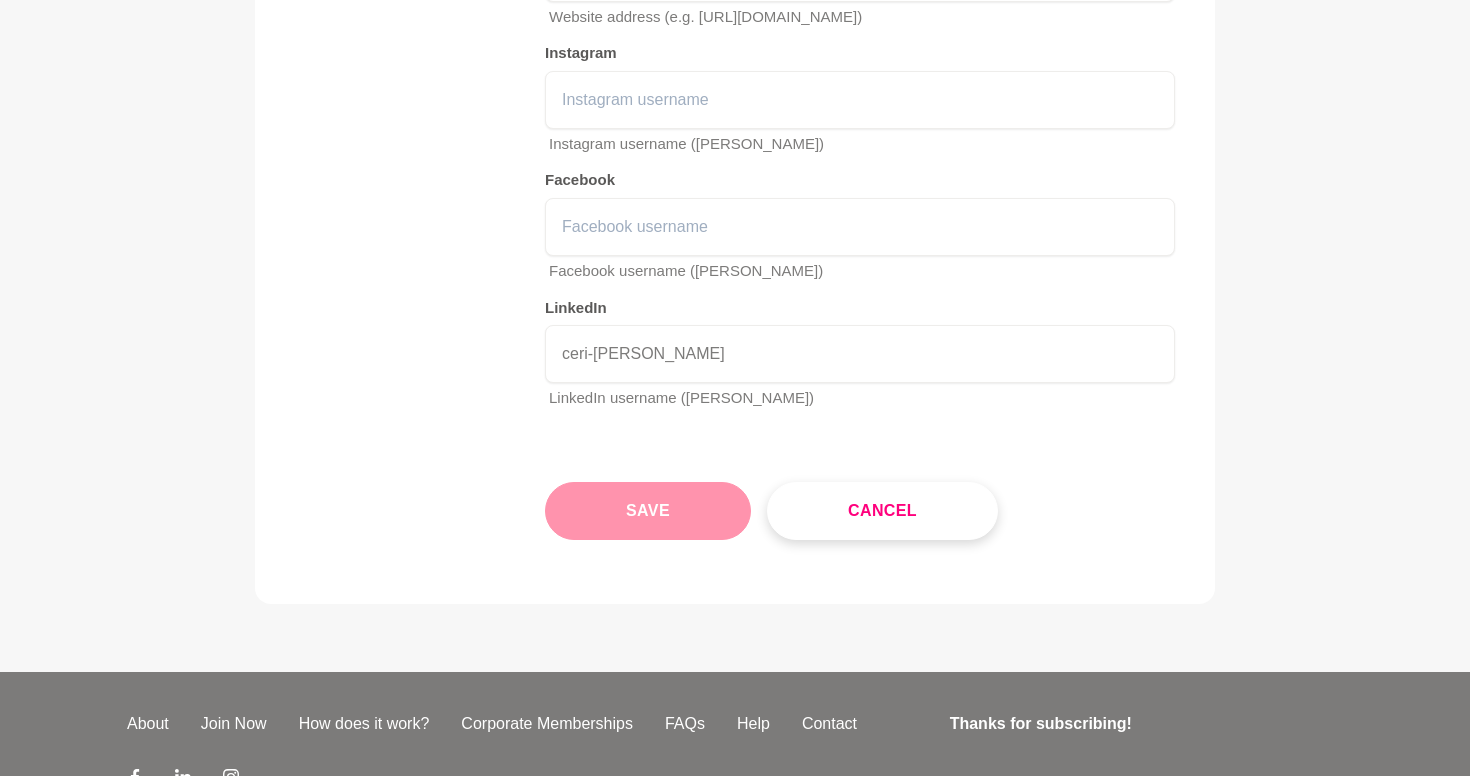 scroll, scrollTop: 3244, scrollLeft: 0, axis: vertical 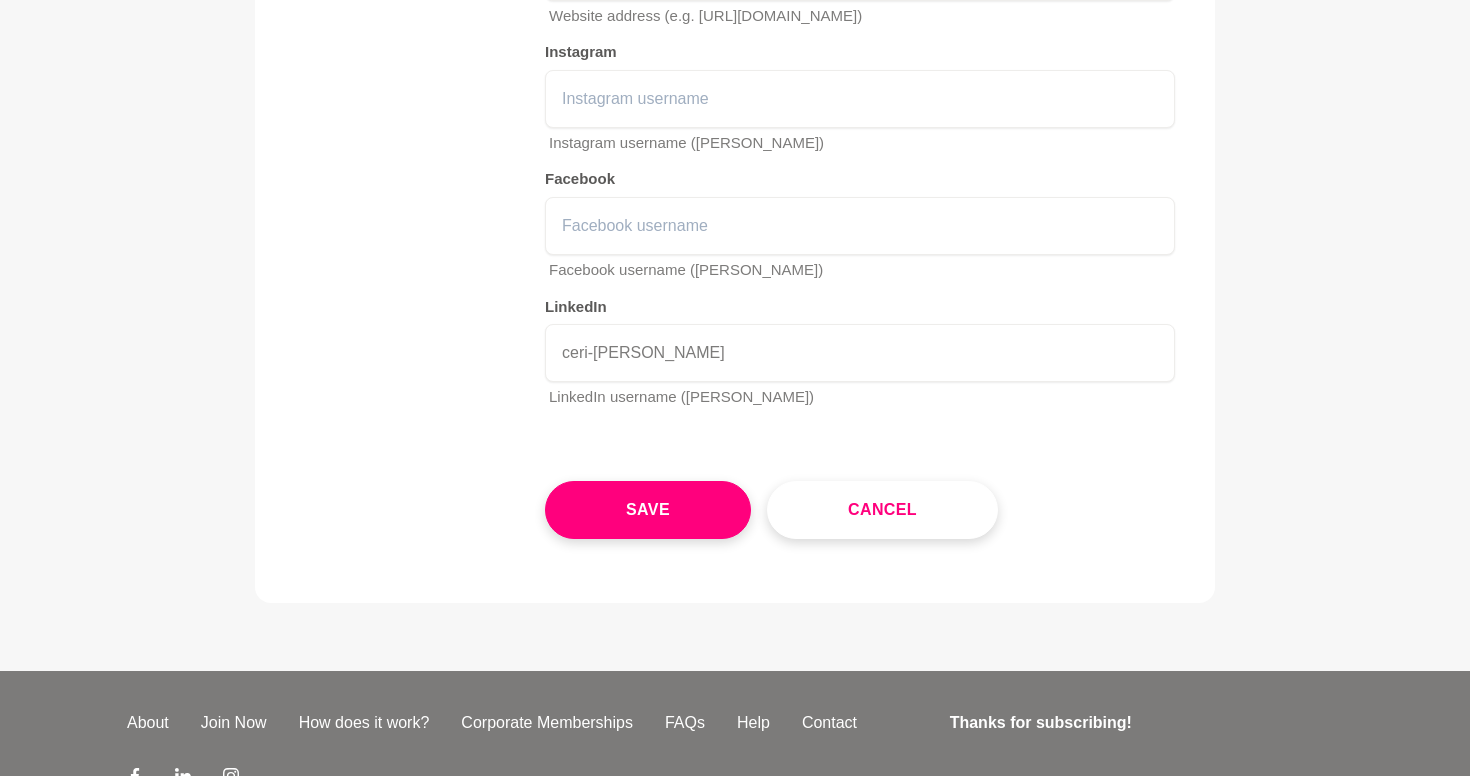 click on "Save Cancel" at bounding box center (735, 494) 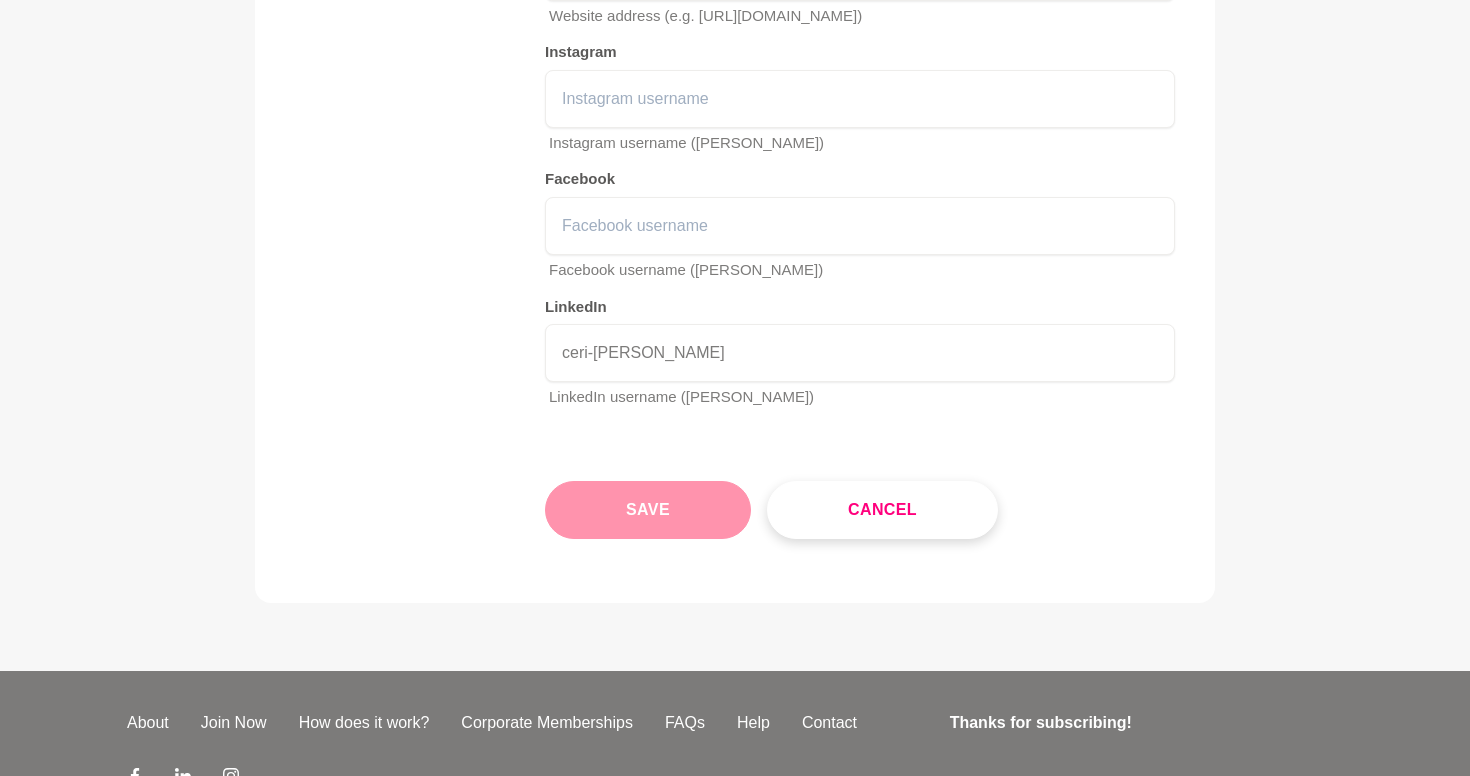 click on "Save" at bounding box center (648, 510) 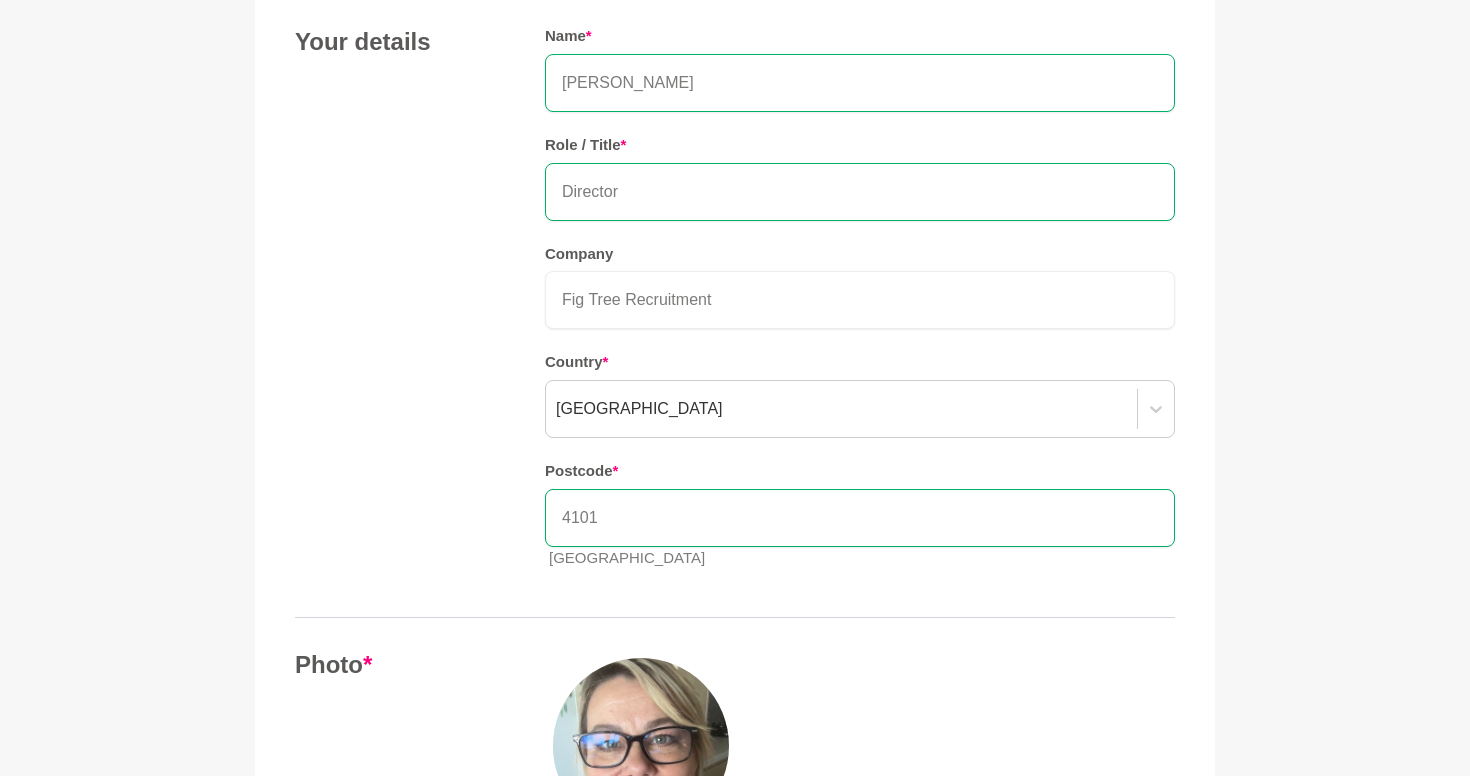 scroll, scrollTop: -7, scrollLeft: 0, axis: vertical 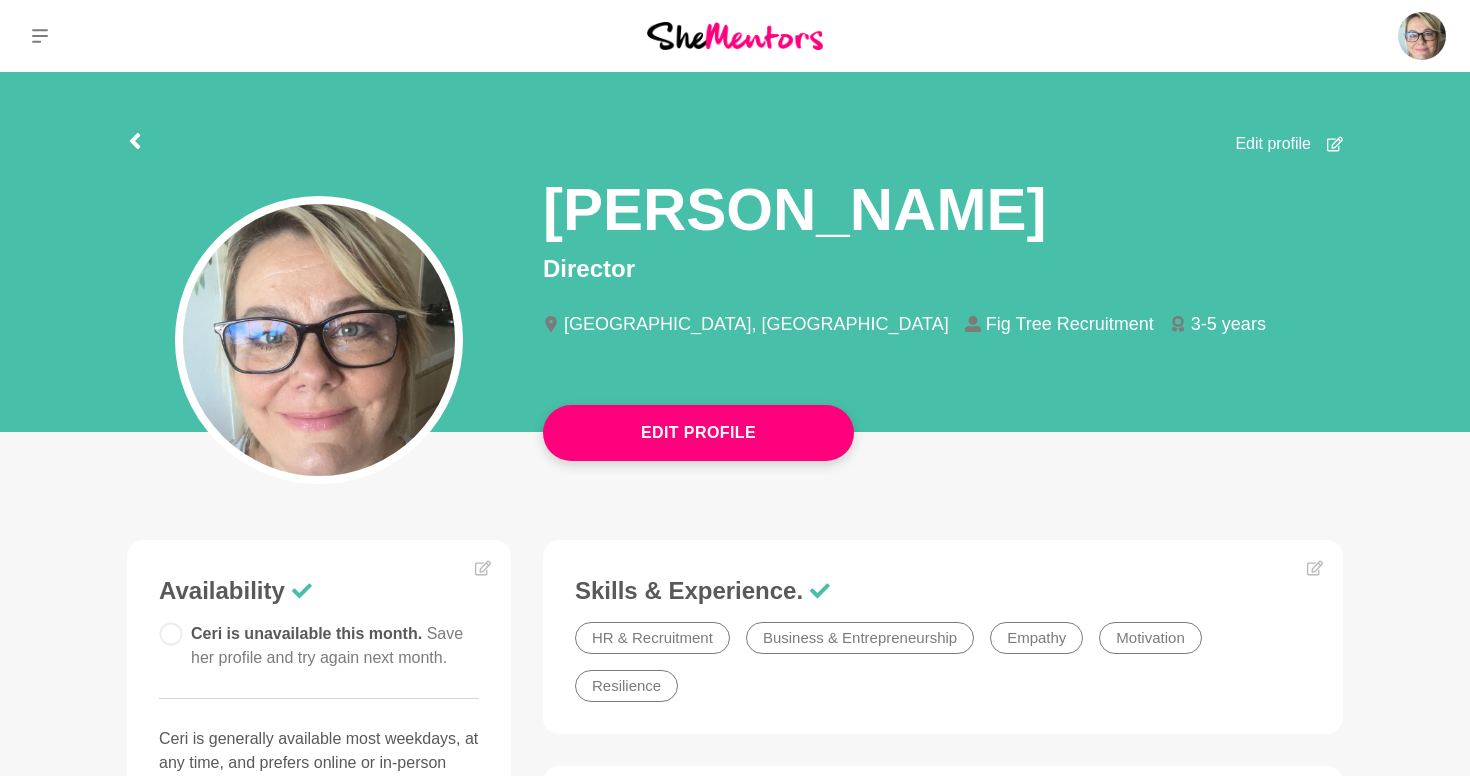 click on "Edit profile" at bounding box center [1273, 144] 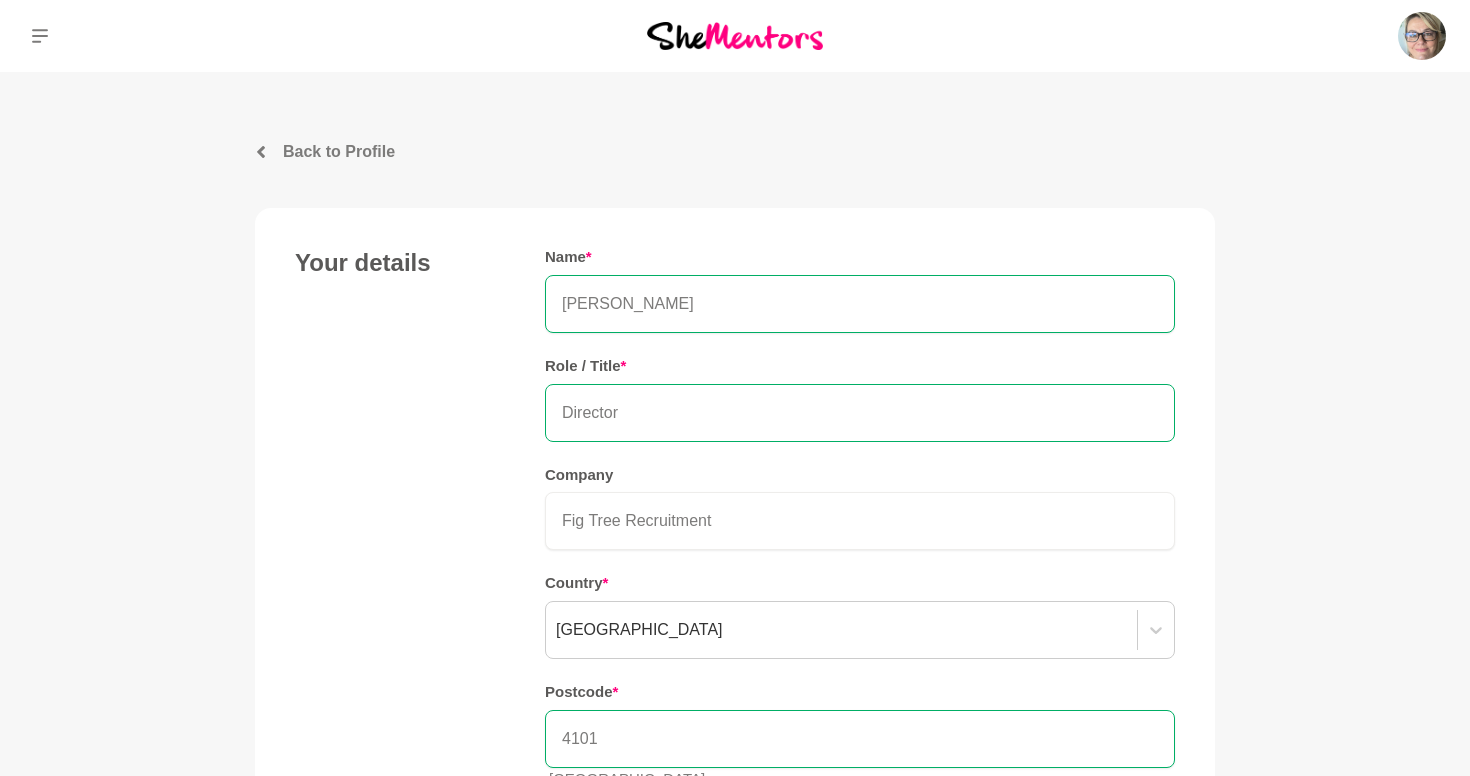 click on "Director" at bounding box center [860, 413] 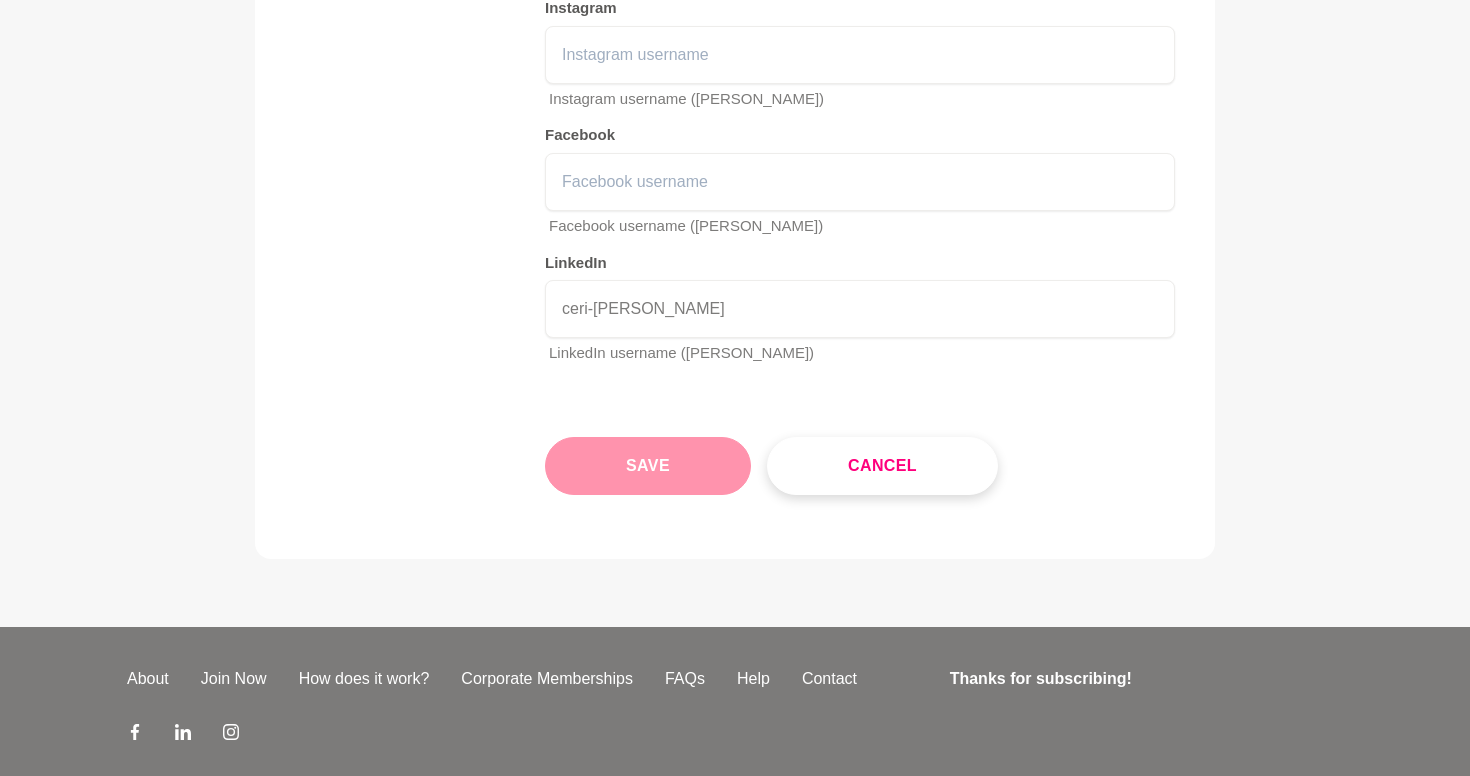 scroll, scrollTop: 3286, scrollLeft: 0, axis: vertical 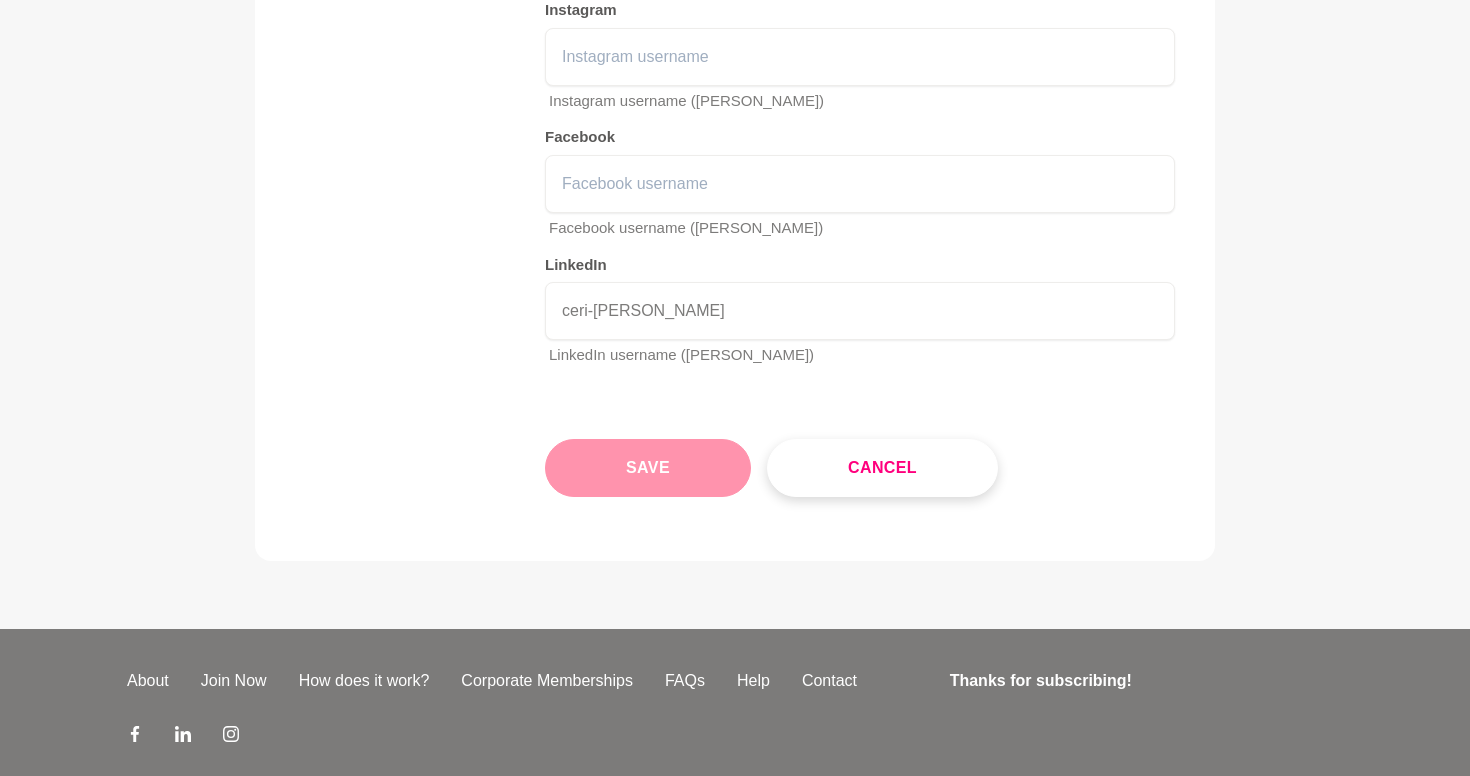 type on "Founder/Director" 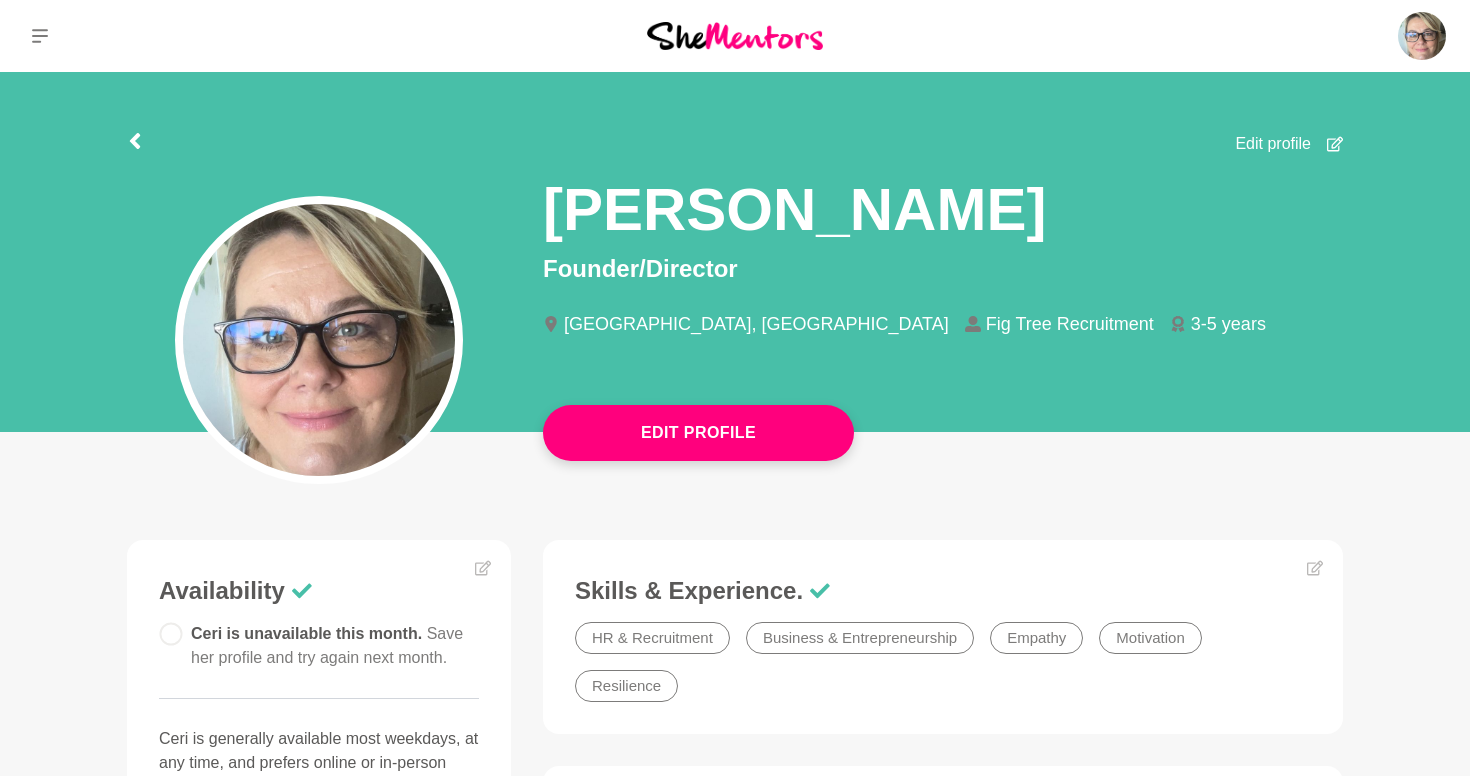 scroll, scrollTop: 0, scrollLeft: 0, axis: both 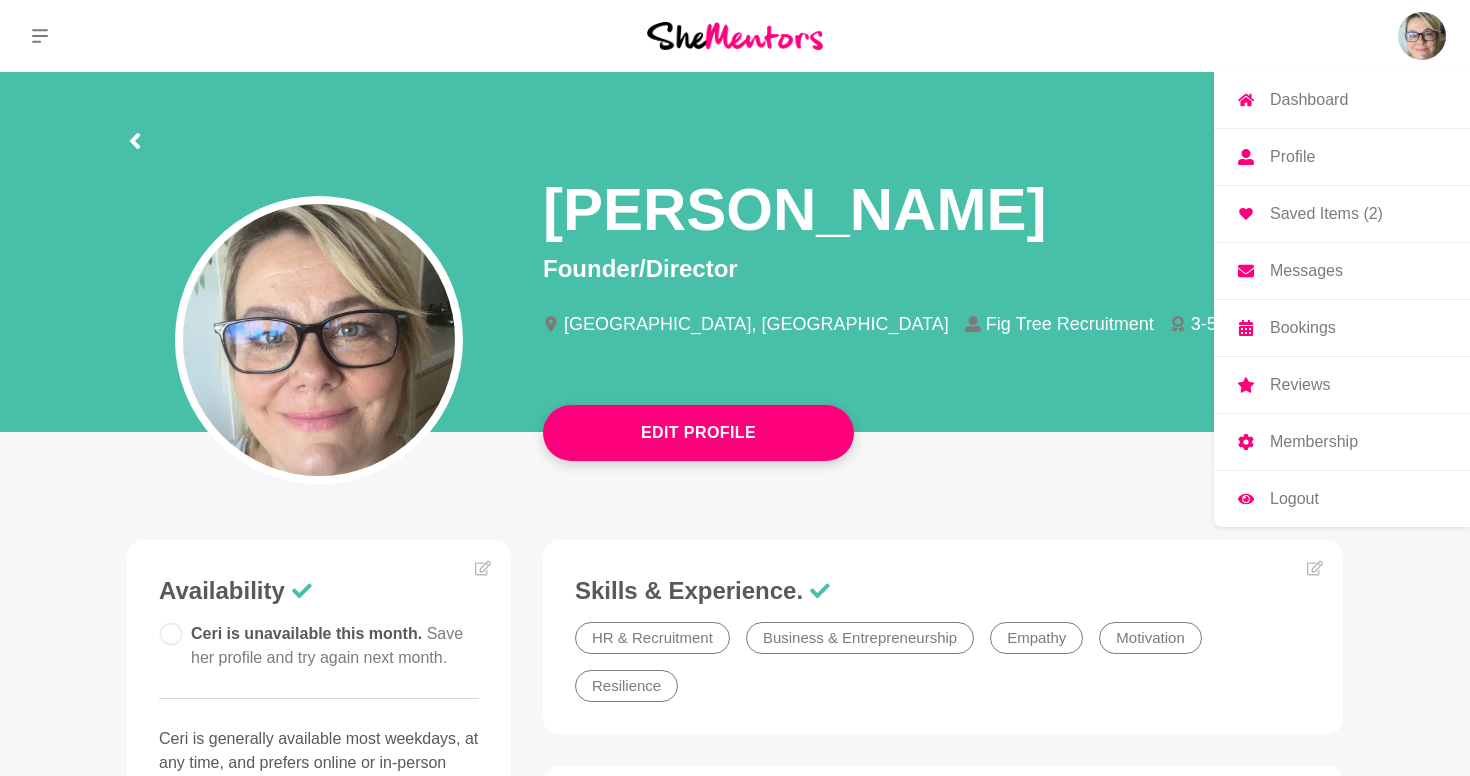 click at bounding box center [1422, 36] 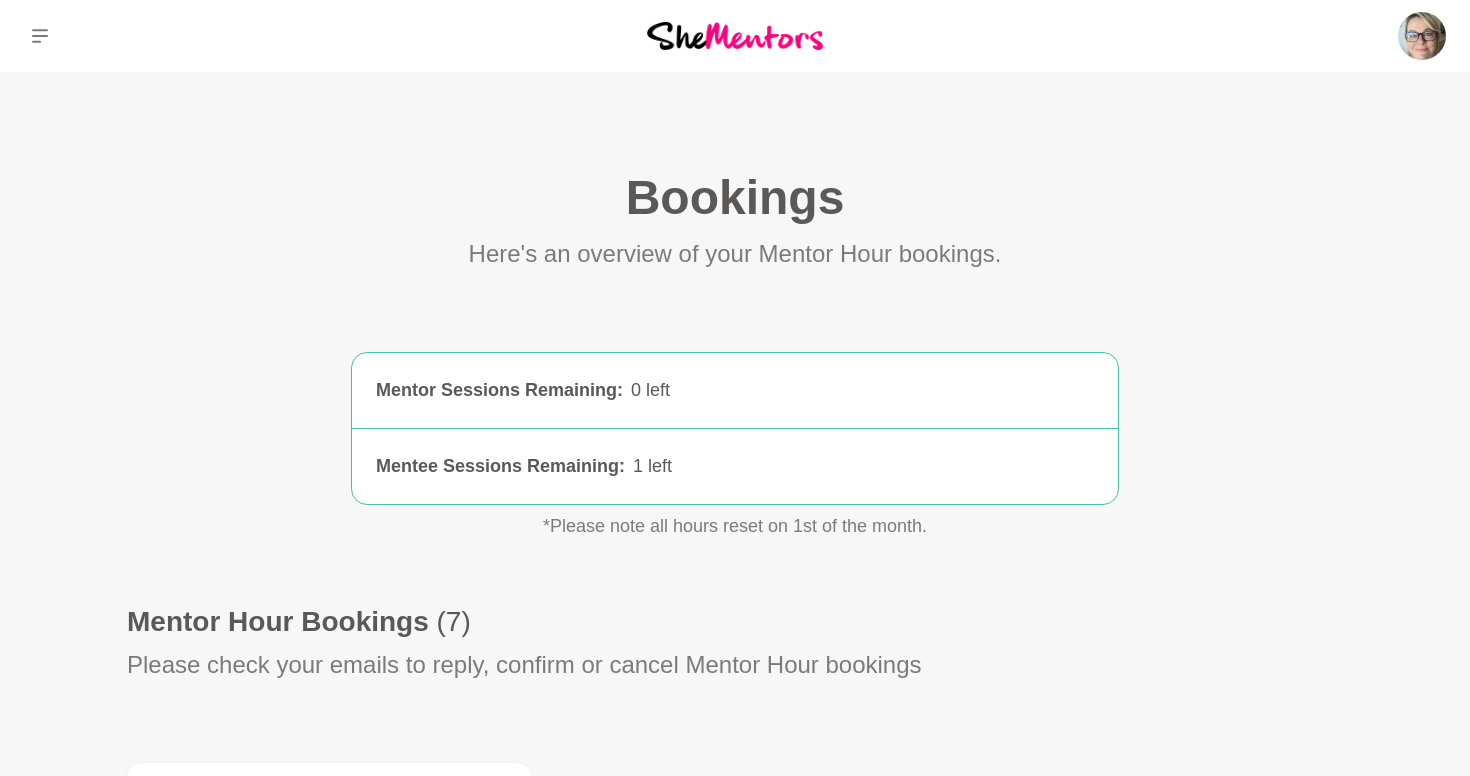 scroll, scrollTop: 0, scrollLeft: 0, axis: both 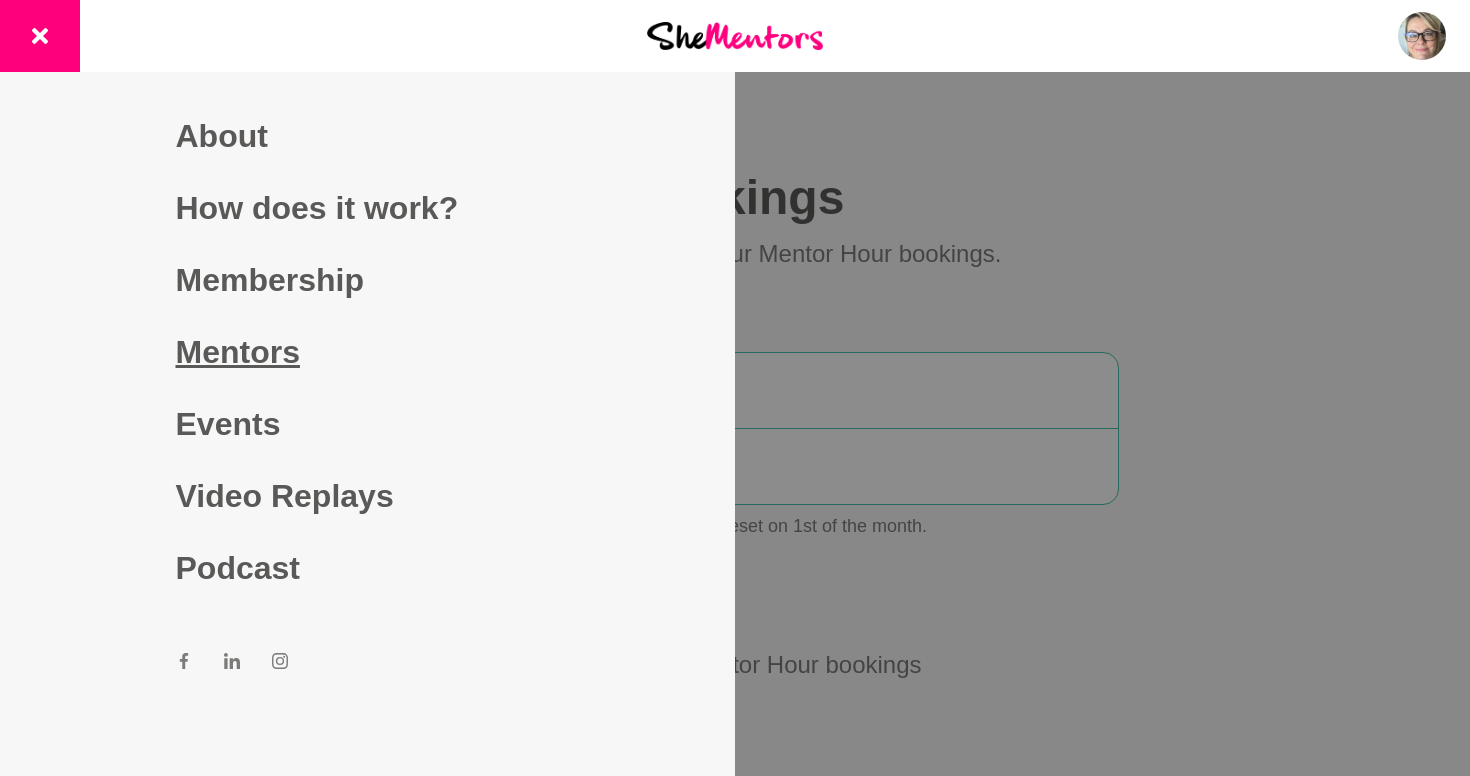 click on "Mentors" at bounding box center [368, 352] 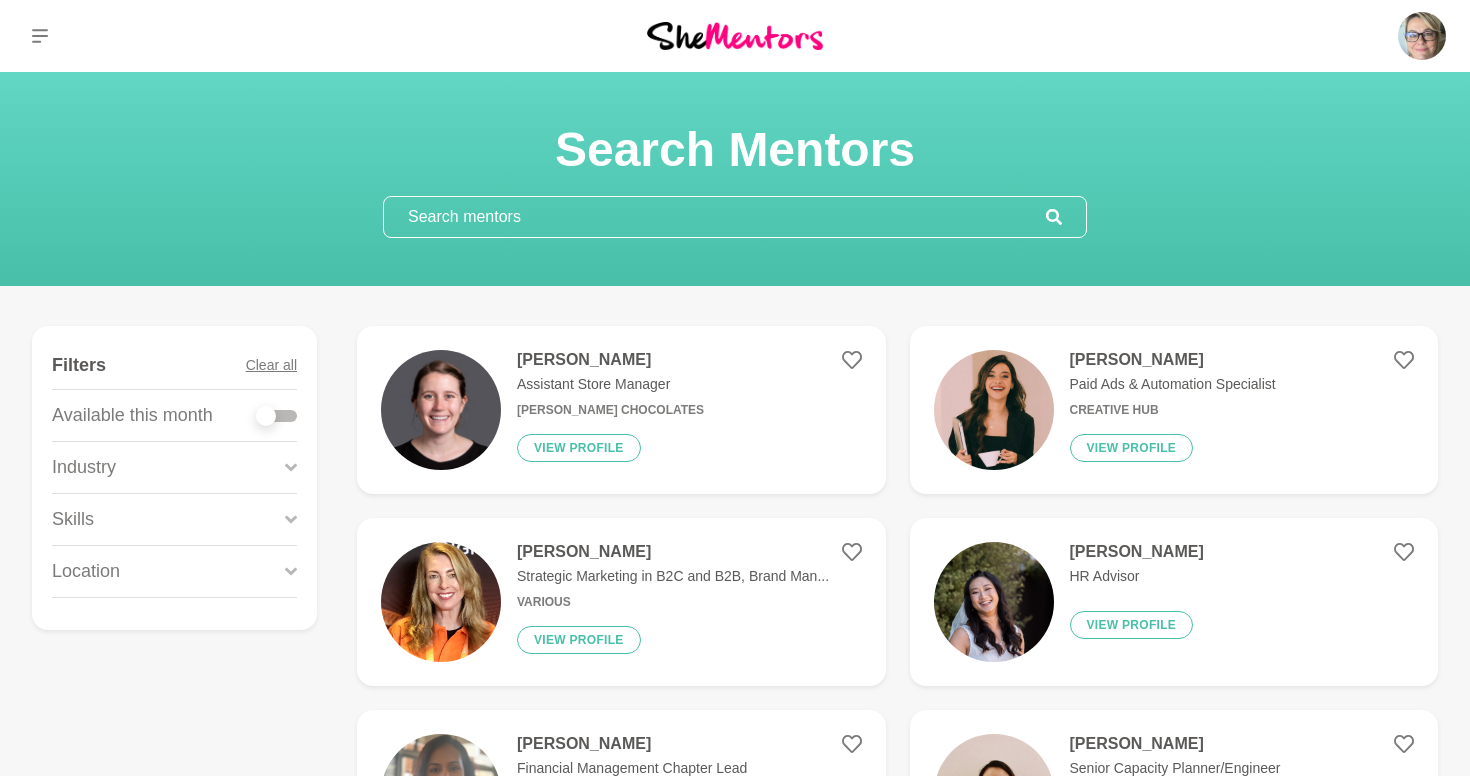 scroll, scrollTop: 0, scrollLeft: 0, axis: both 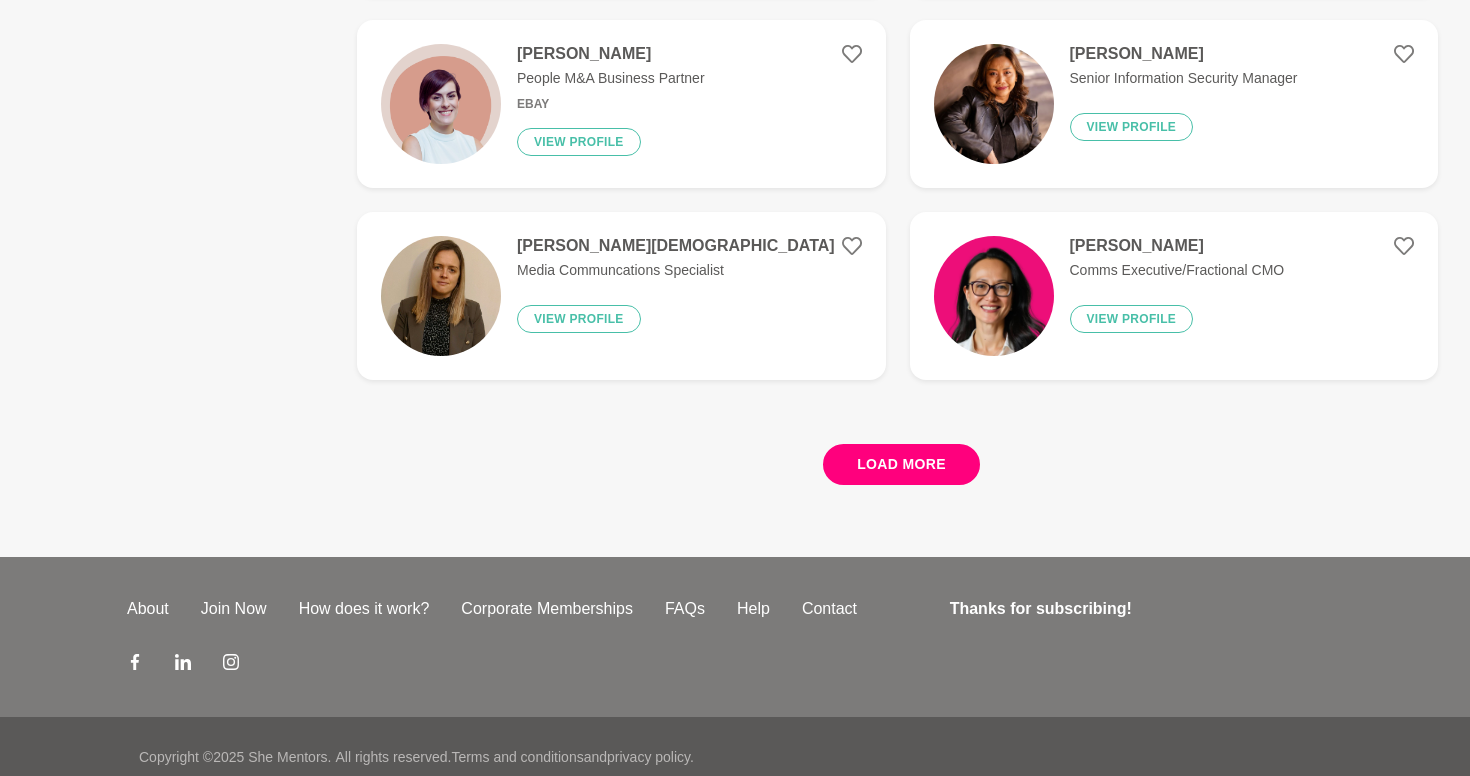 click on "Load more" at bounding box center (901, 464) 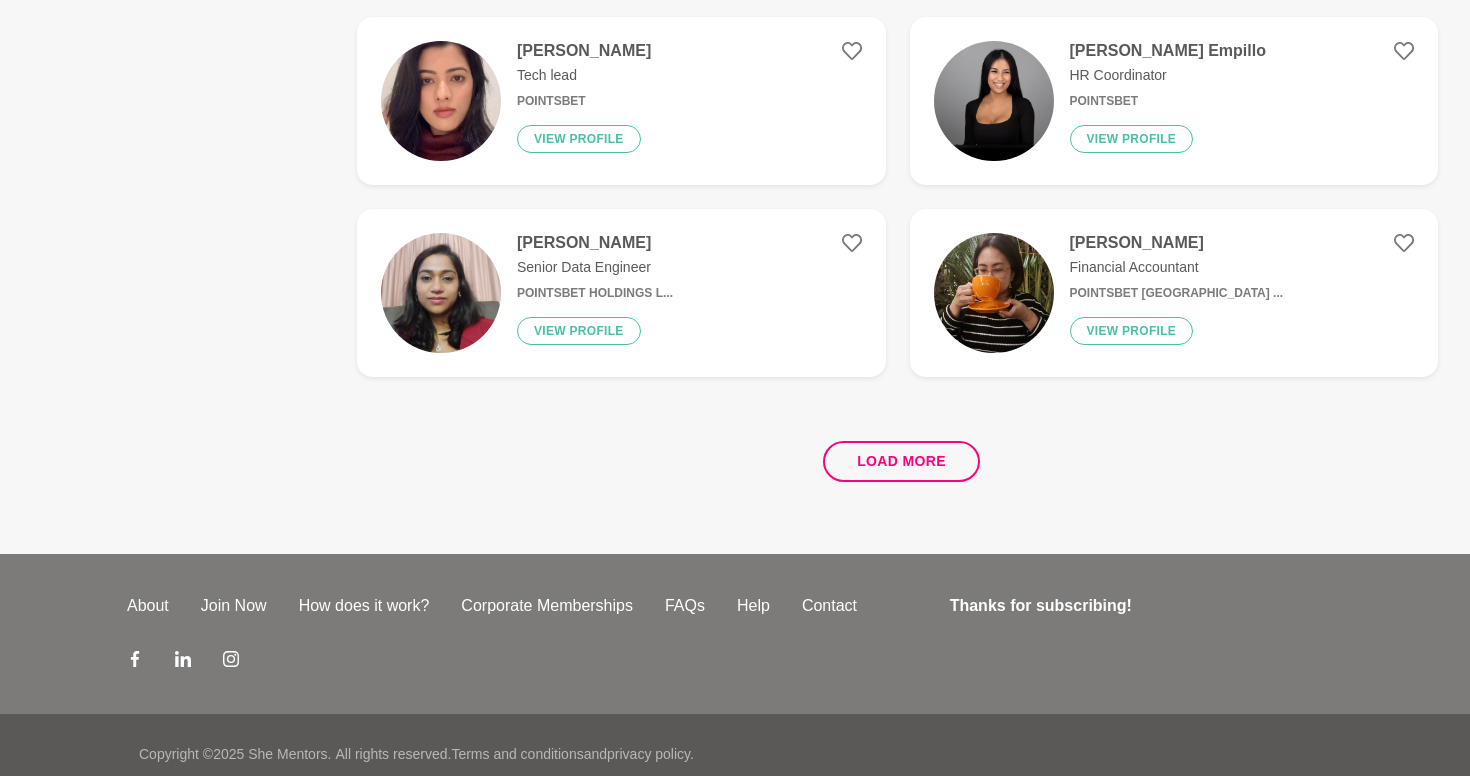 scroll, scrollTop: 7621, scrollLeft: 0, axis: vertical 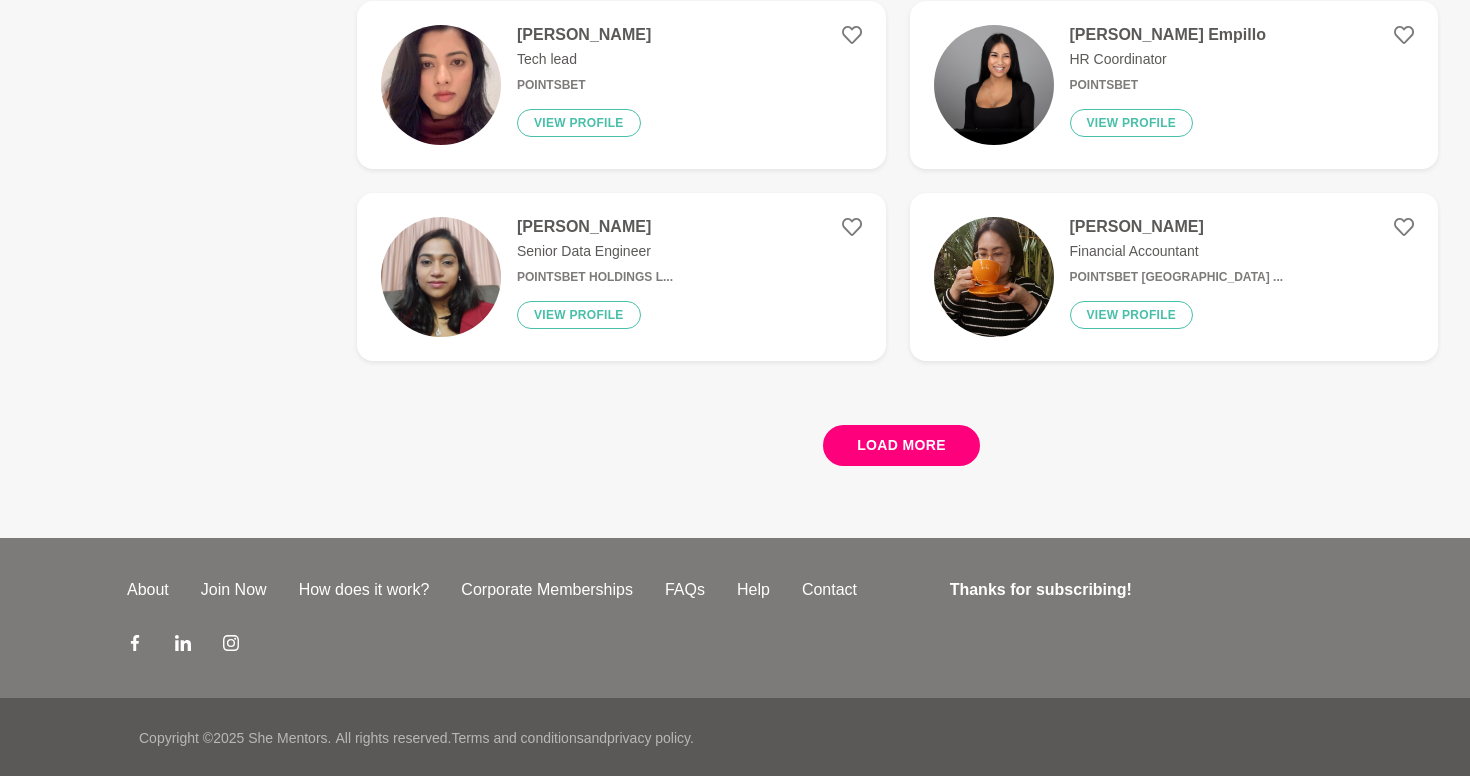 click on "Load more" at bounding box center (901, 445) 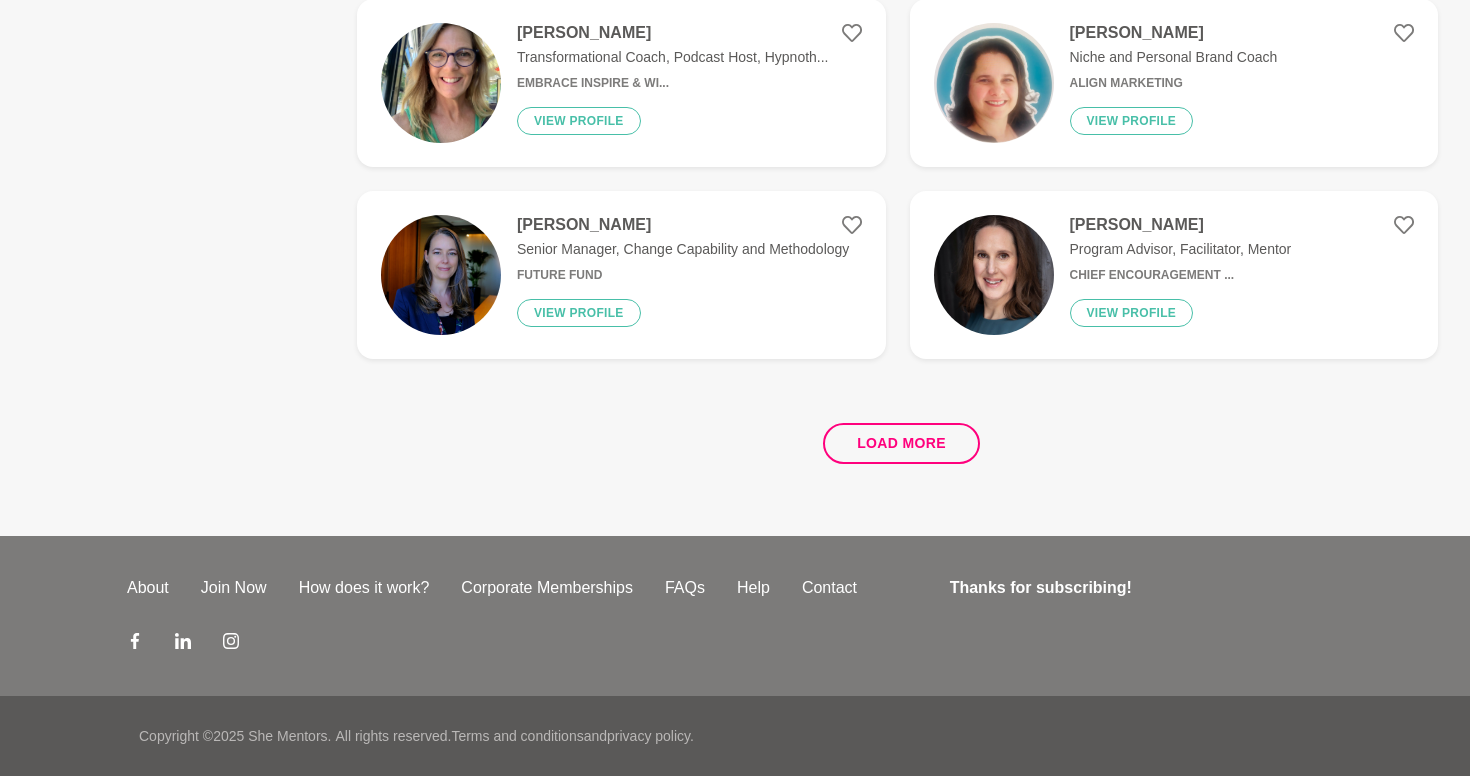 scroll, scrollTop: 11463, scrollLeft: 0, axis: vertical 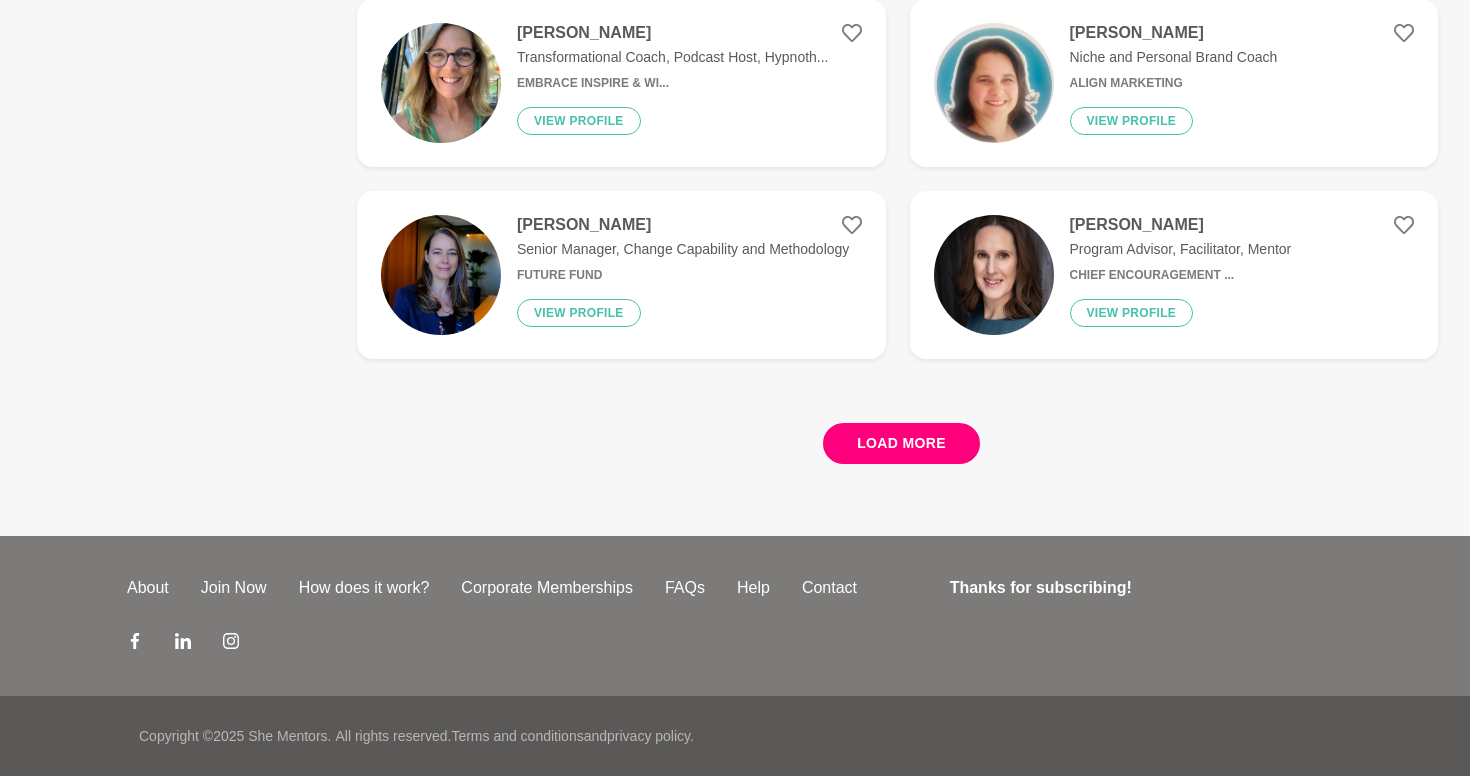 click on "Load more" at bounding box center [901, 443] 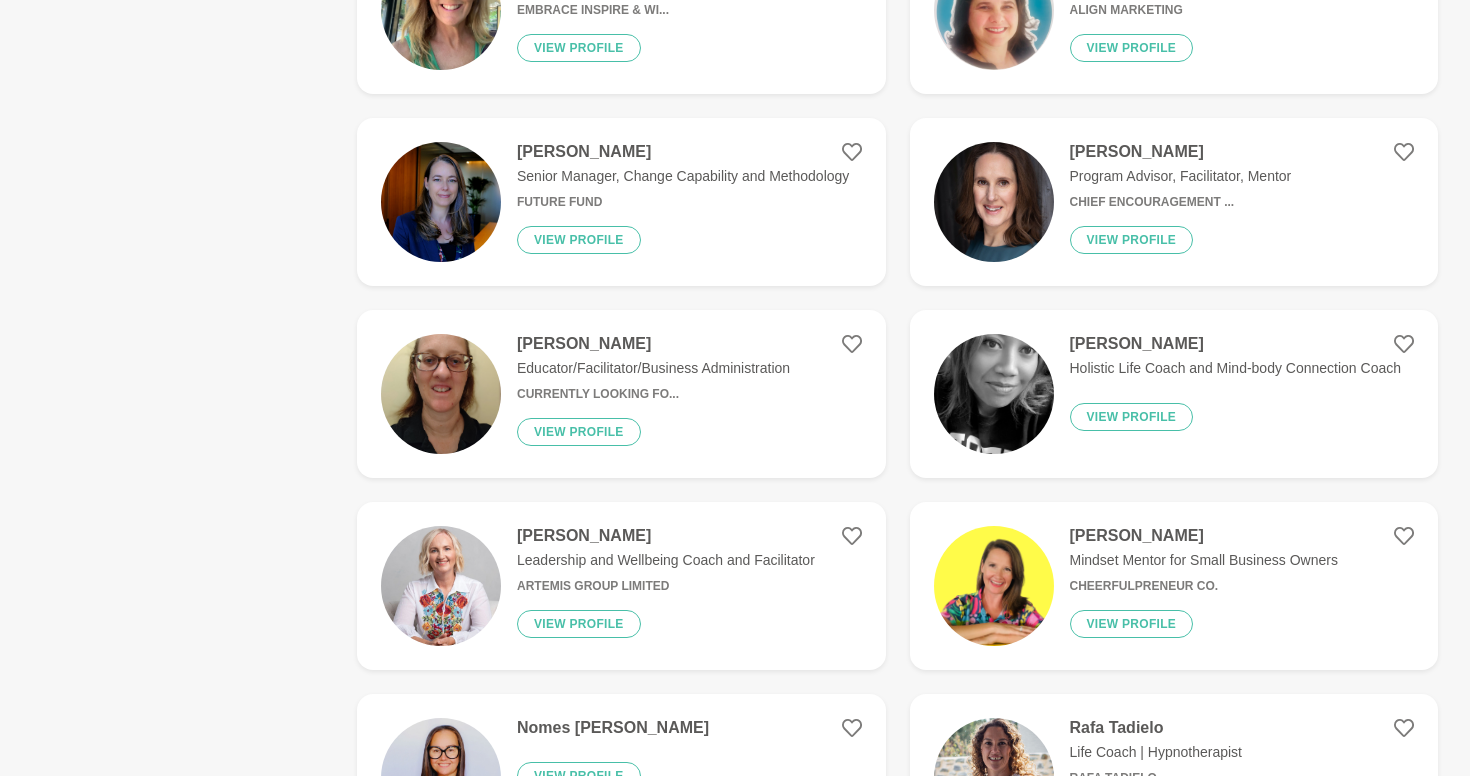 scroll, scrollTop: 11548, scrollLeft: 0, axis: vertical 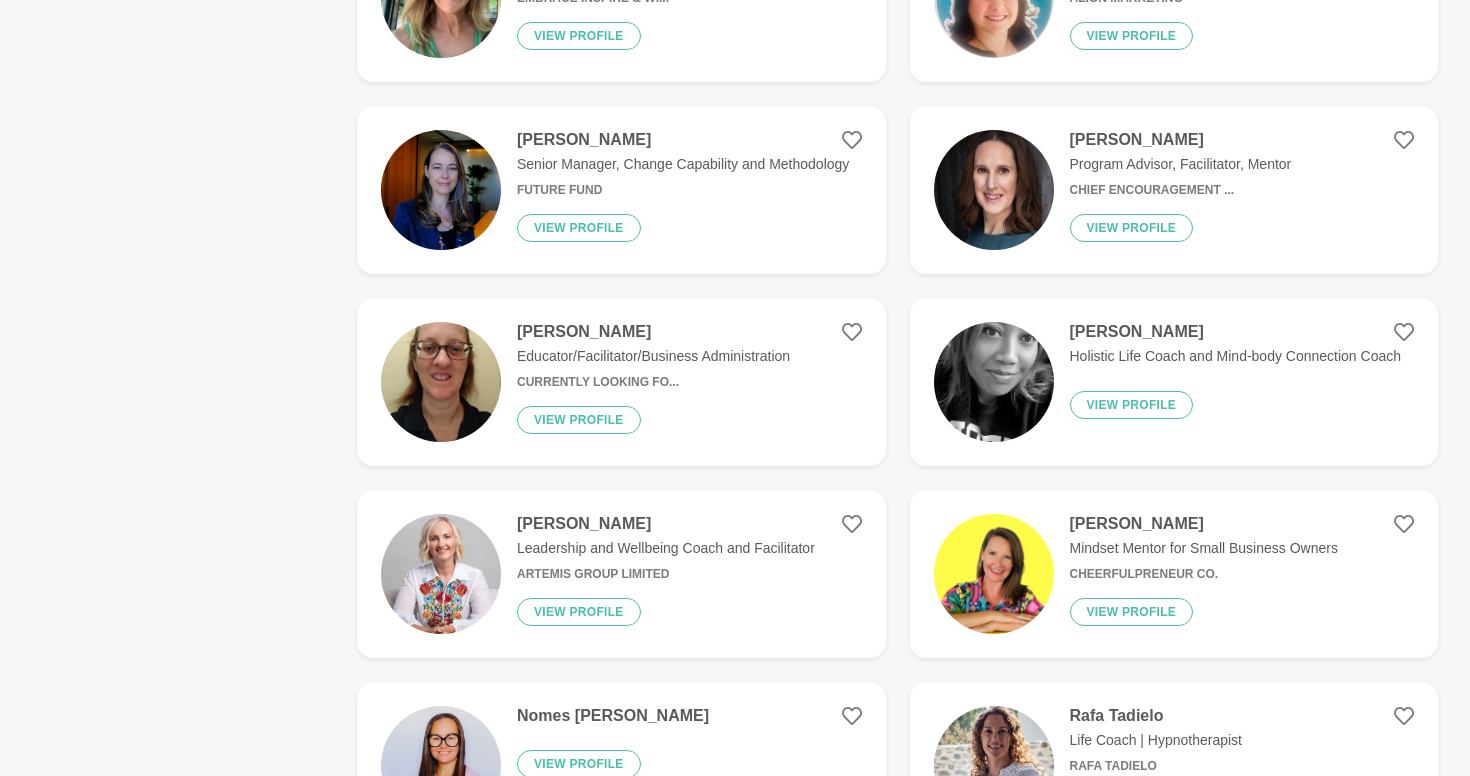 click on "Currently Looking Fo..." at bounding box center (653, 382) 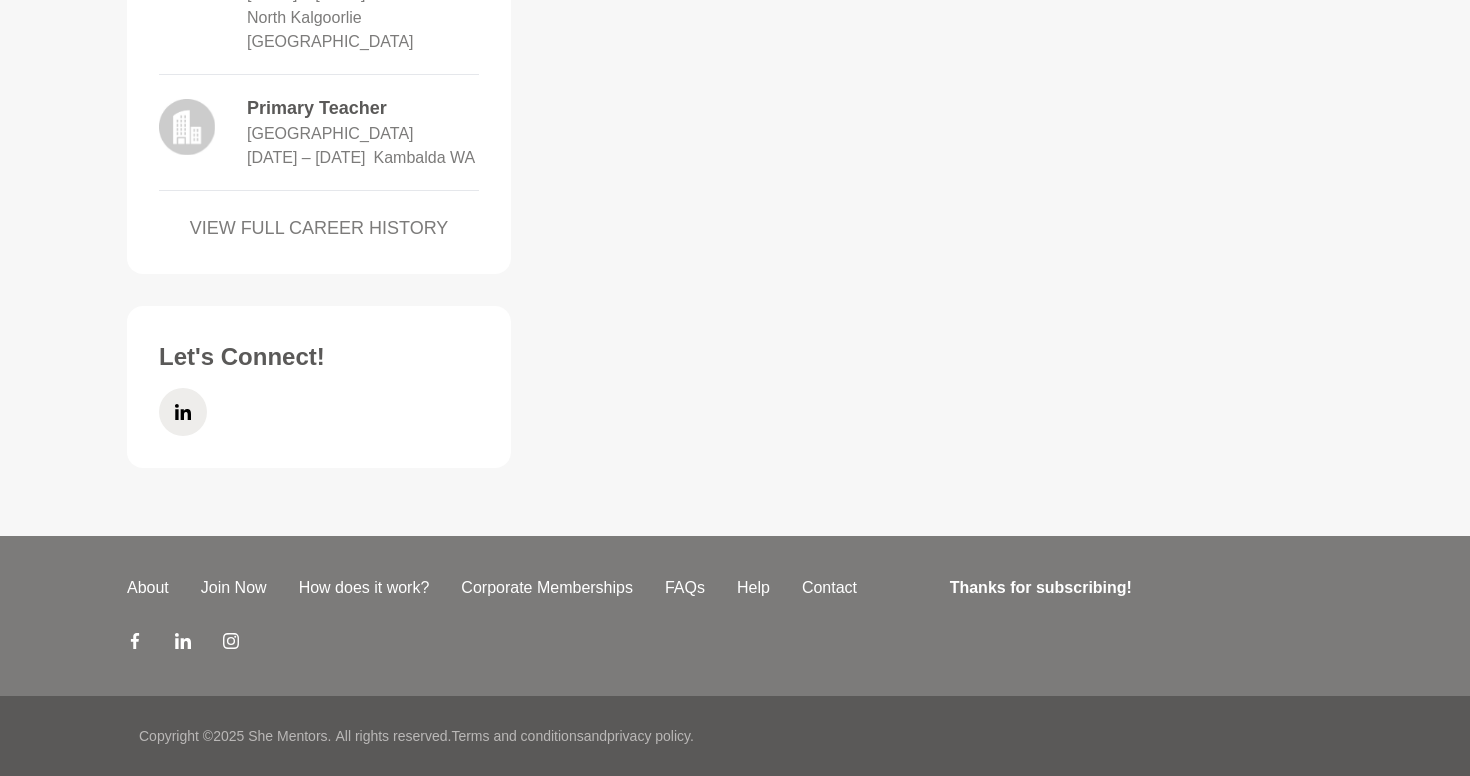 scroll, scrollTop: 0, scrollLeft: 0, axis: both 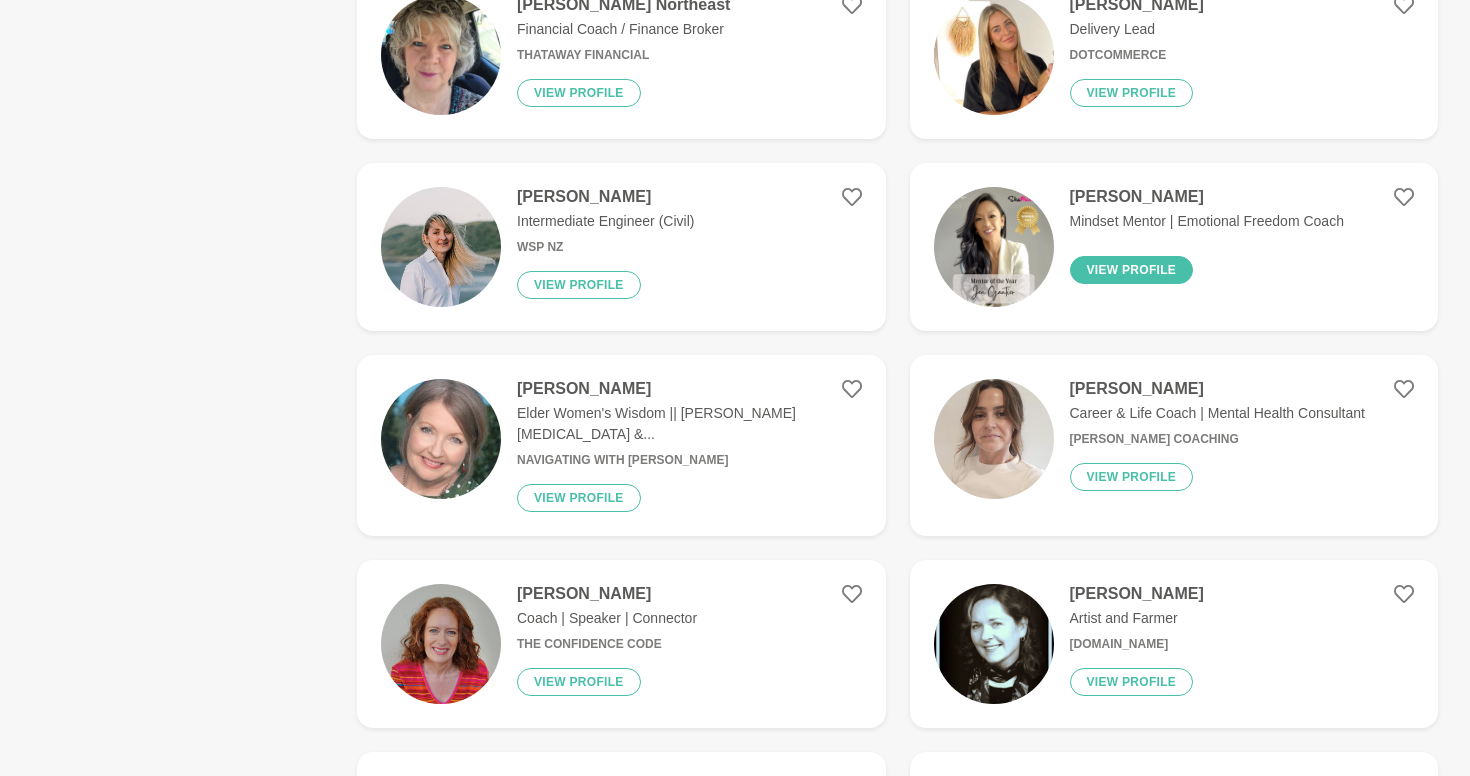 click on "View profile" at bounding box center [1132, 270] 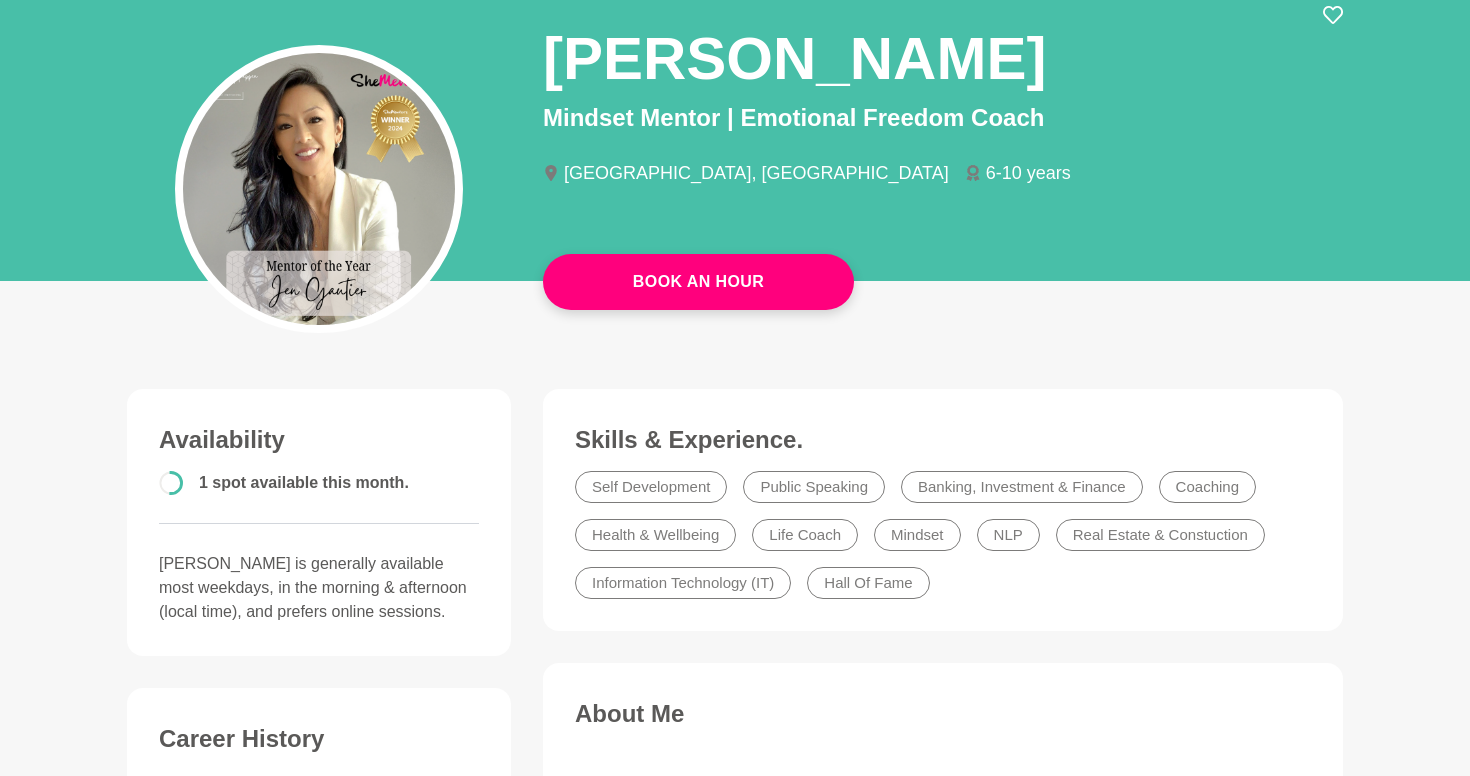 scroll, scrollTop: 192, scrollLeft: 0, axis: vertical 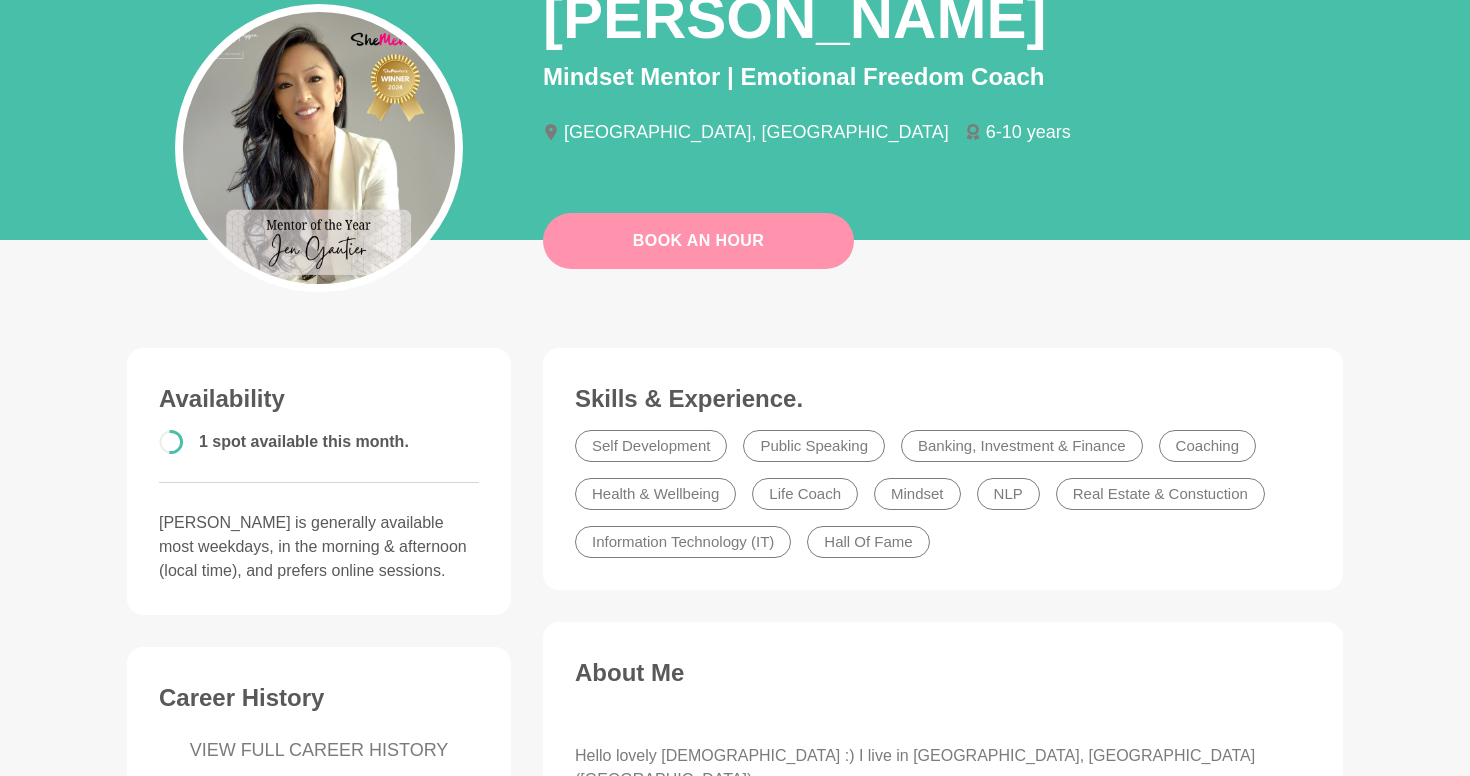 click on "Book An Hour" at bounding box center [698, 241] 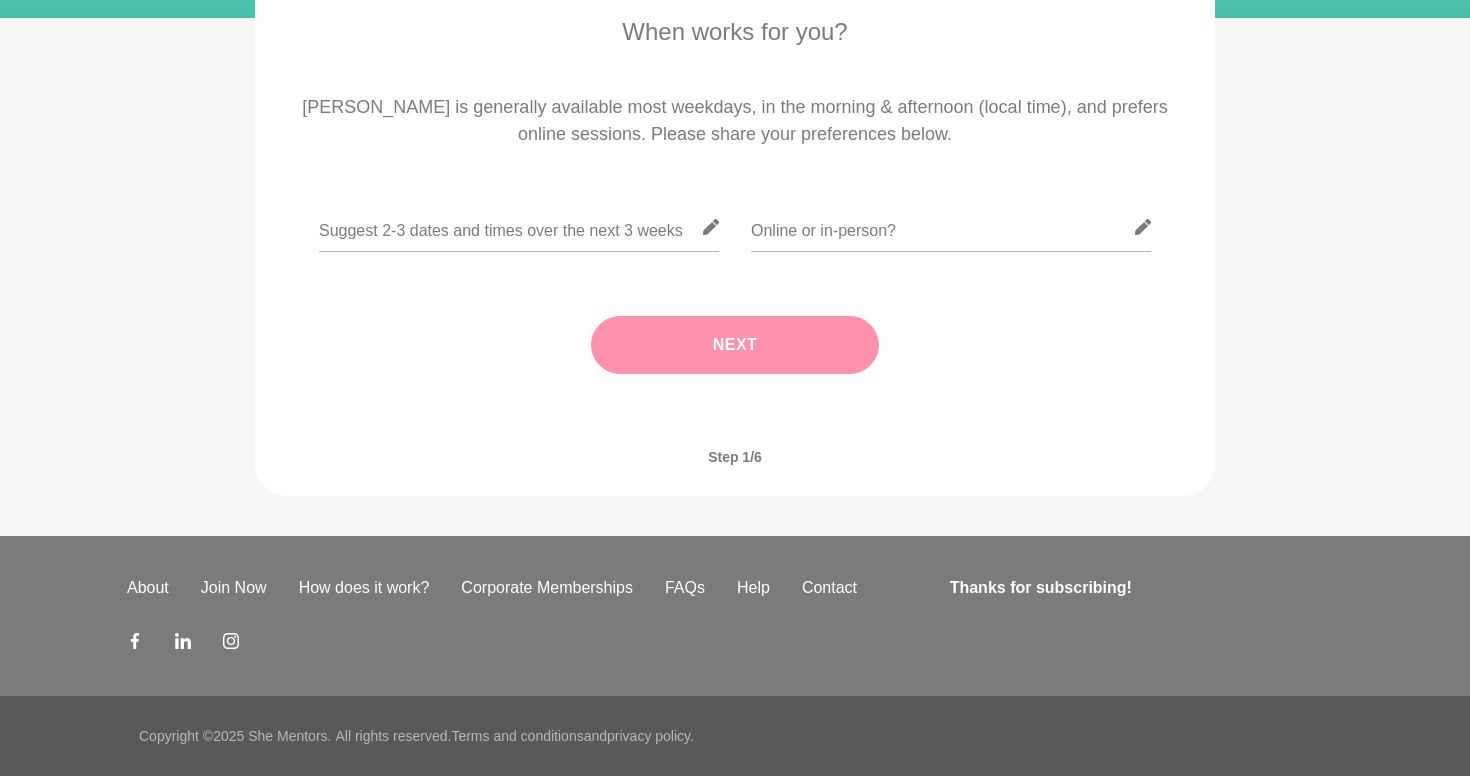 scroll, scrollTop: 363, scrollLeft: 0, axis: vertical 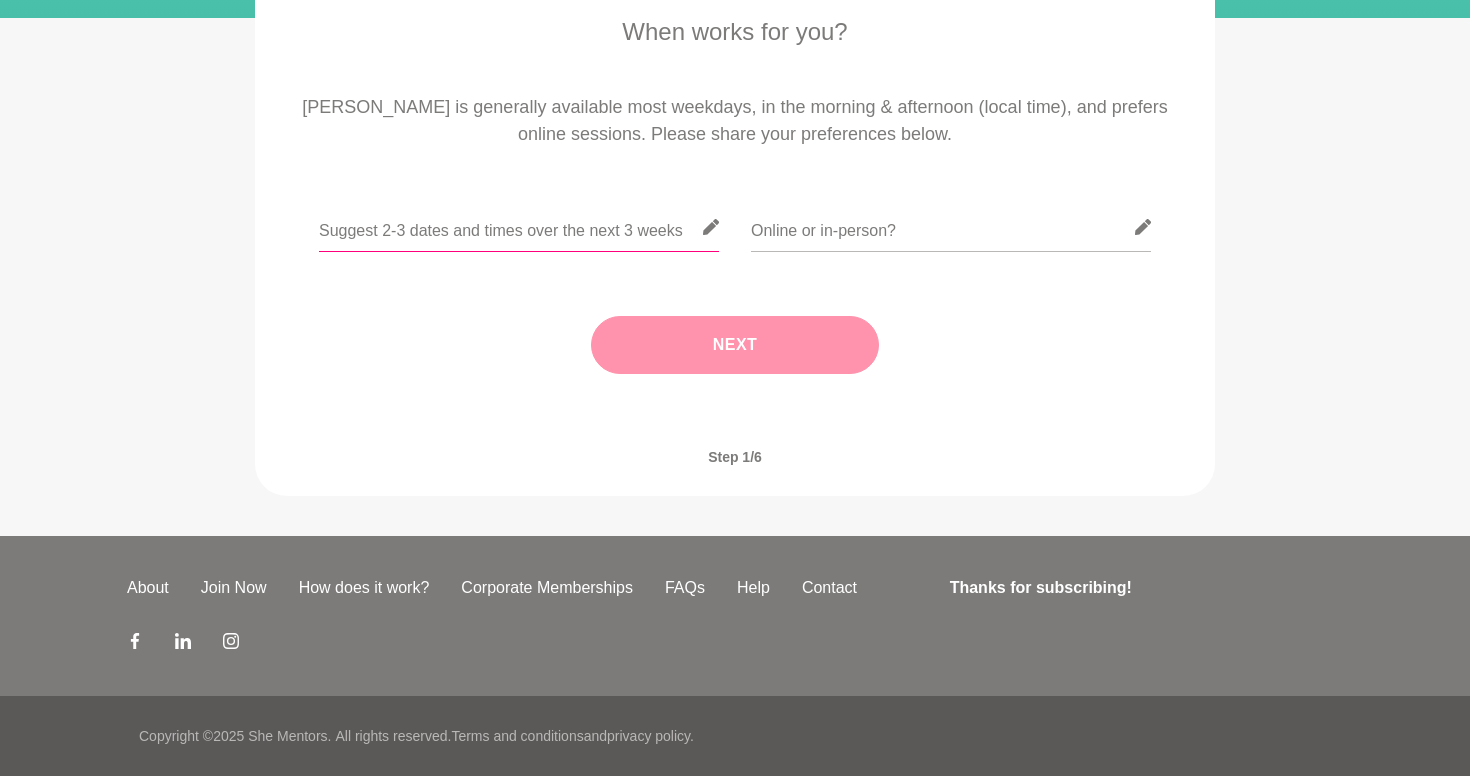 click at bounding box center [519, 227] 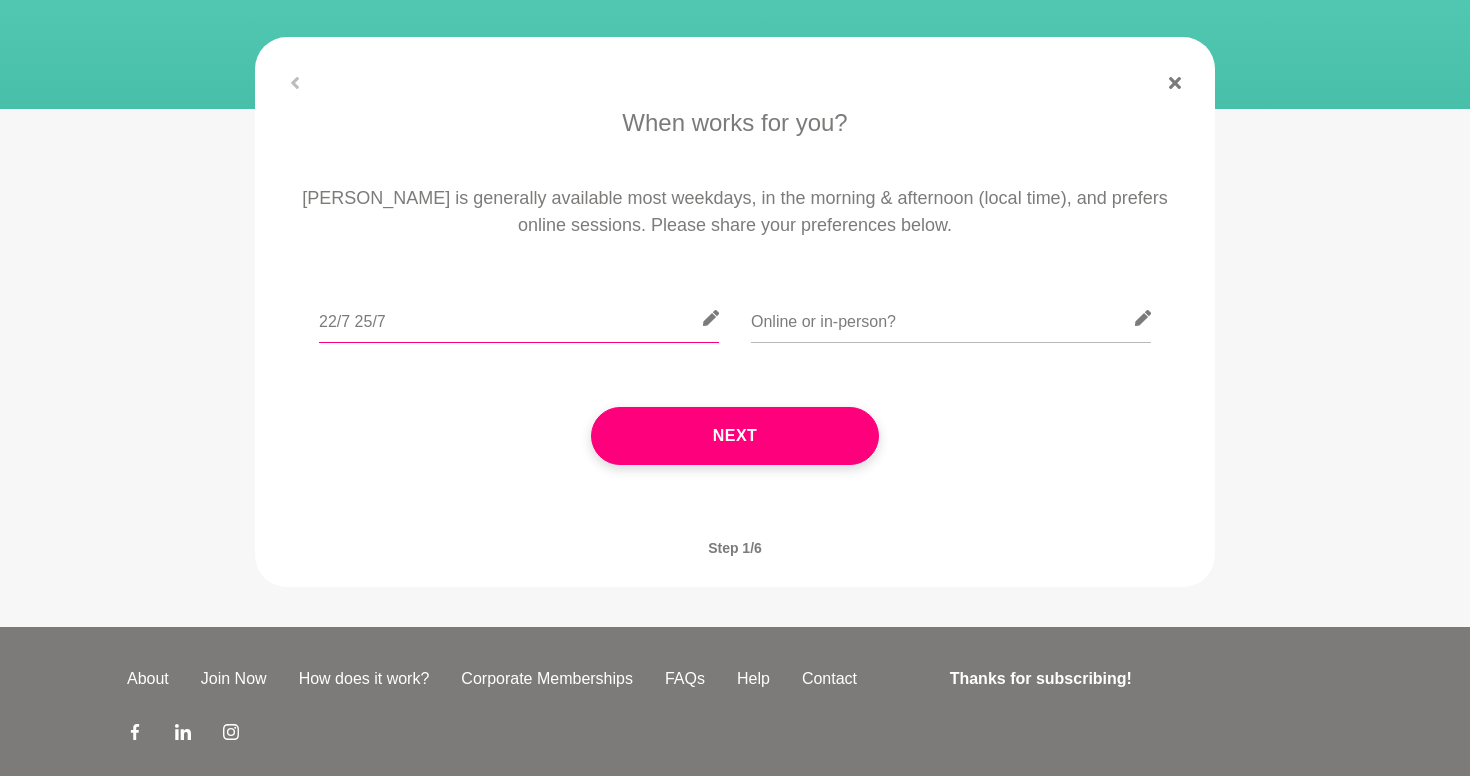 scroll, scrollTop: 272, scrollLeft: 0, axis: vertical 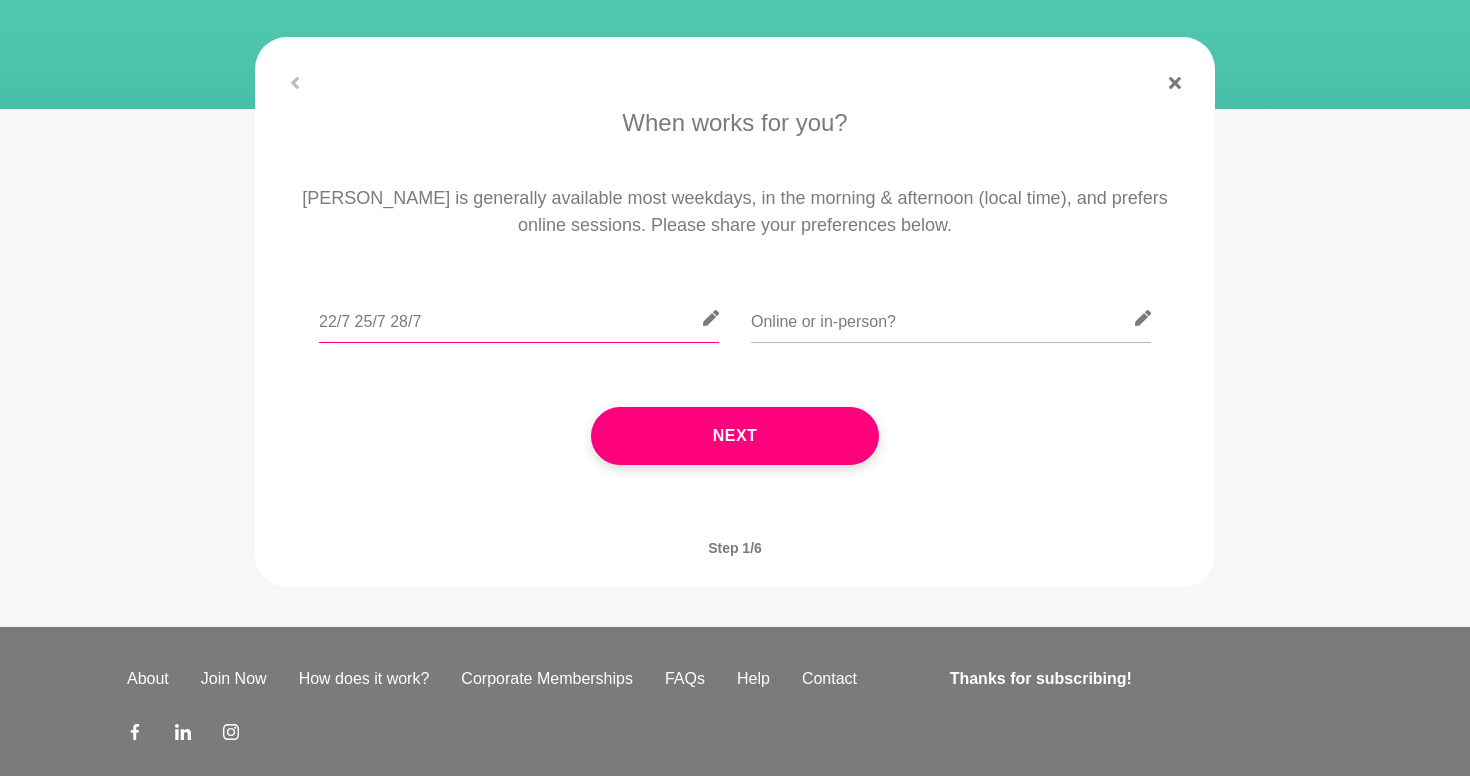 click on "22/7 25/7 28/7" at bounding box center (519, 318) 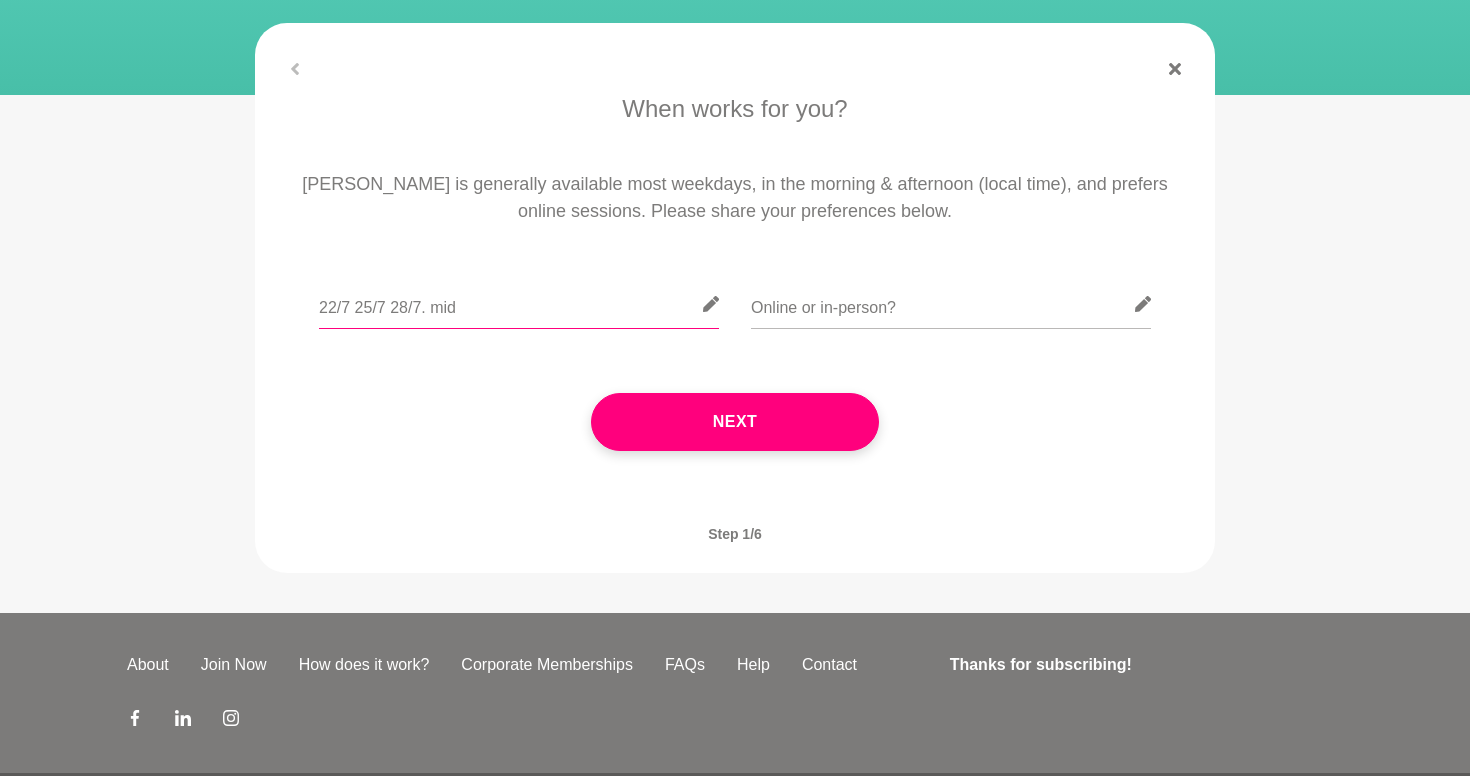 scroll, scrollTop: 288, scrollLeft: 0, axis: vertical 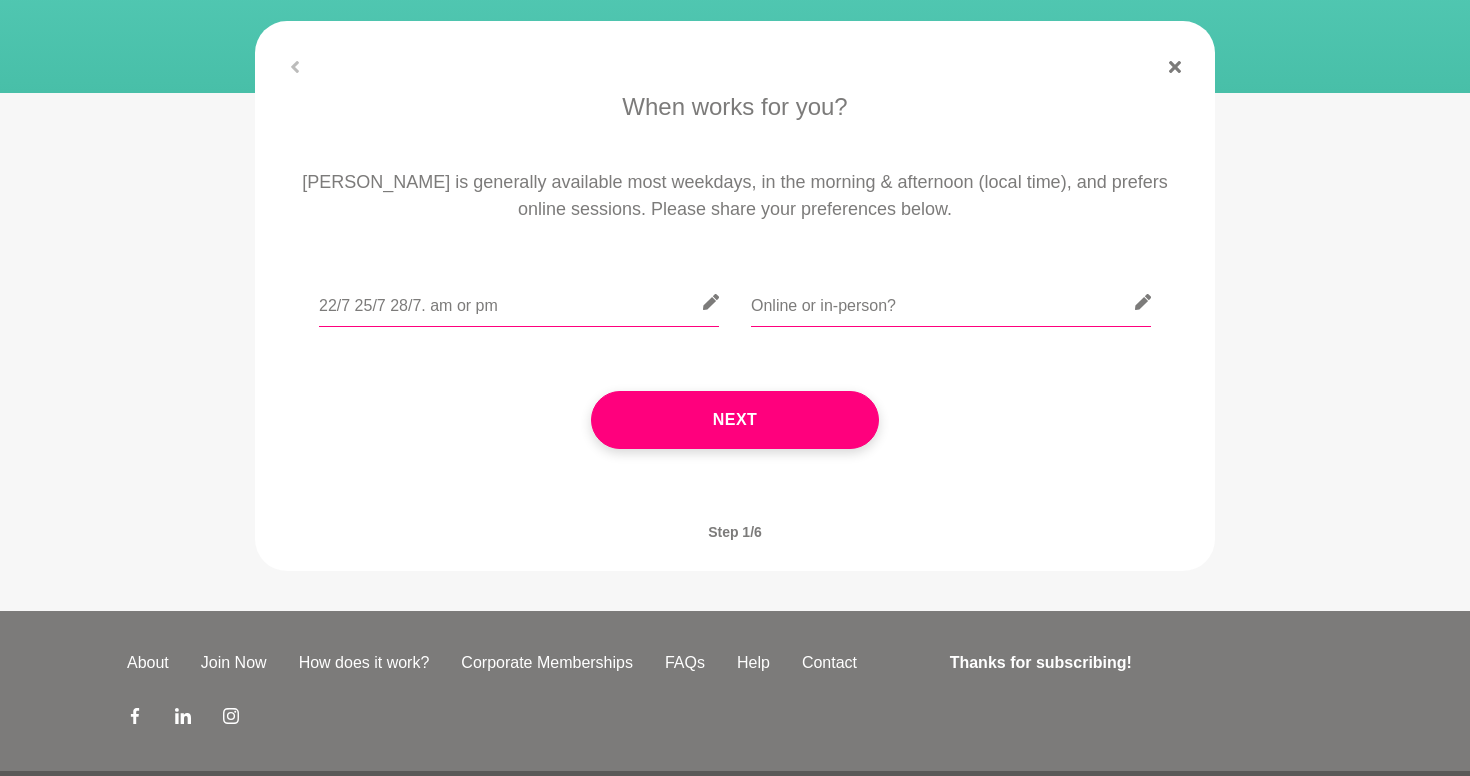 type on "22/7 25/7 28/7. am or pm" 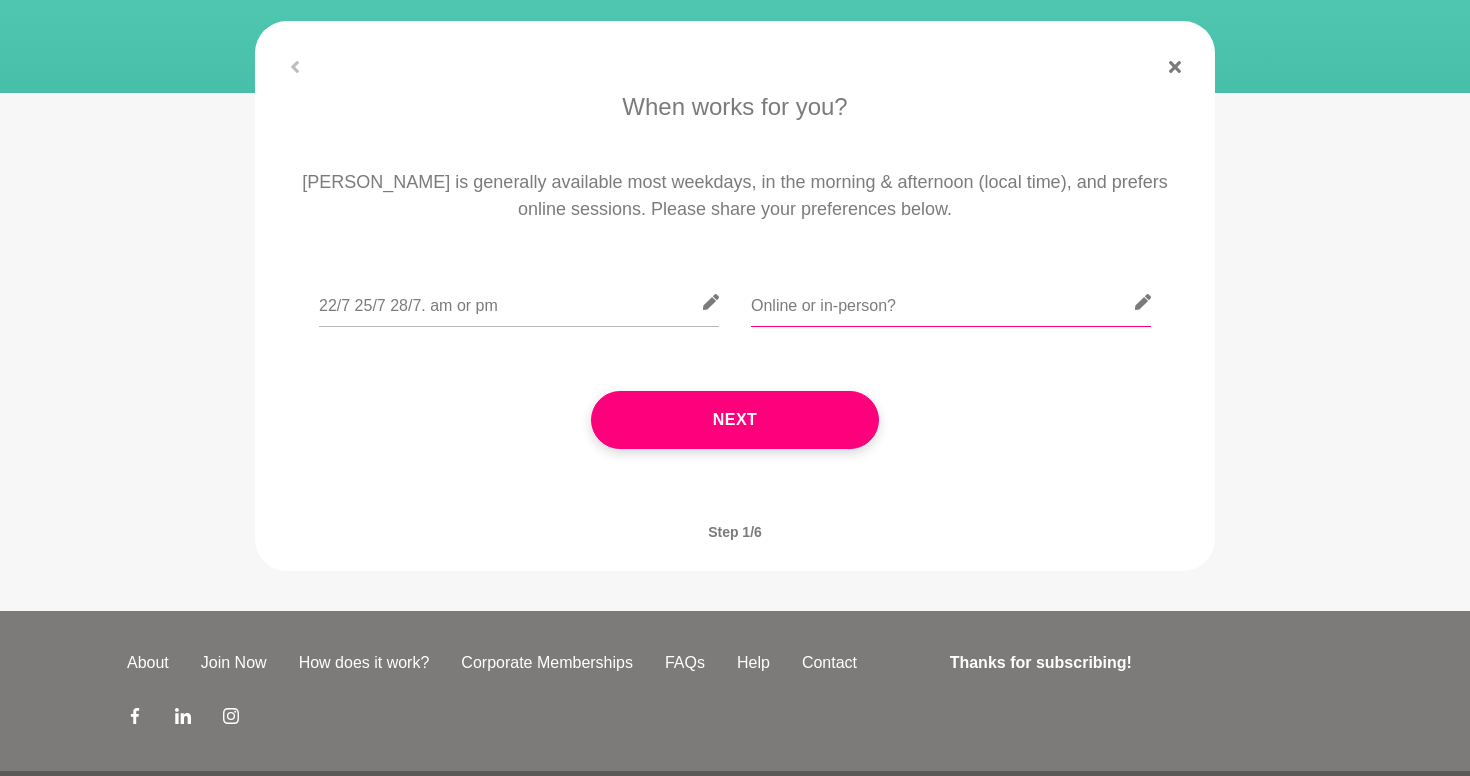 click at bounding box center [951, 302] 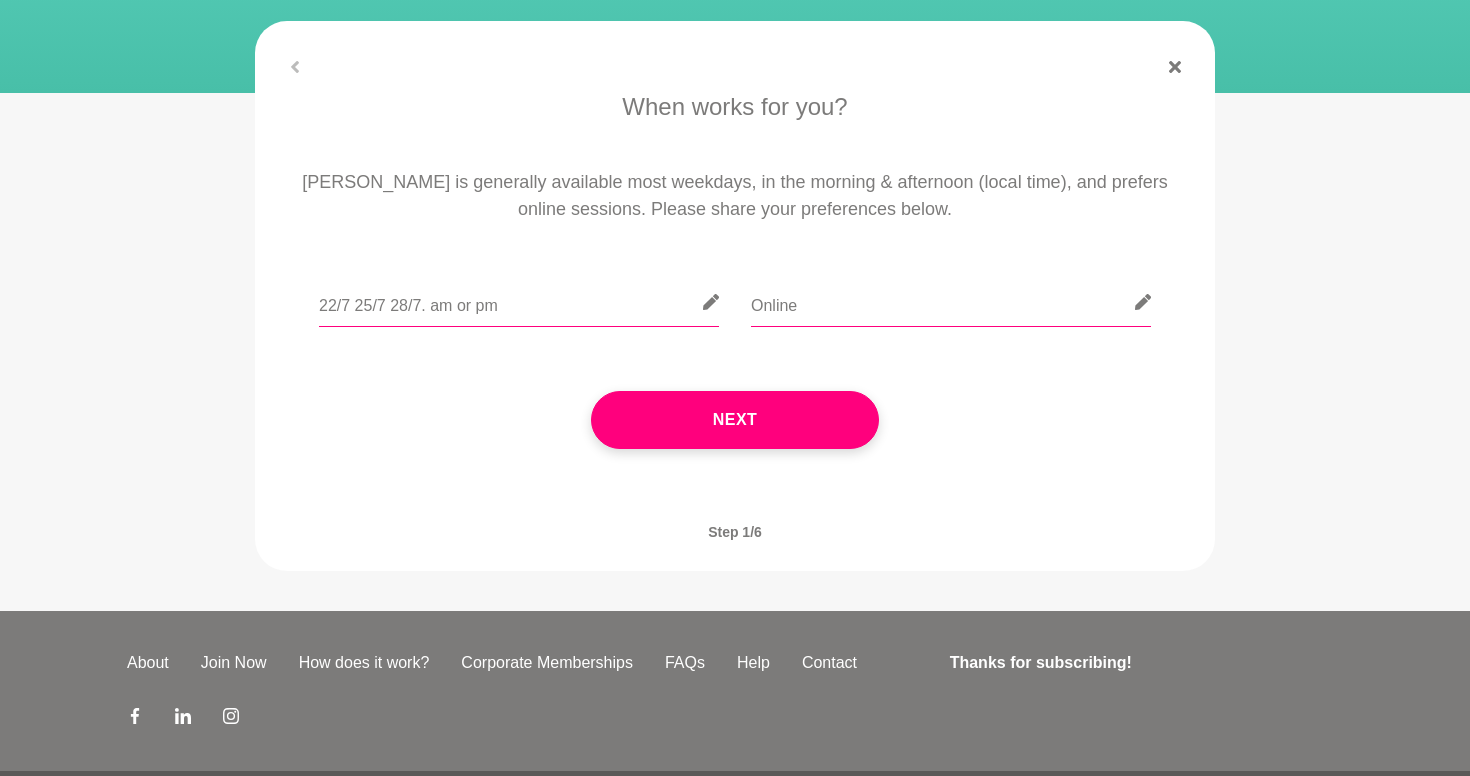 type on "Online" 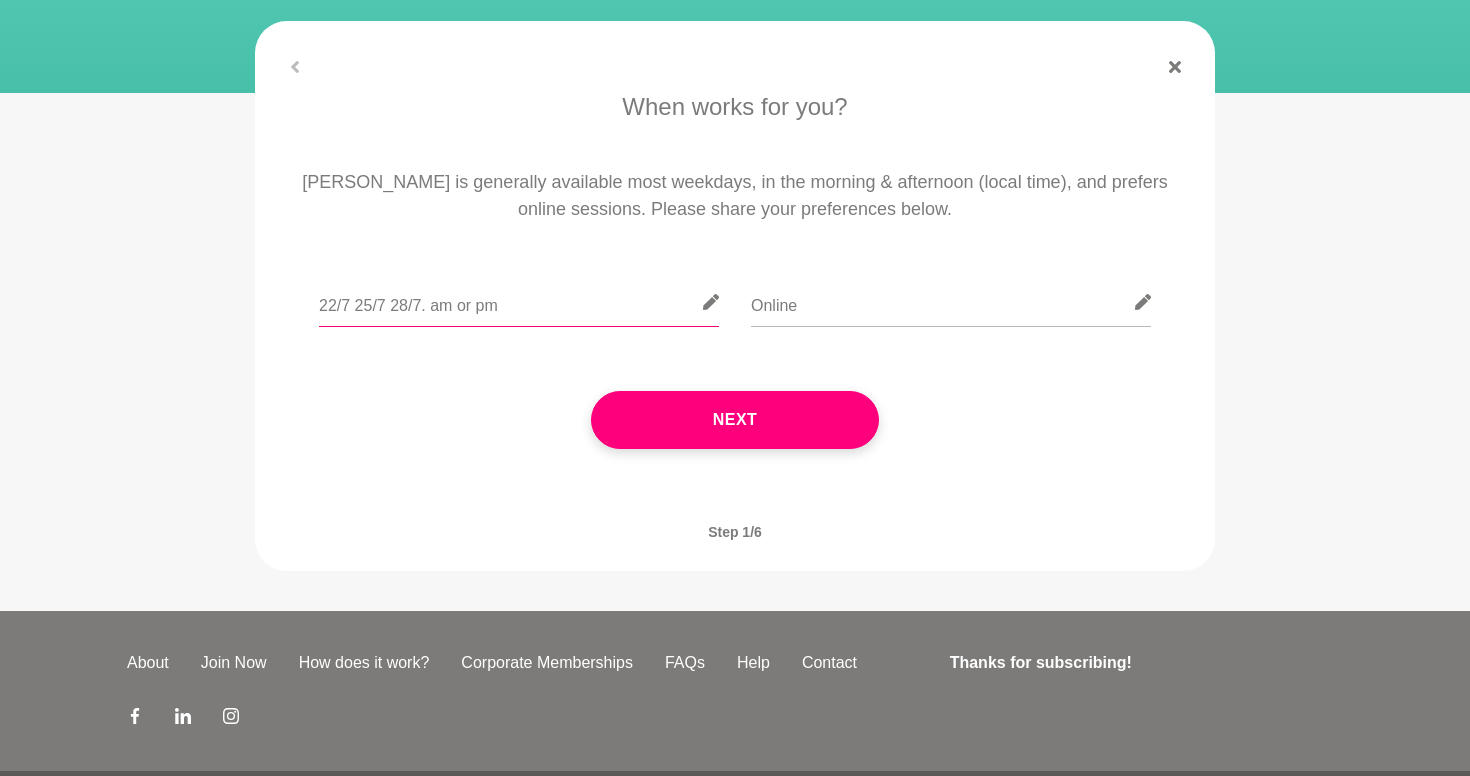 click on "22/7 25/7 28/7. am or pm" at bounding box center (519, 302) 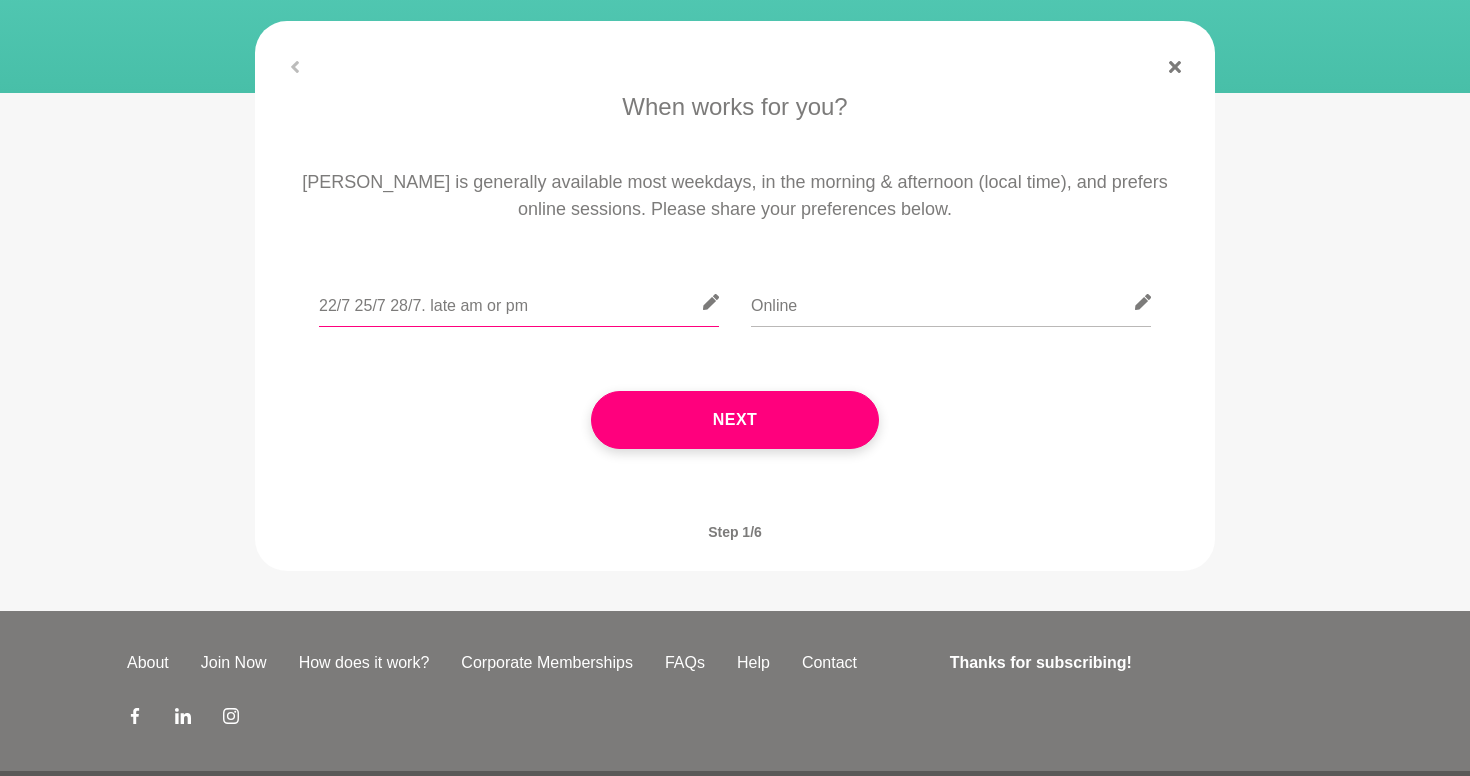 drag, startPoint x: 509, startPoint y: 303, endPoint x: 533, endPoint y: 381, distance: 81.608826 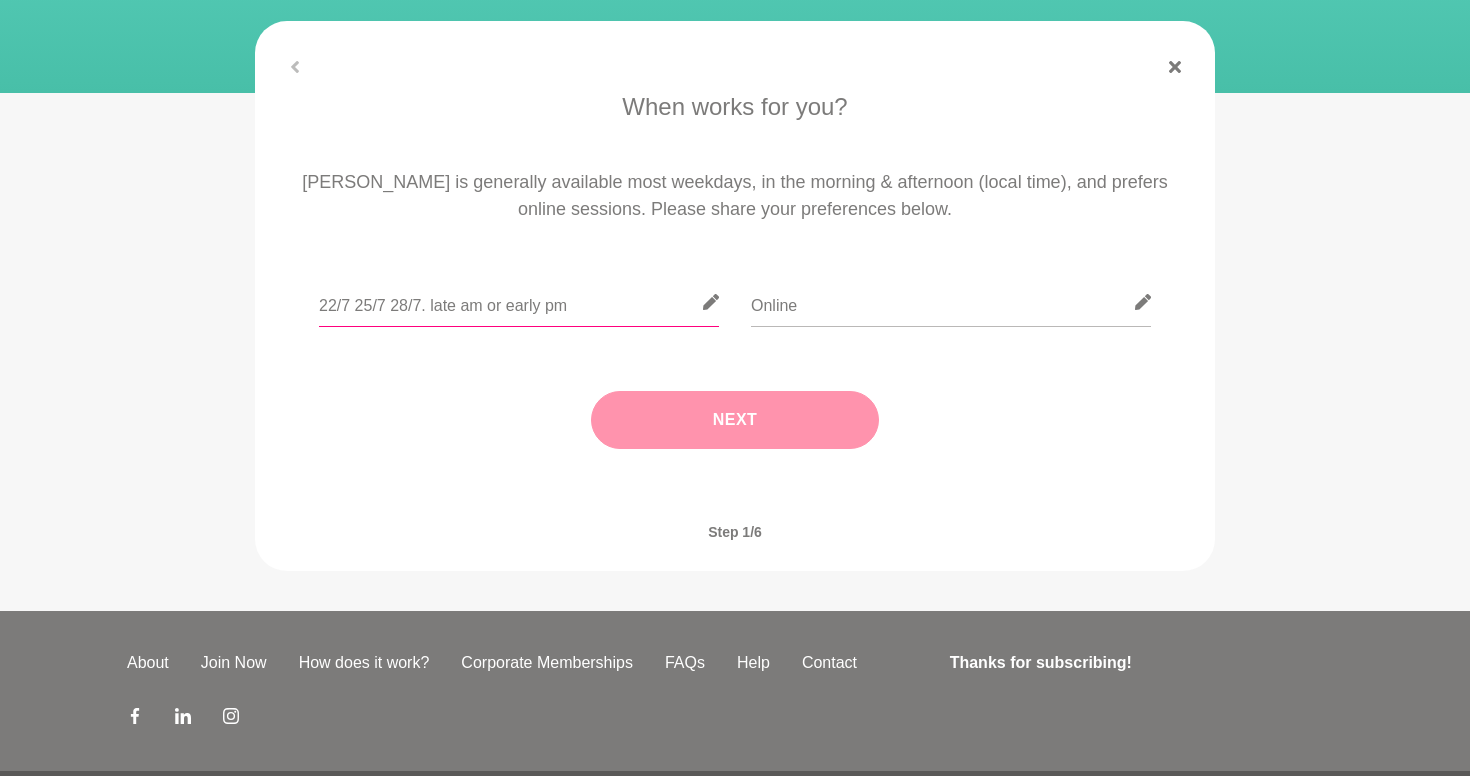 type on "22/7 25/7 28/7. late am or early pm" 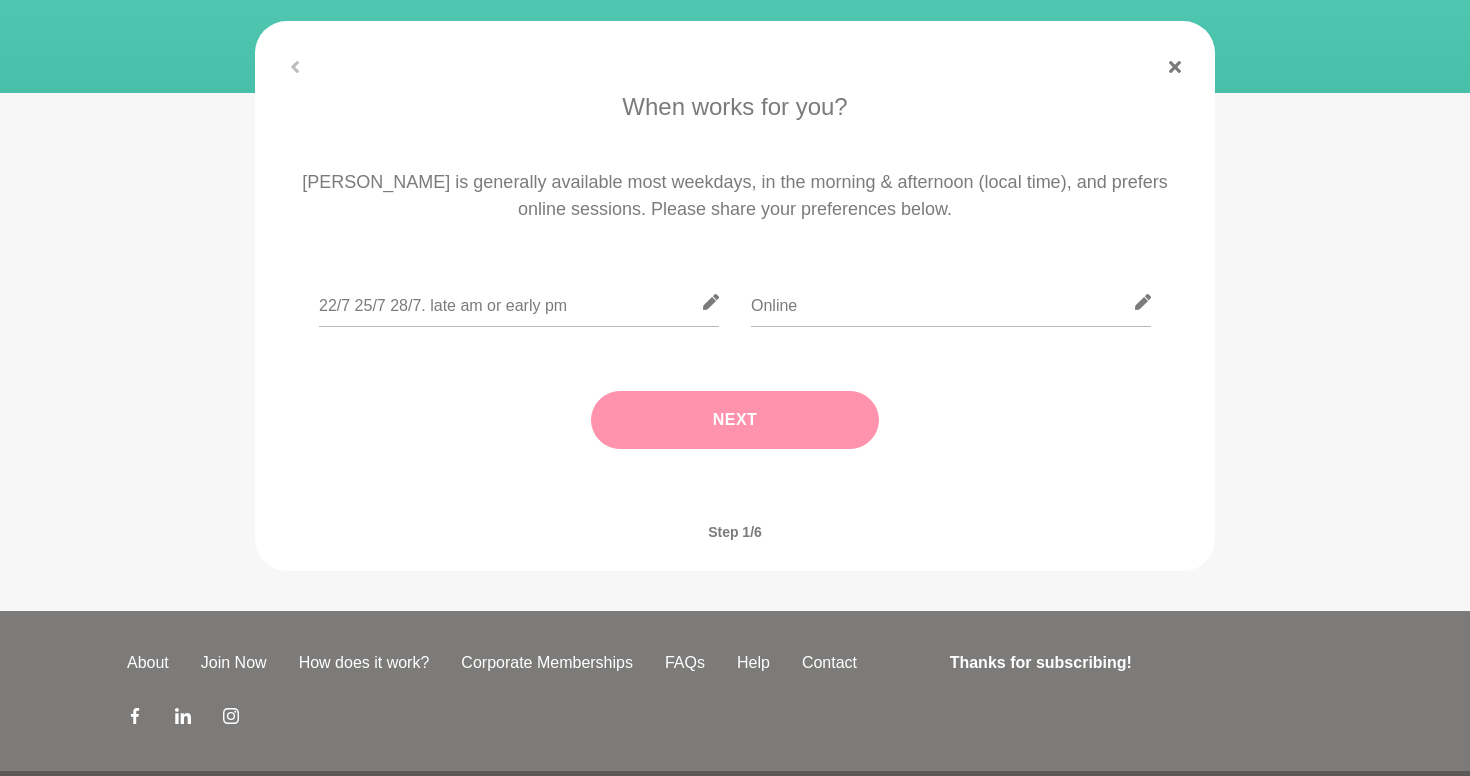 click on "Next" at bounding box center (735, 420) 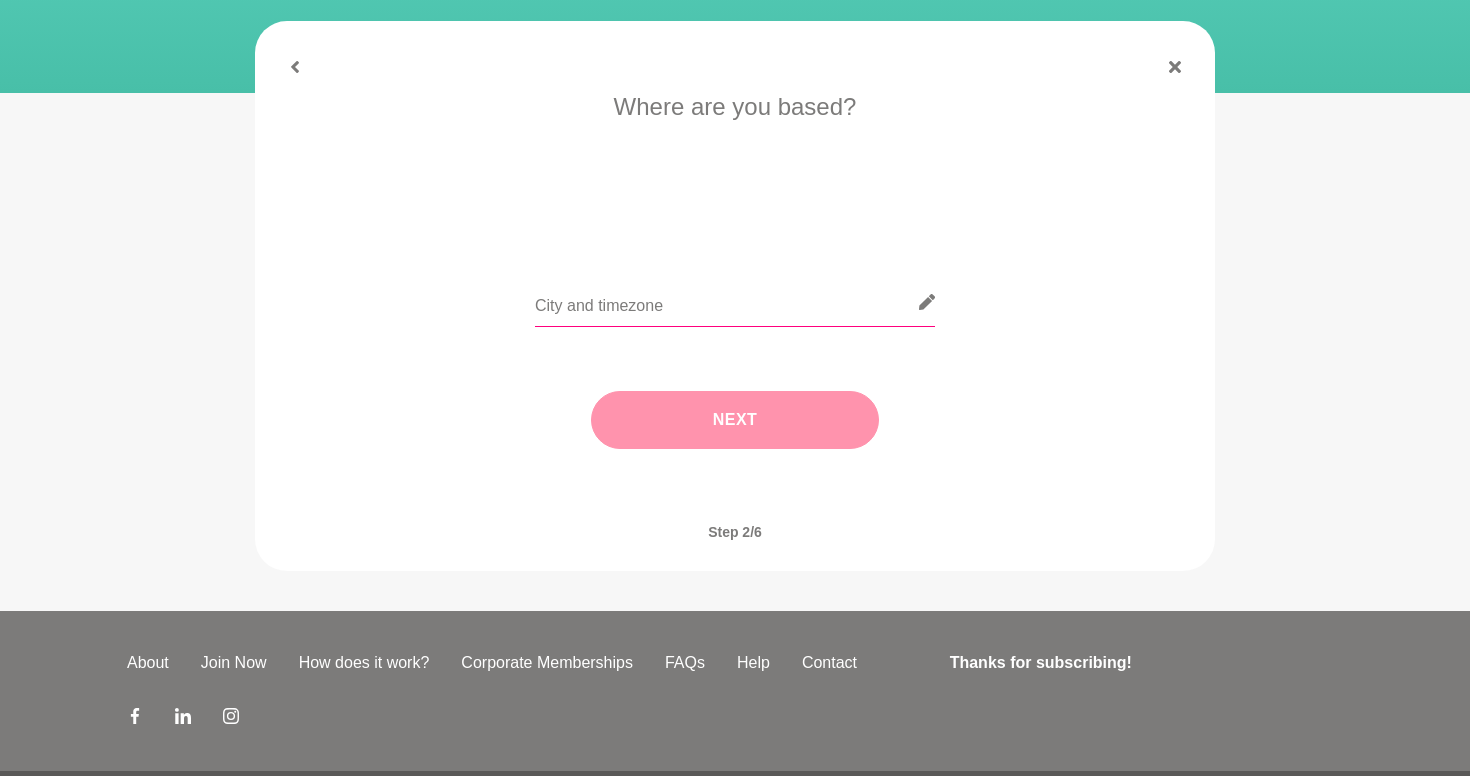 click at bounding box center [735, 302] 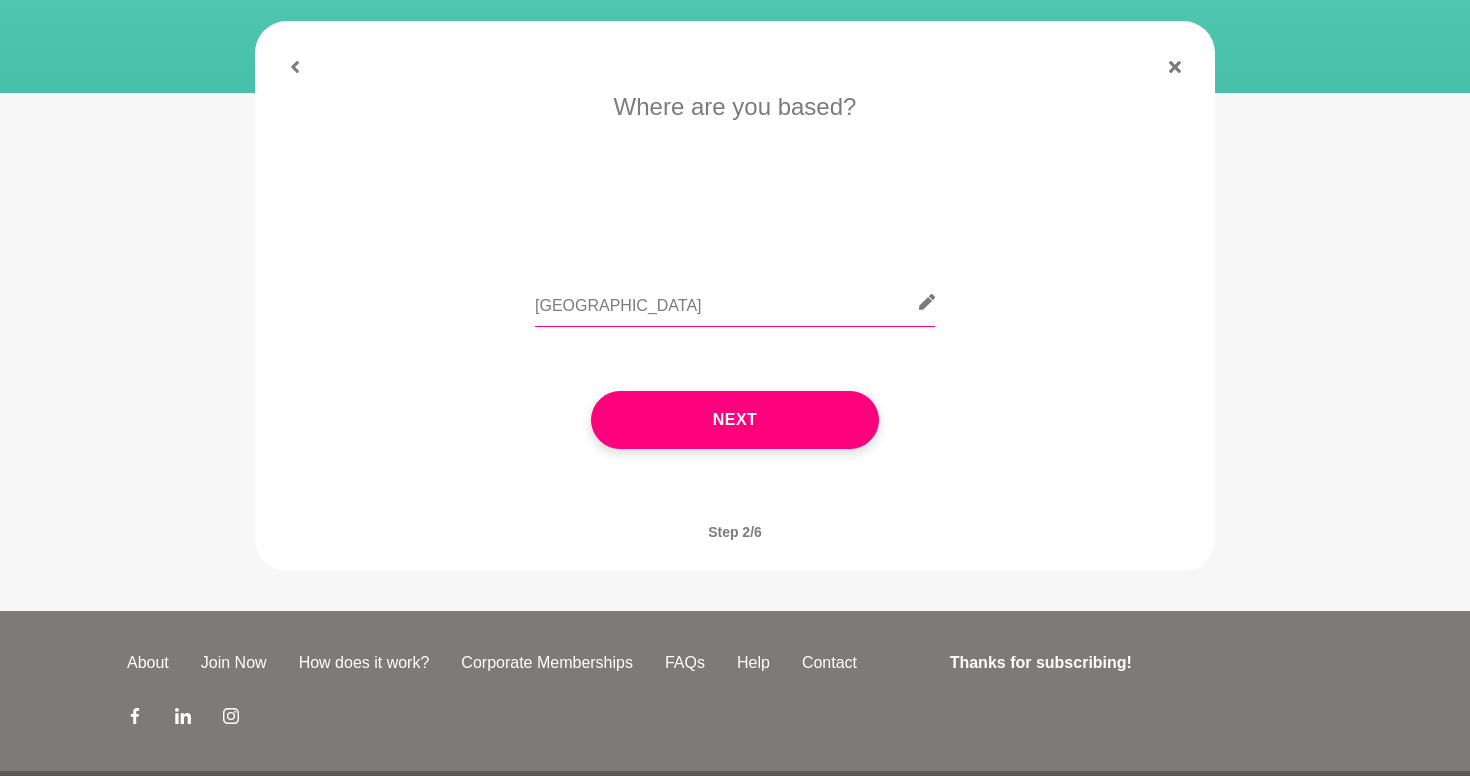 click on "[GEOGRAPHIC_DATA]" at bounding box center (735, 302) 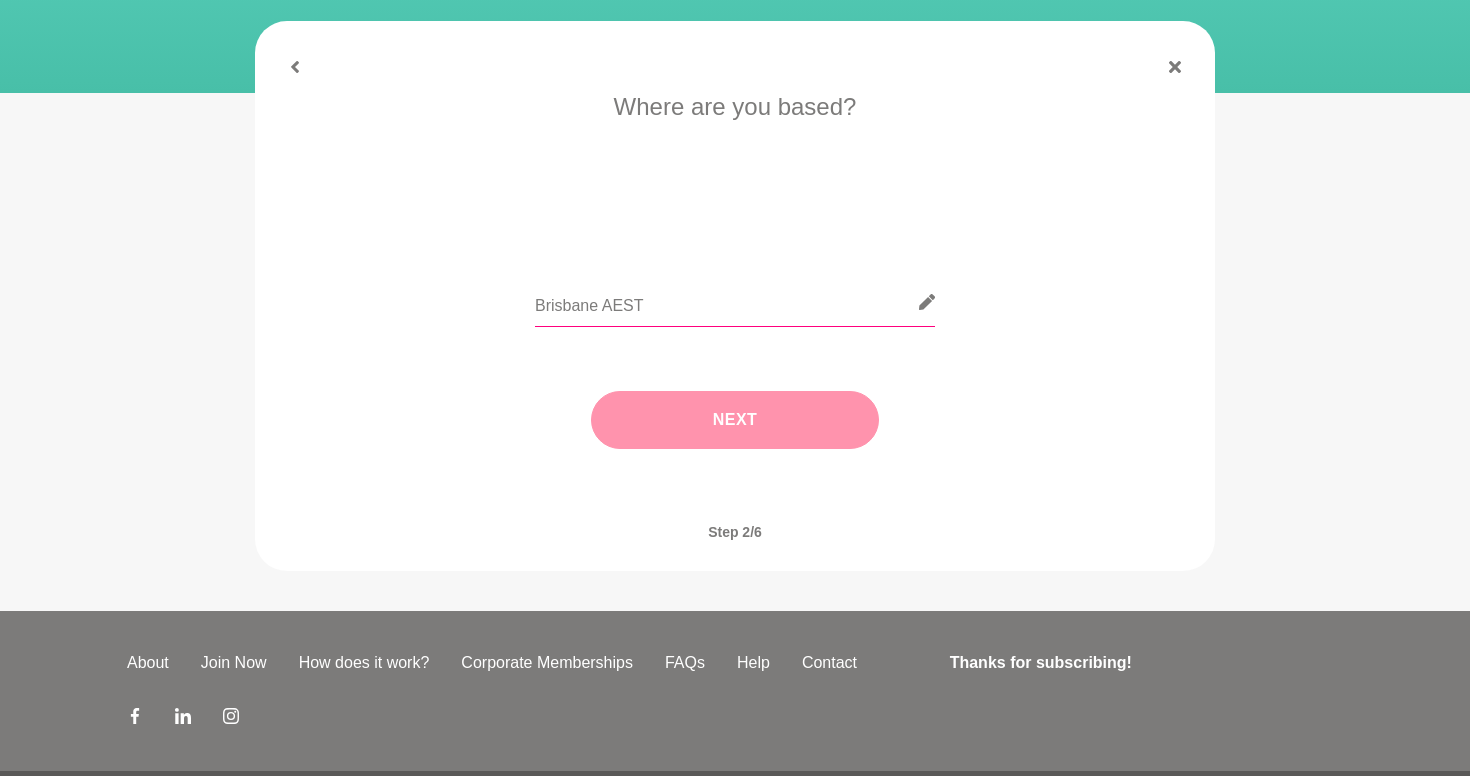 type on "Brisbane AEST" 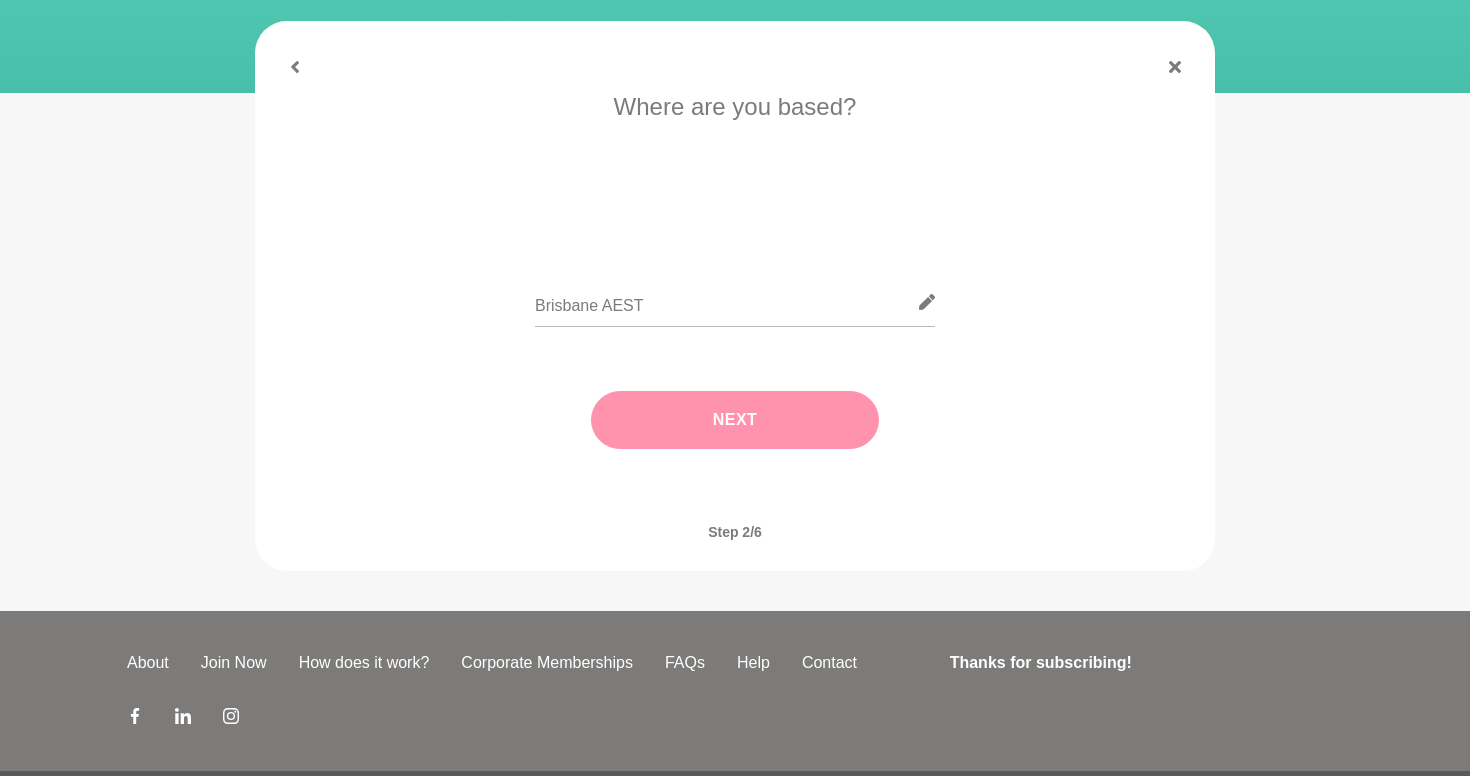 click on "Next" at bounding box center [735, 420] 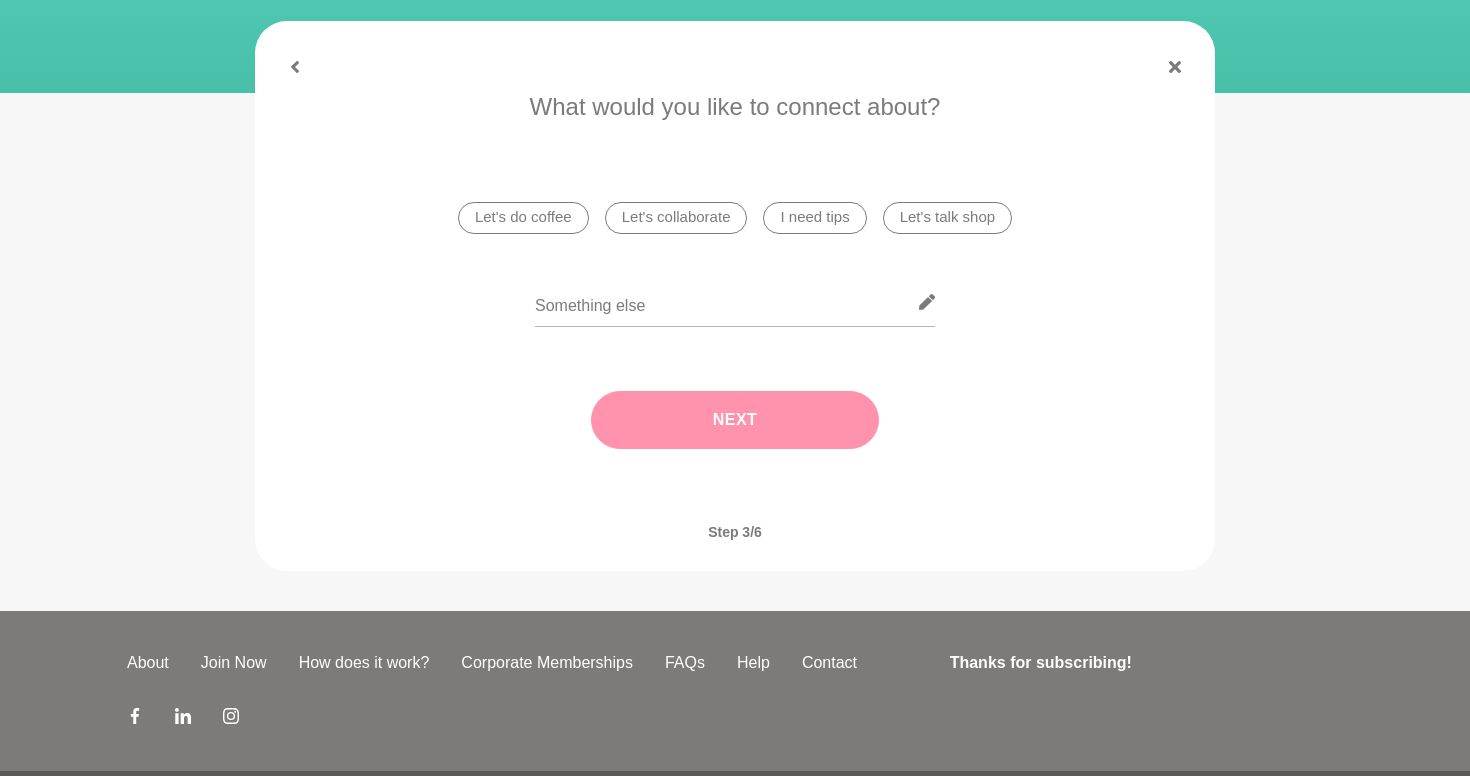 click on "I need tips" at bounding box center (814, 218) 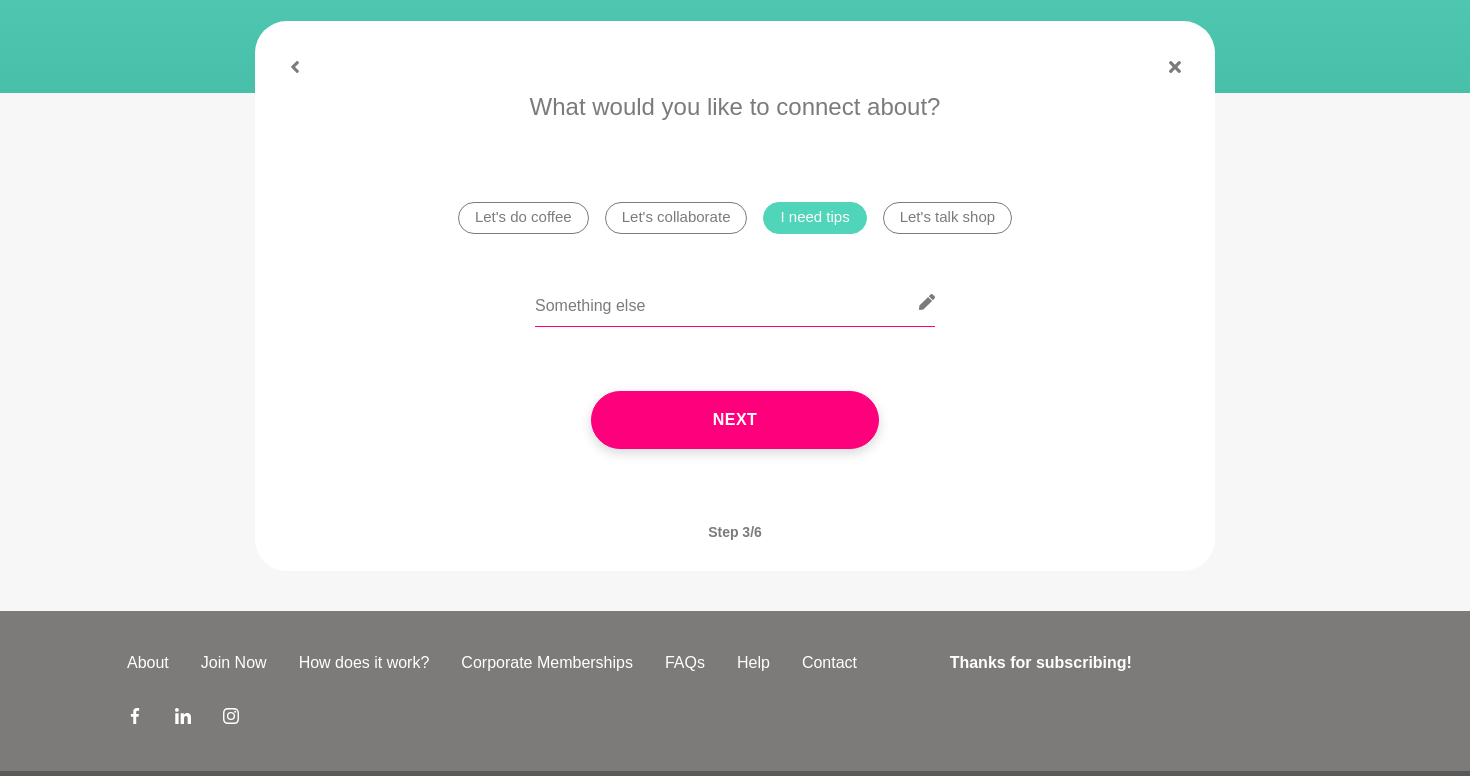 click at bounding box center [735, 302] 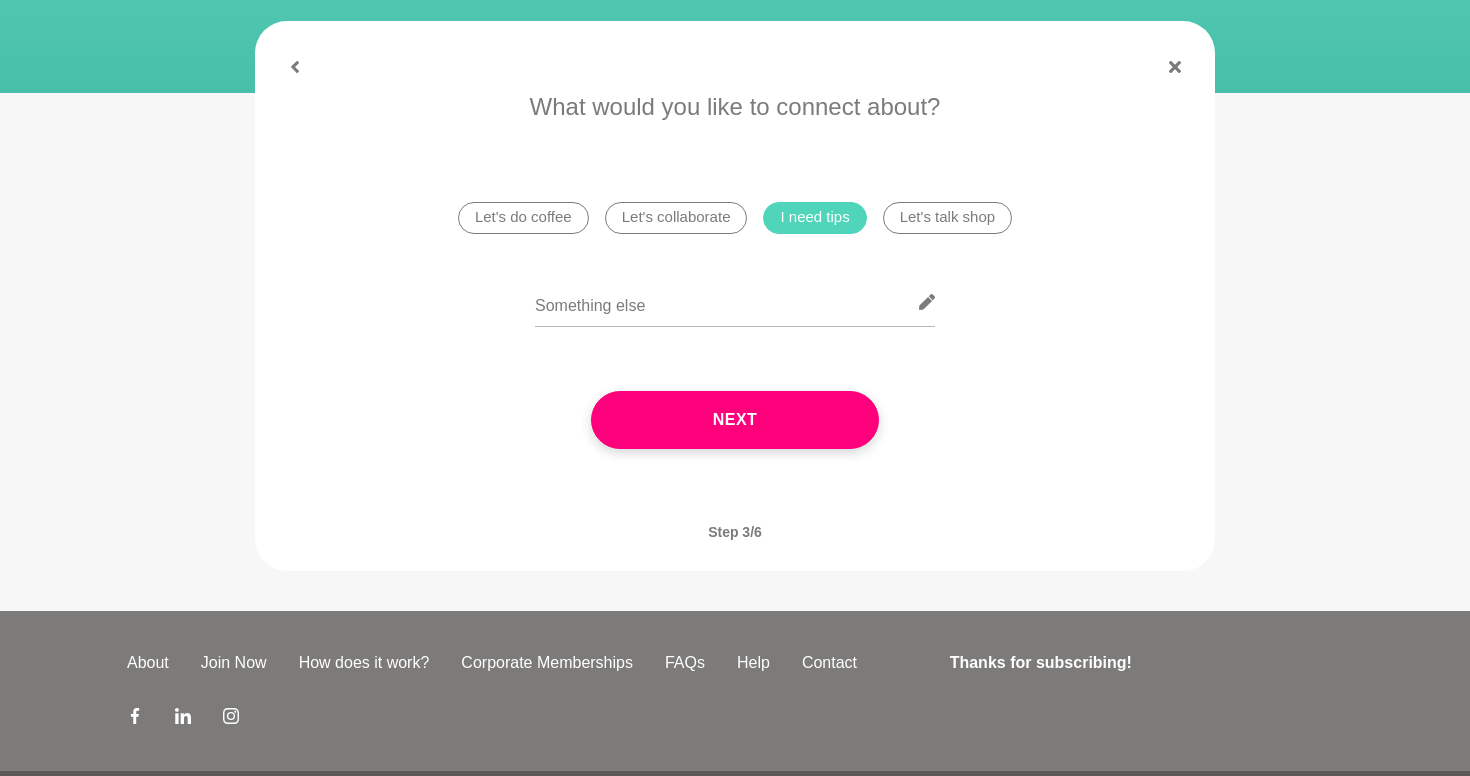 click on "Next" at bounding box center [735, 420] 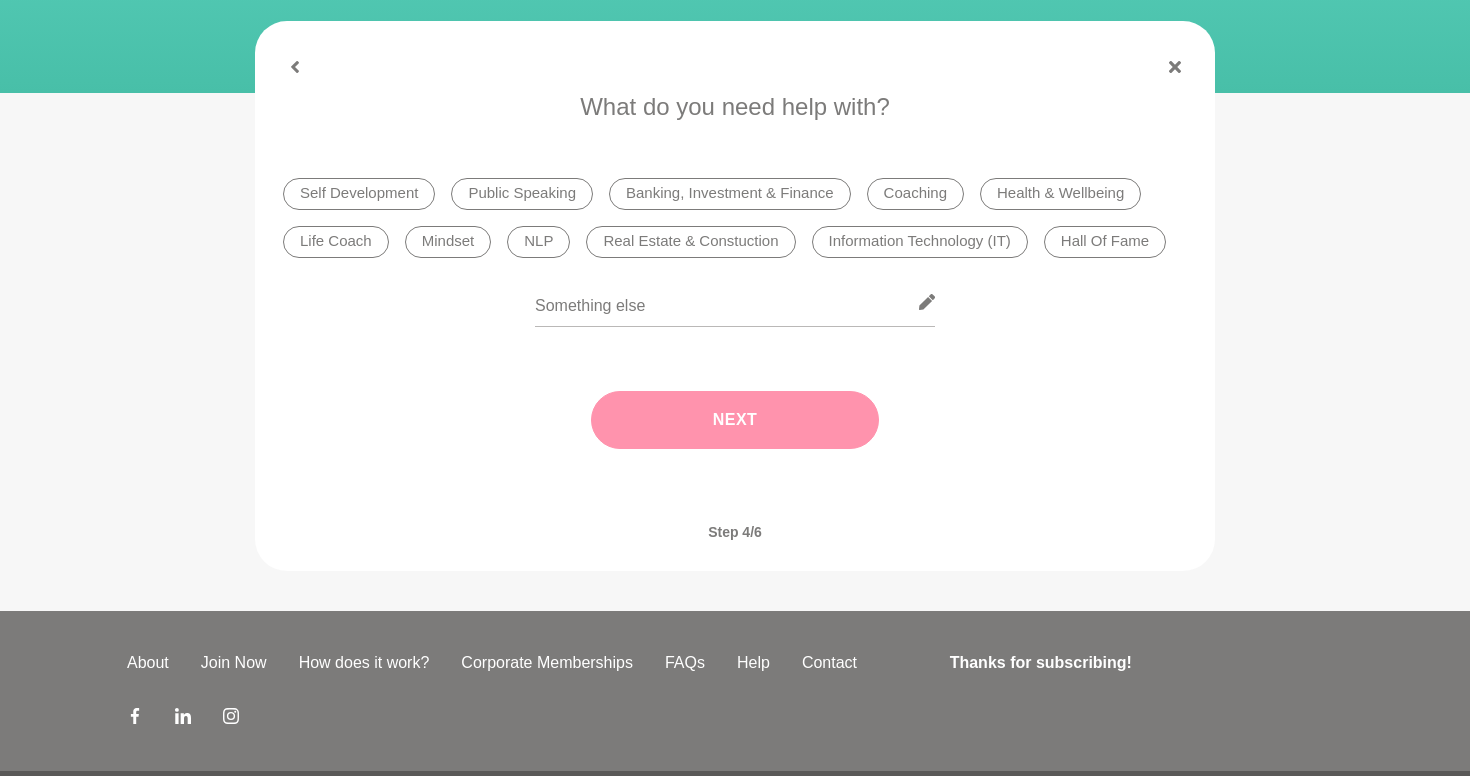 click on "Mindset" at bounding box center [448, 242] 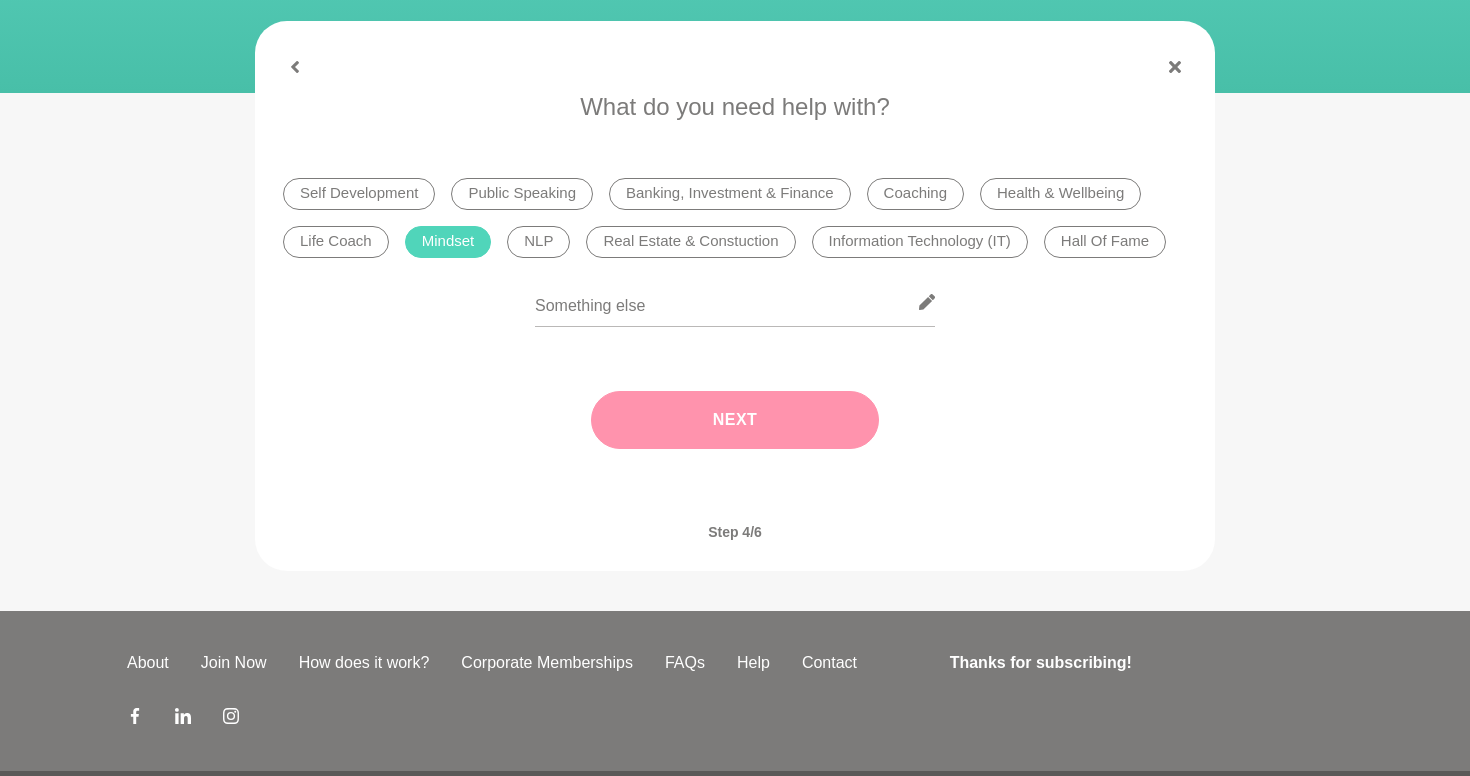 click on "Next" at bounding box center [735, 420] 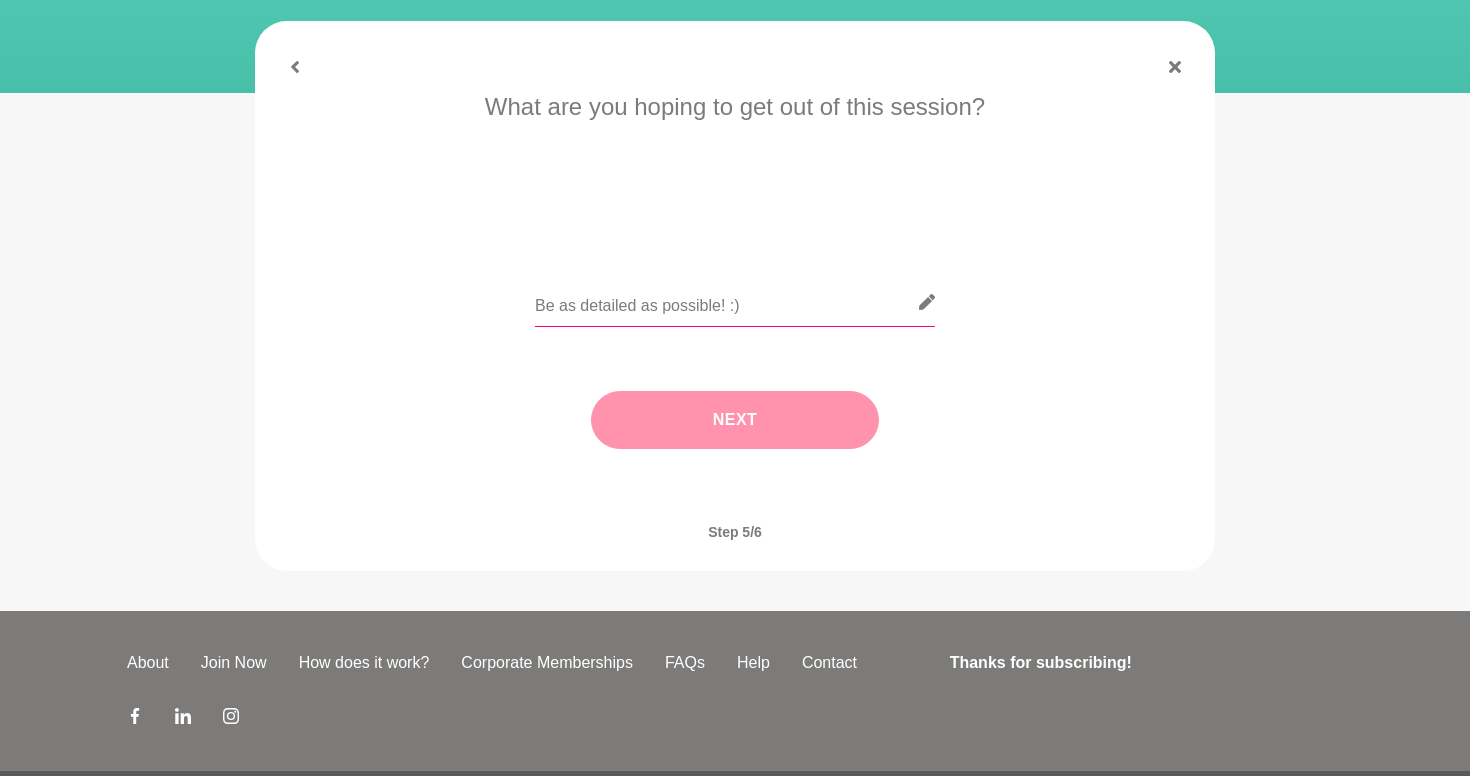 click at bounding box center (735, 302) 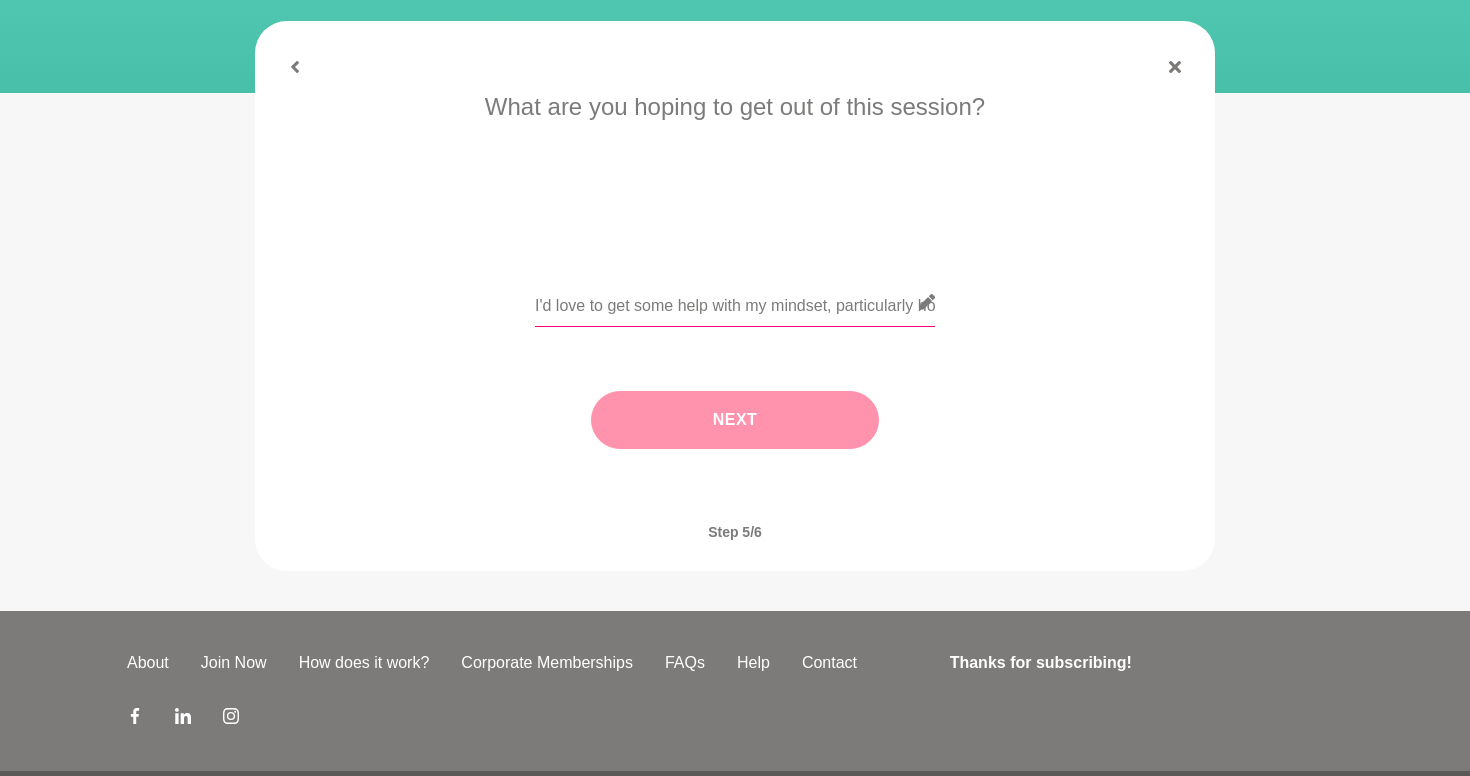 type on "I'd love to get some help with my mindset, particularly how to manage stress" 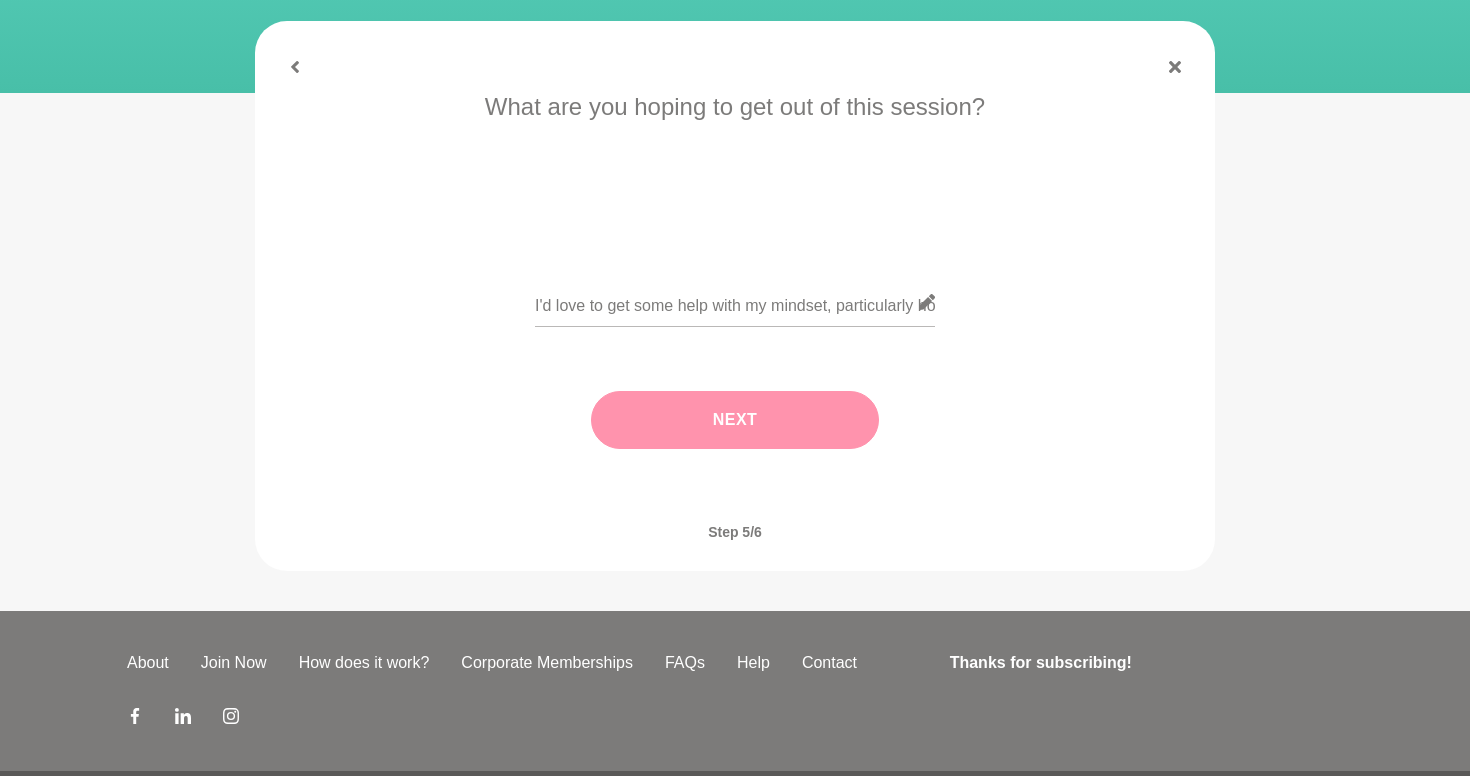 click on "Next" at bounding box center (735, 420) 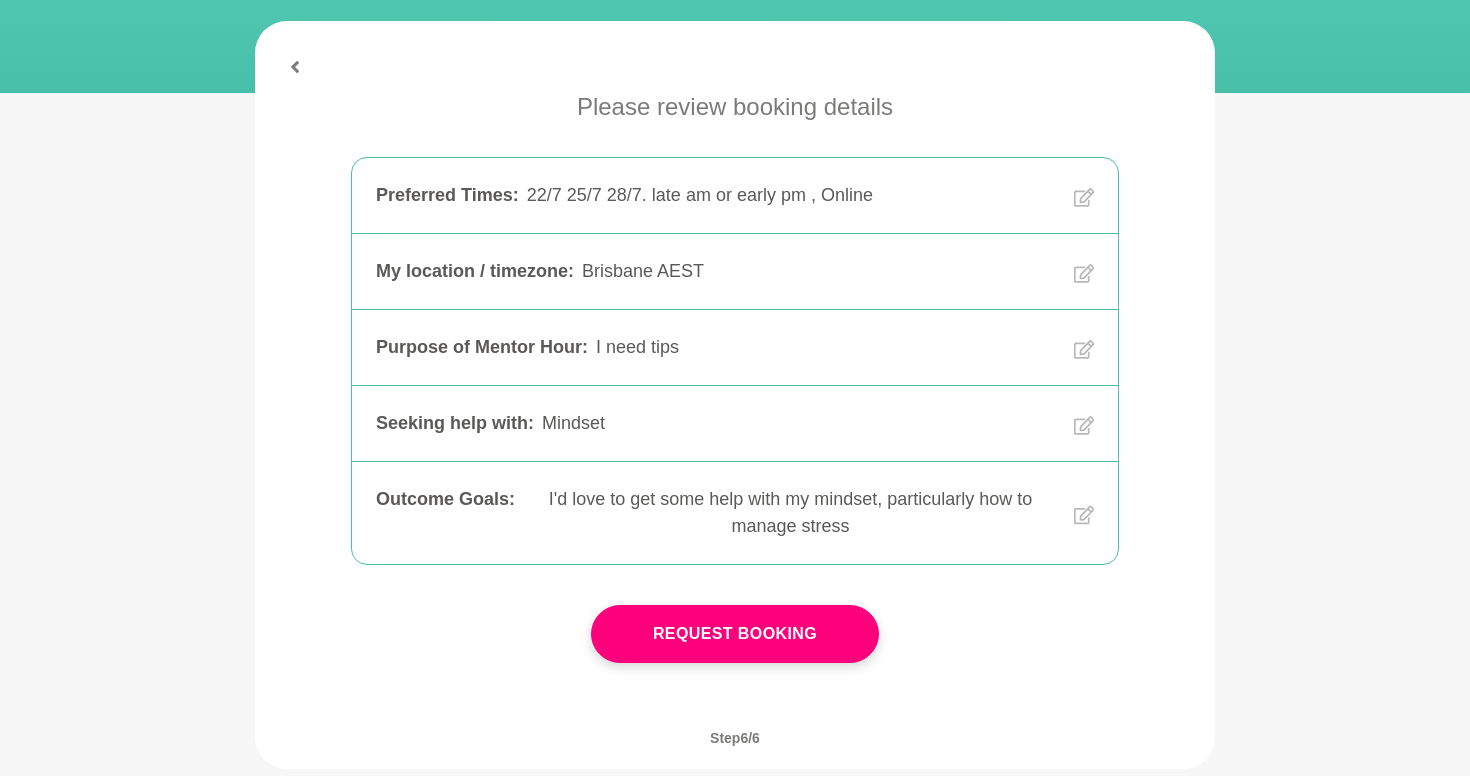 click at bounding box center [1080, 195] 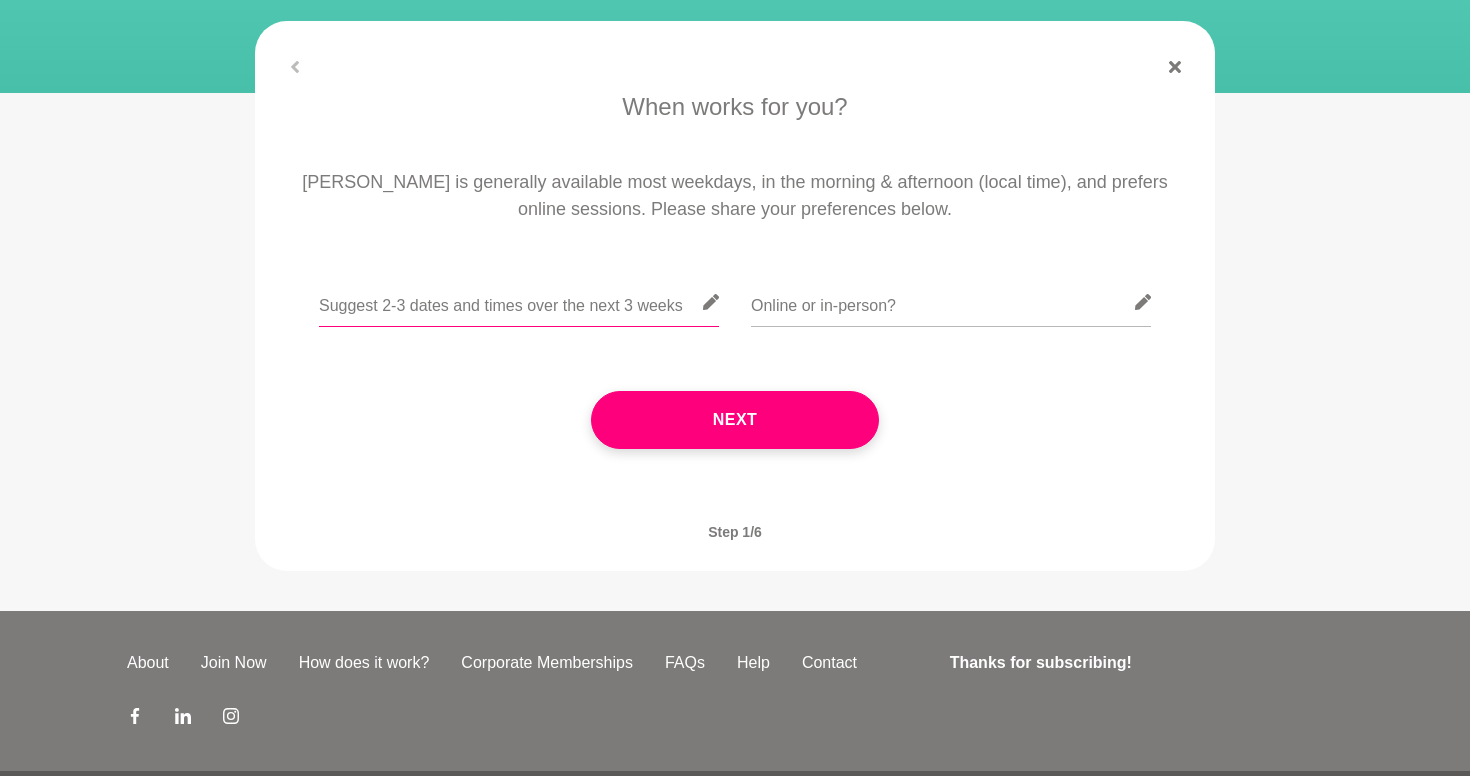 click at bounding box center (519, 302) 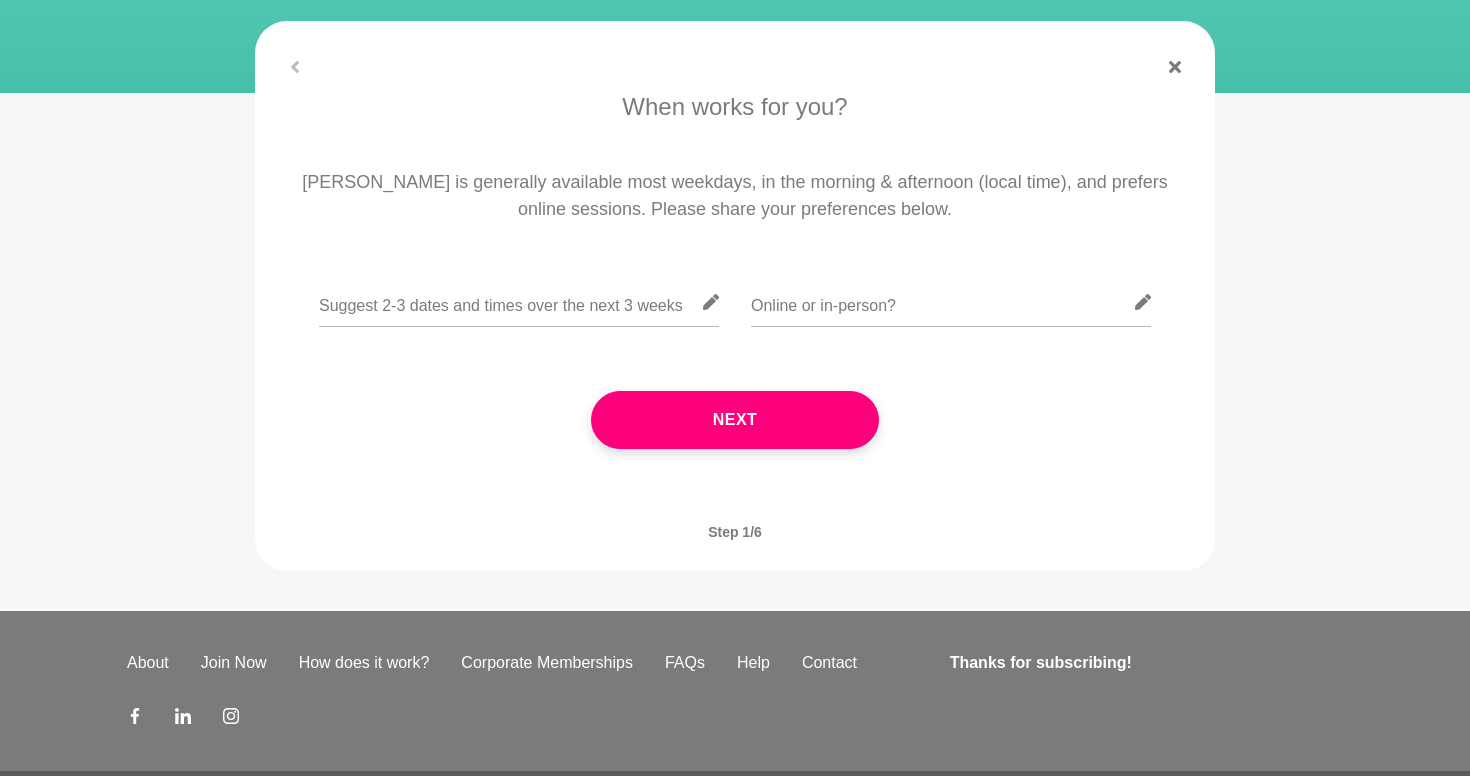 click on "When works for you? [PERSON_NAME] is generally available most weekdays, in the morning & afternoon (local time), and prefers online sessions. Please share your preferences below. Next Where are you based? Next What would you like to connect about? Let's do coffee Let's collaborate I need tips Let's talk shop Next What do you need help with? Self Development Public Speaking Banking, Investment & Finance Coaching Health & Wellbeing Life Coach Mindset NLP Real Estate & Constuction Information Technology (IT) Hall Of Fame Next What are you hoping to get out of this session? Next Step 1/6 Next" at bounding box center (735, 296) 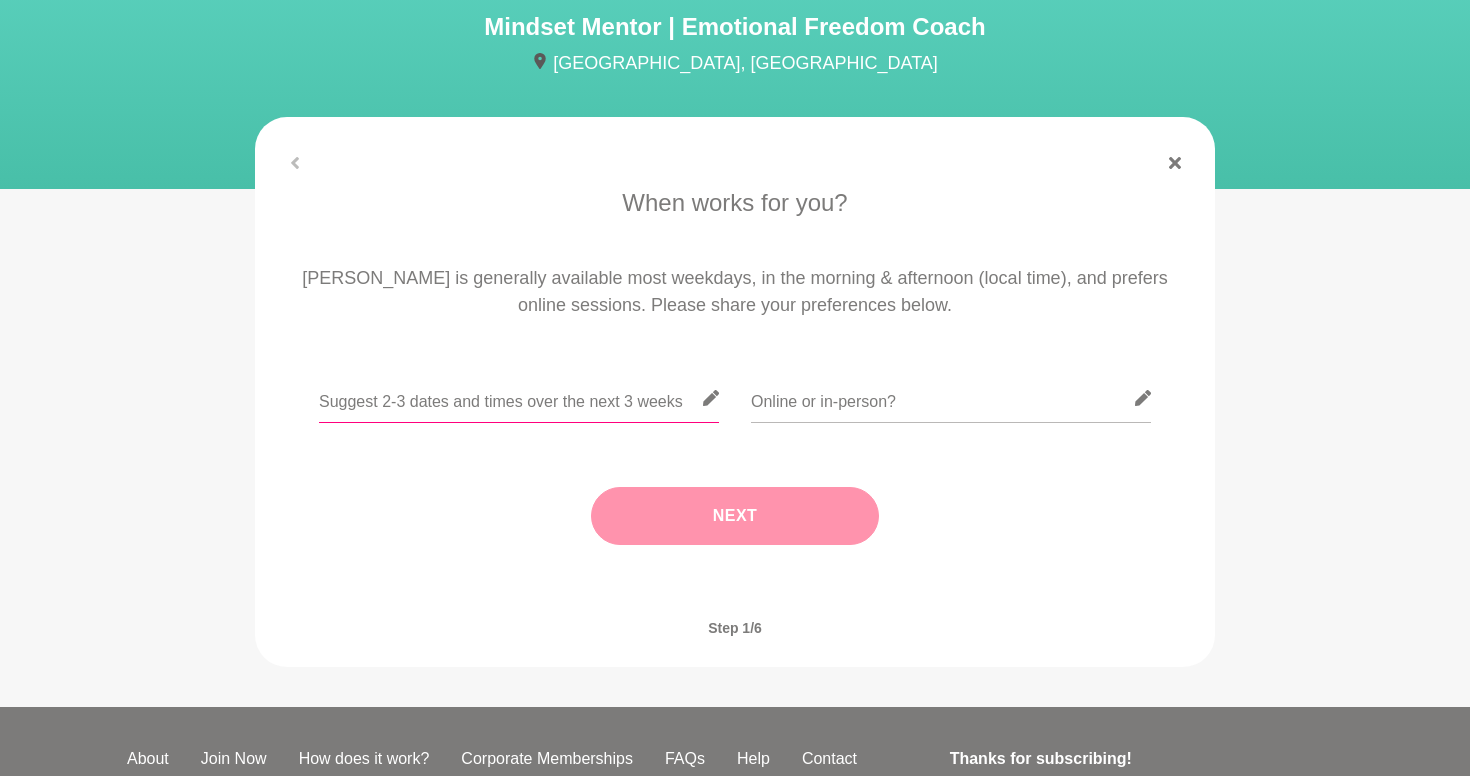 click at bounding box center [519, 398] 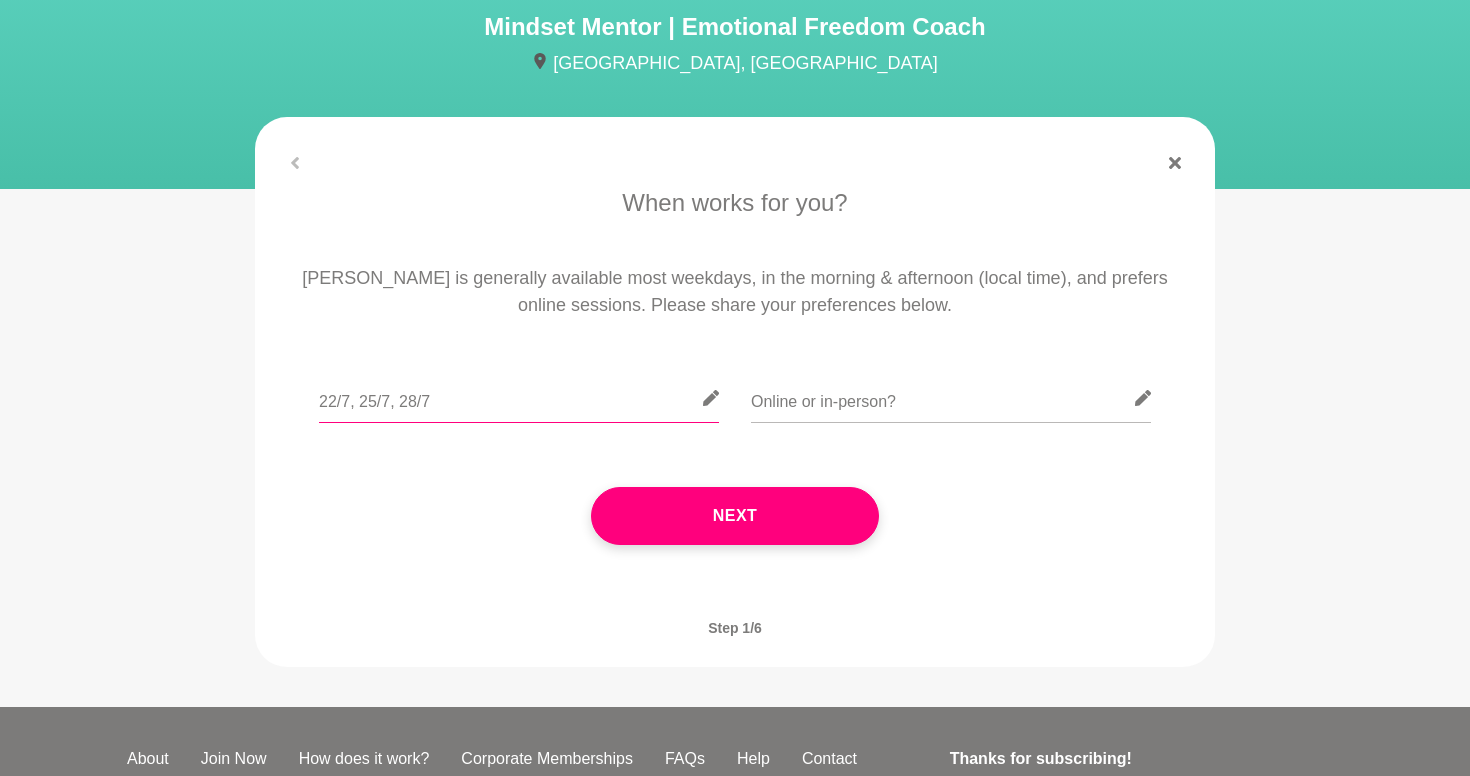 click on "22/7, 25/7, 28/7" at bounding box center [519, 398] 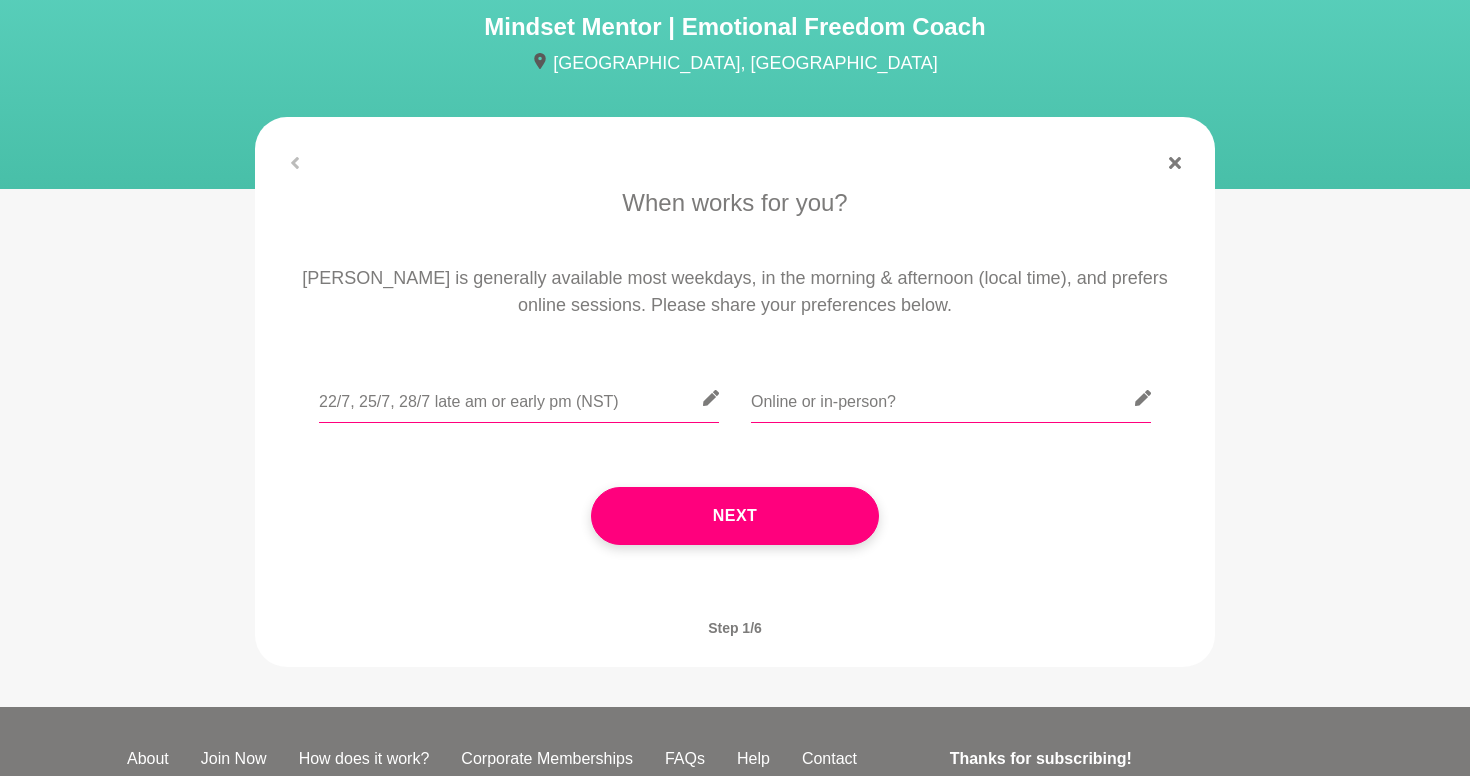 type on "22/7, 25/7, 28/7 late am or early pm (NST)" 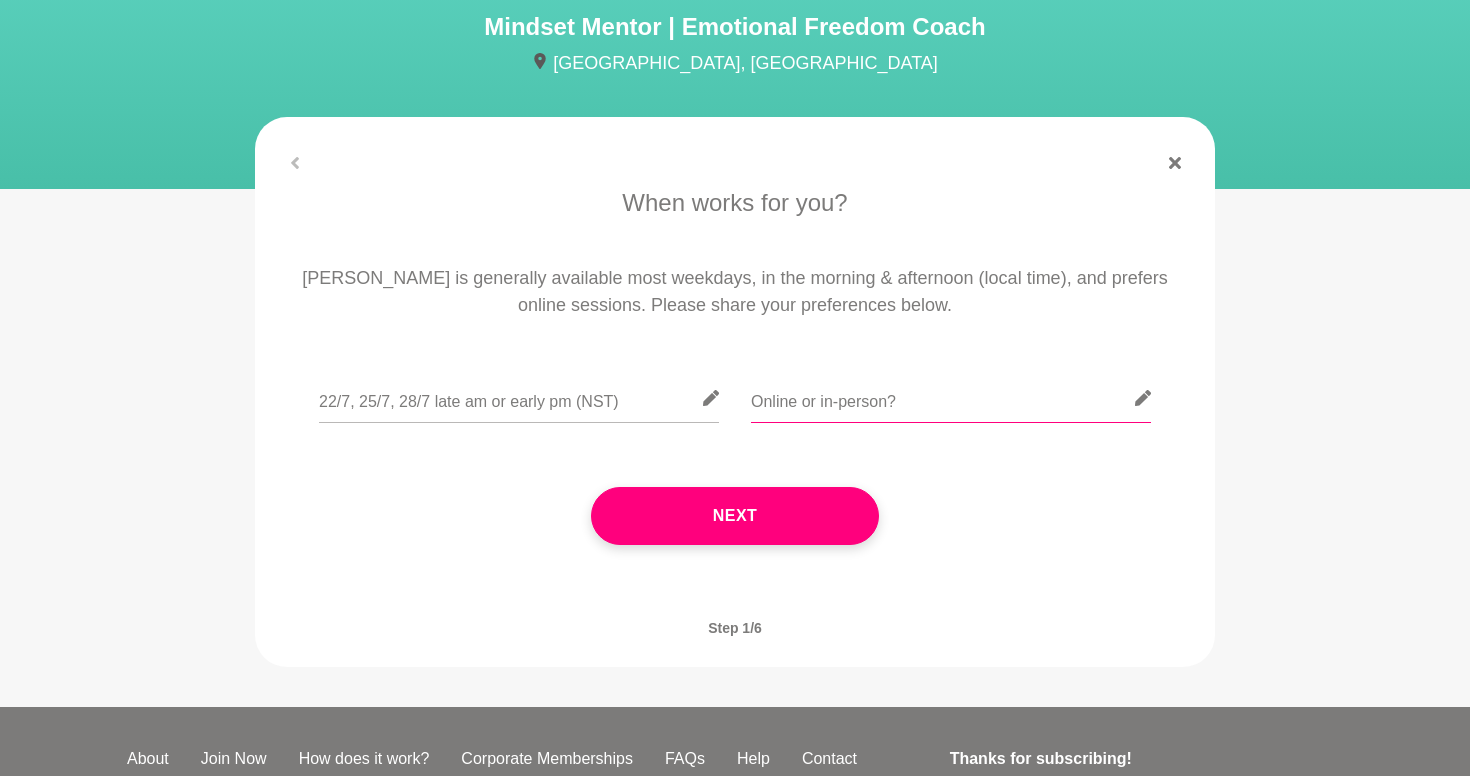 click at bounding box center (951, 398) 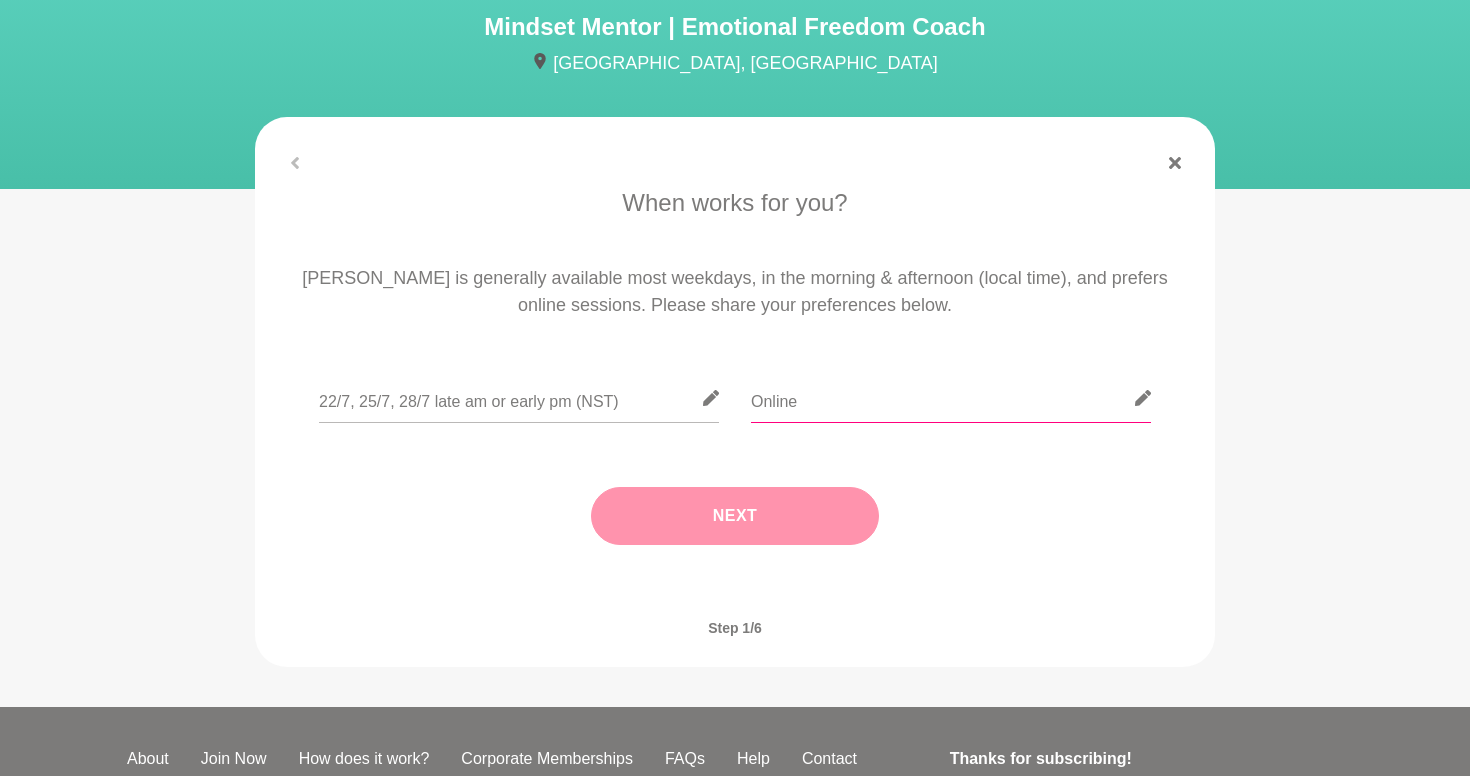 type on "Online" 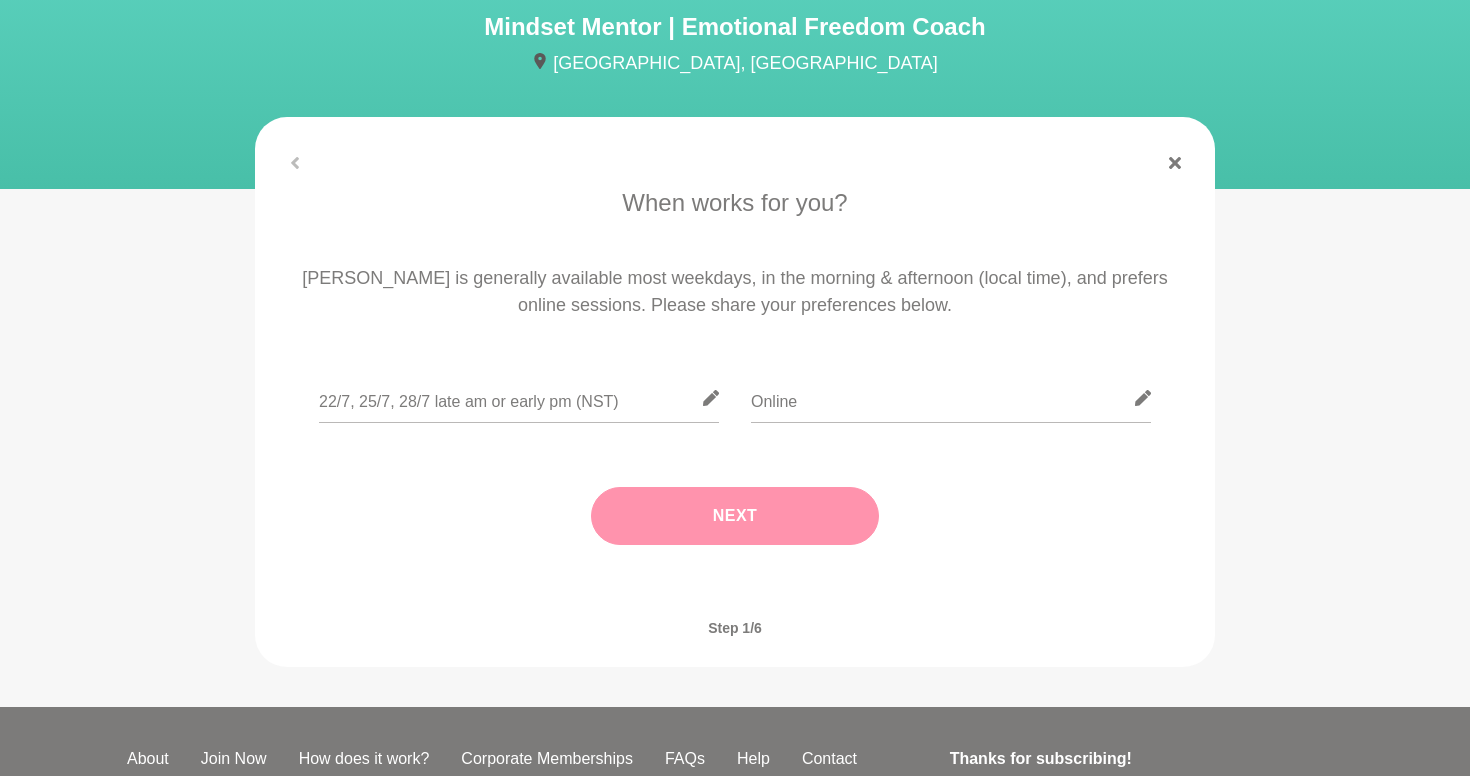 click on "Next" at bounding box center (735, 516) 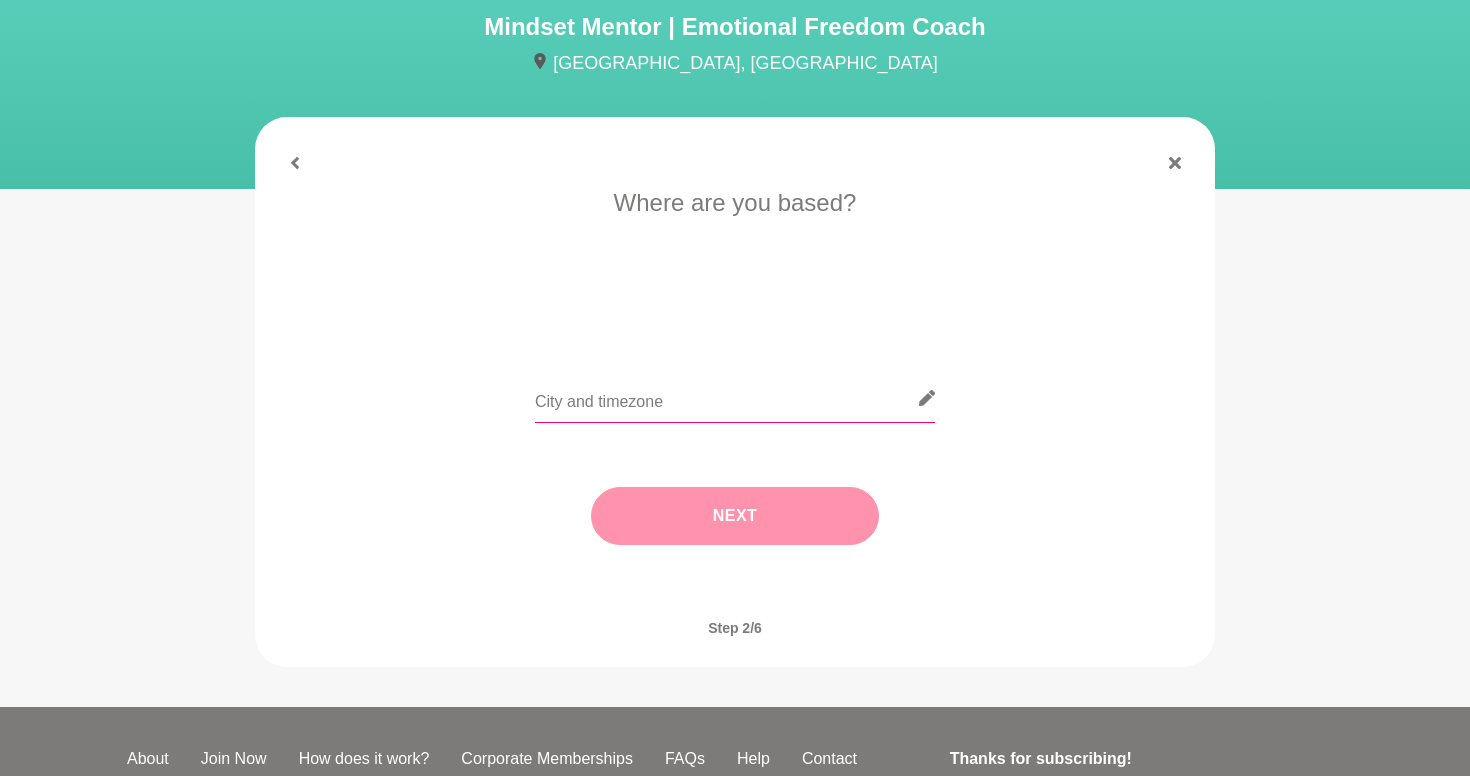 click at bounding box center [735, 398] 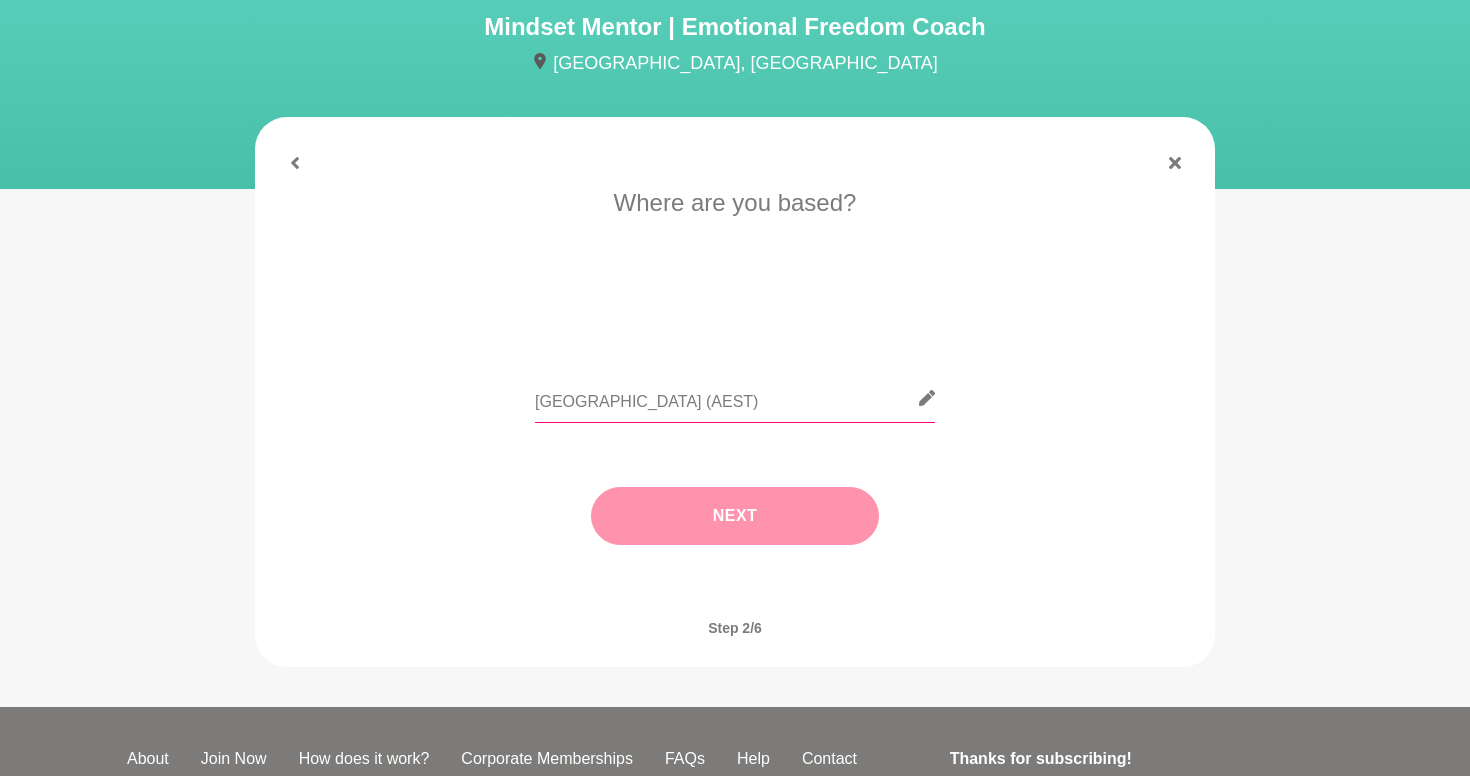 type on "[GEOGRAPHIC_DATA] (AEST)" 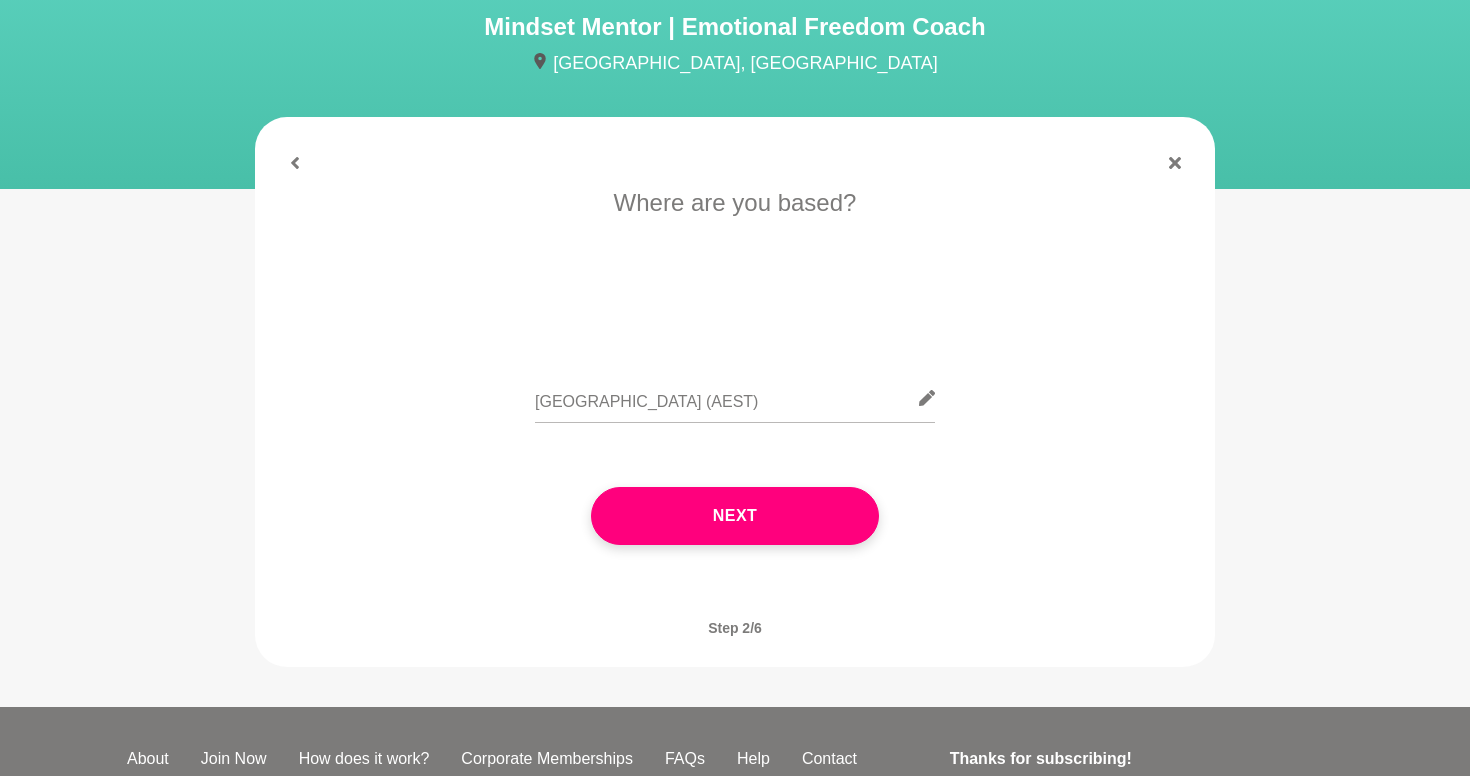 click on "Next" at bounding box center [735, 516] 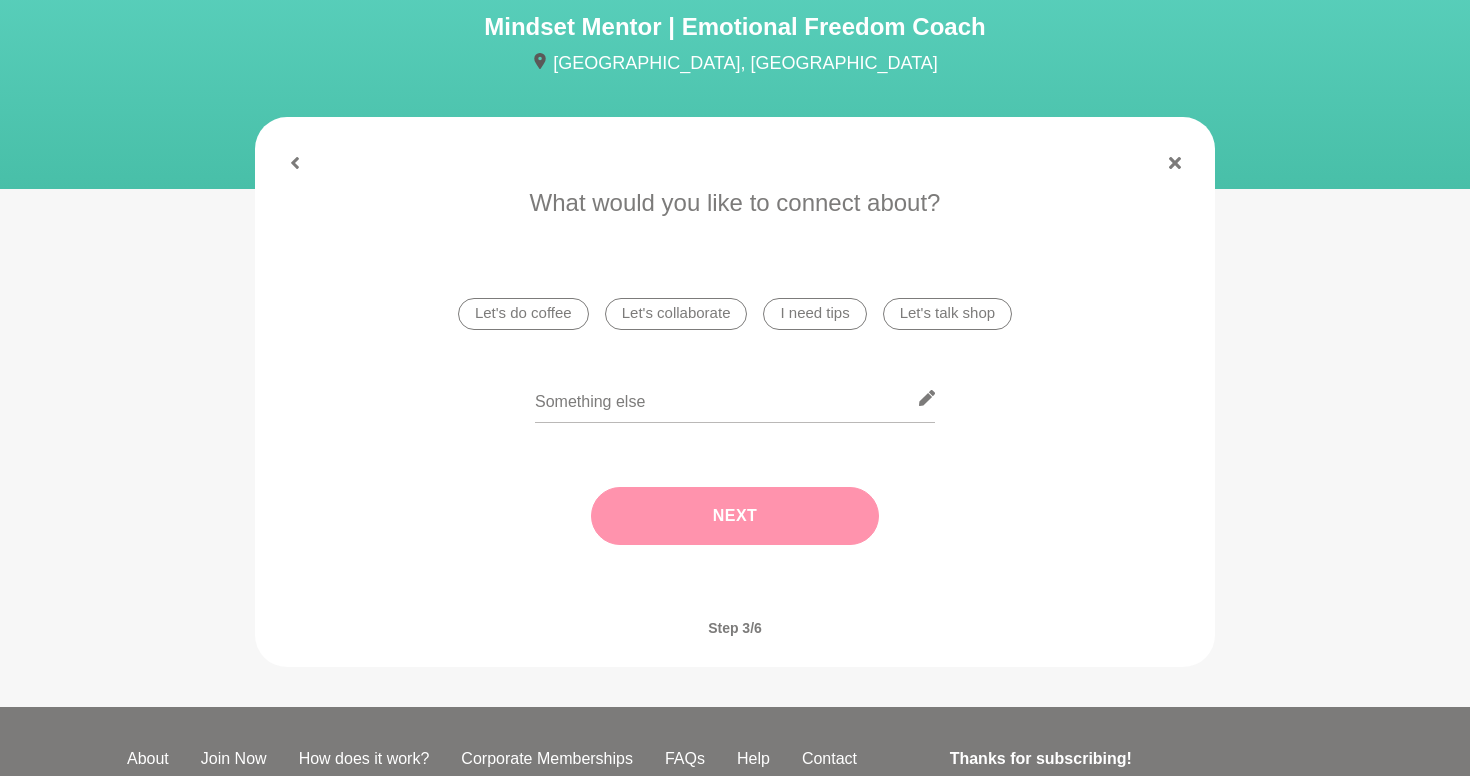 click on "I need tips" at bounding box center (814, 314) 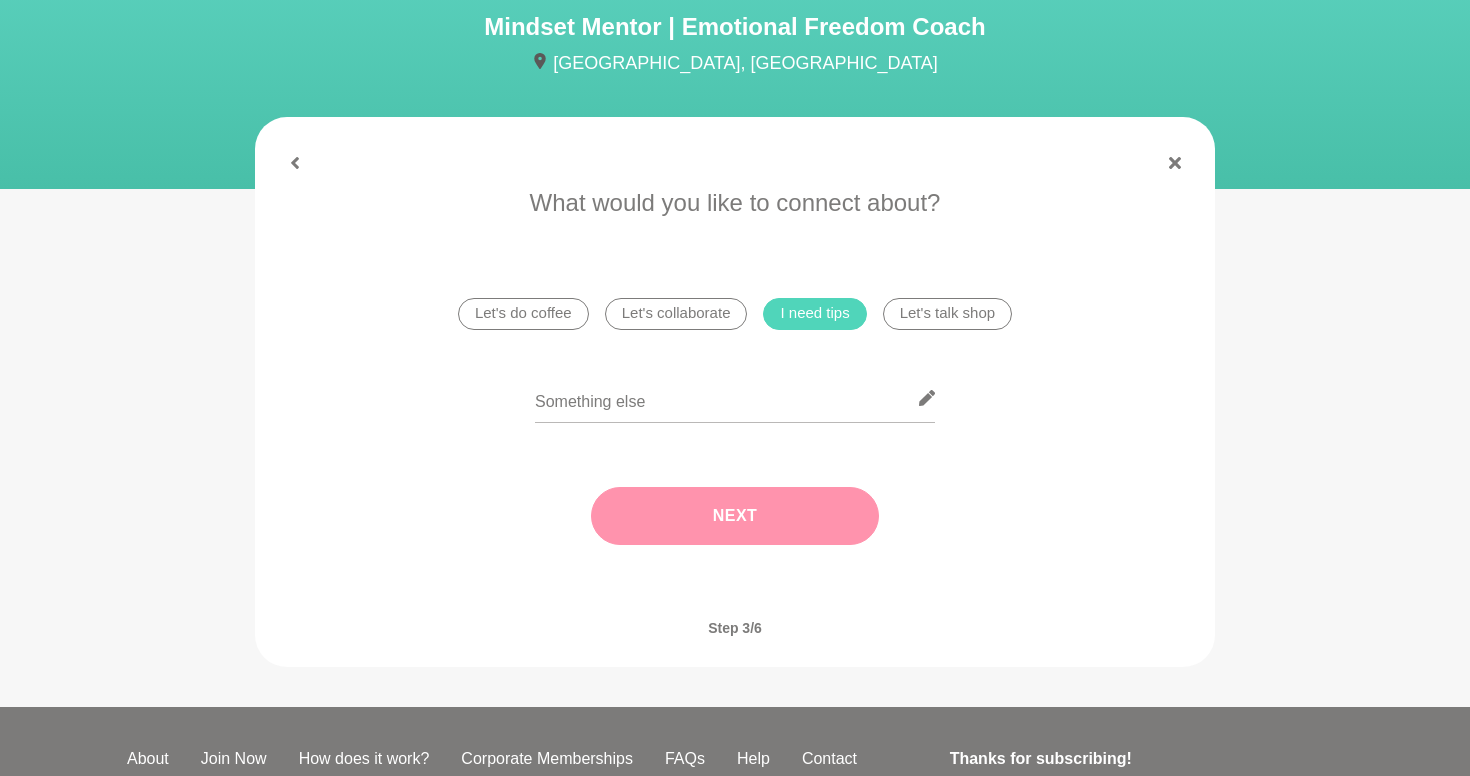 click on "Next" at bounding box center [735, 516] 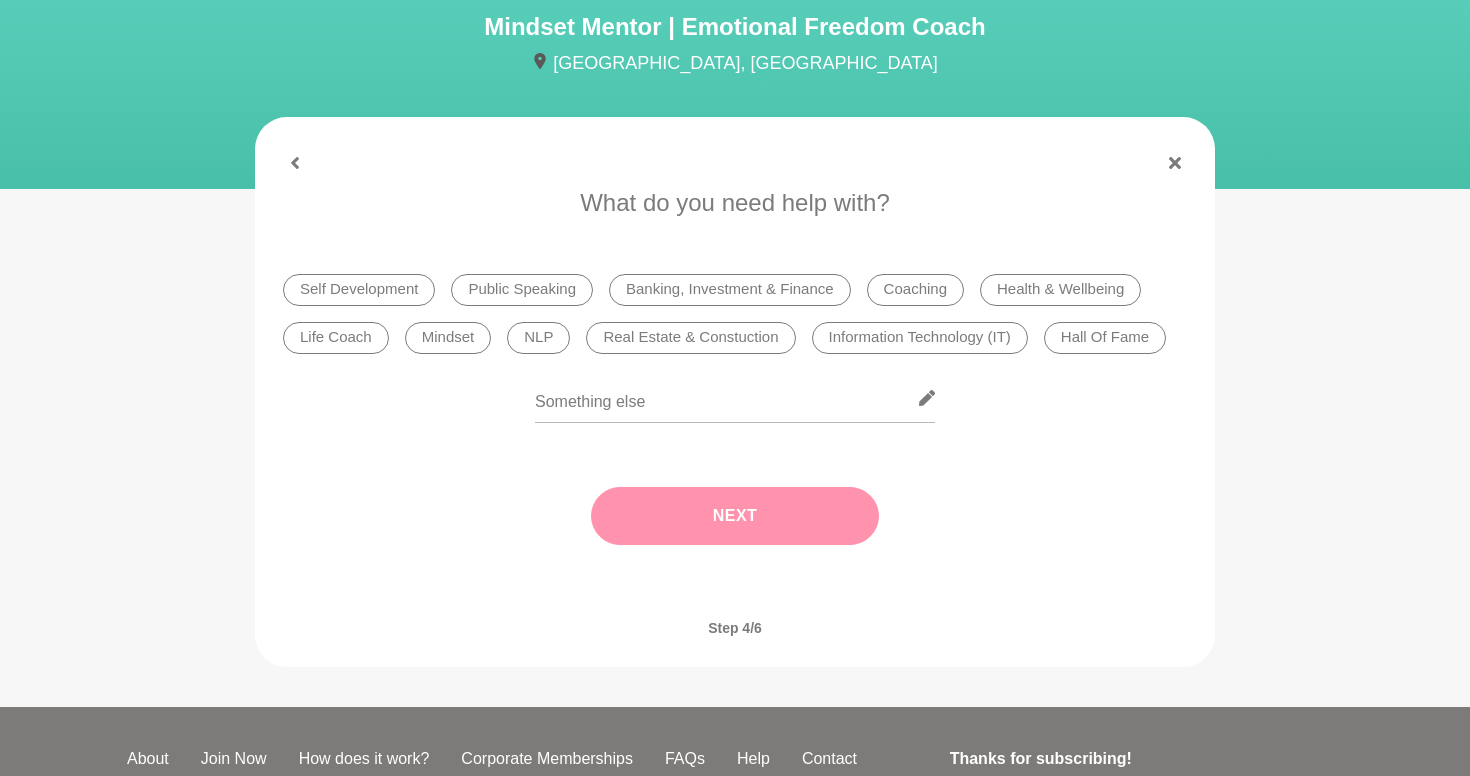 click on "Mindset" at bounding box center (448, 338) 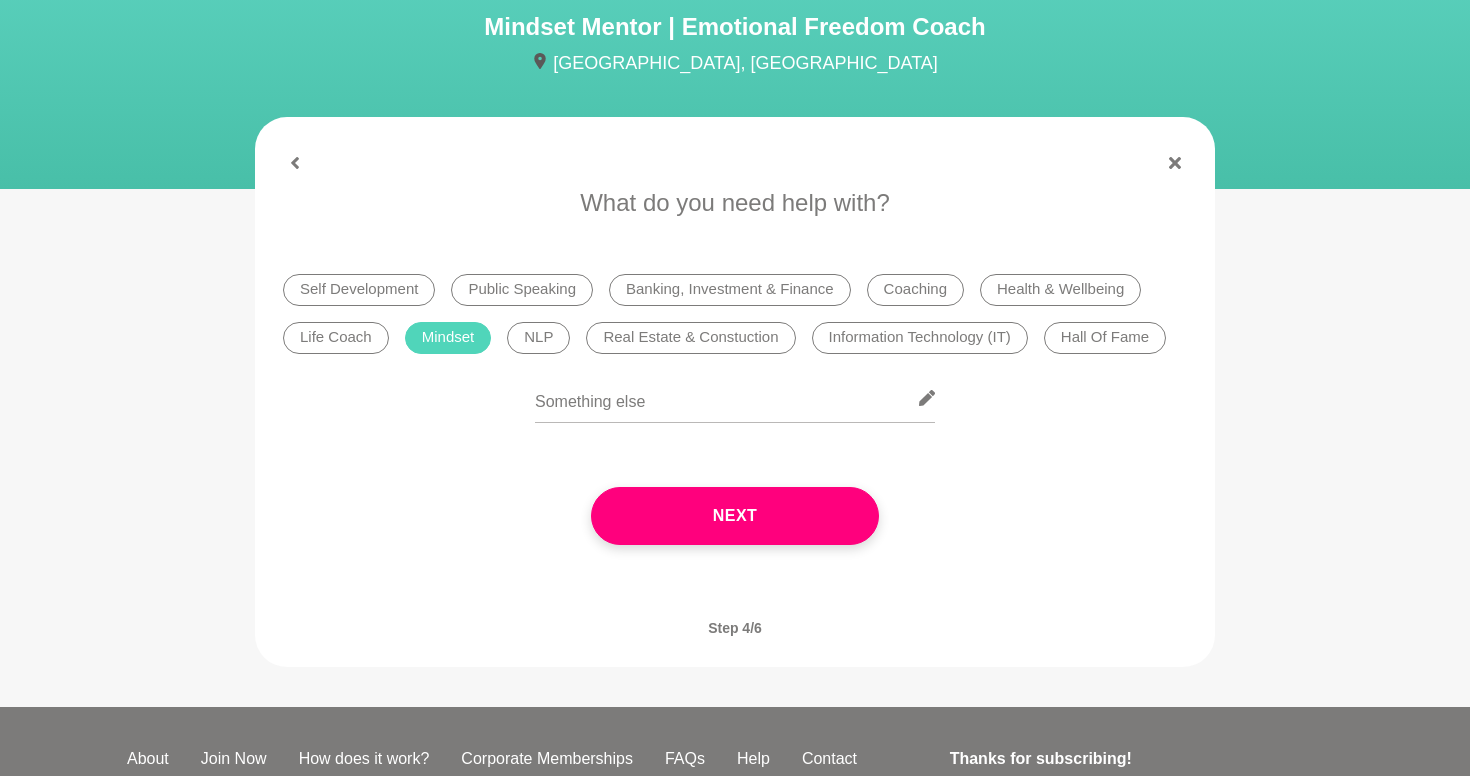click on "Next" at bounding box center [735, 516] 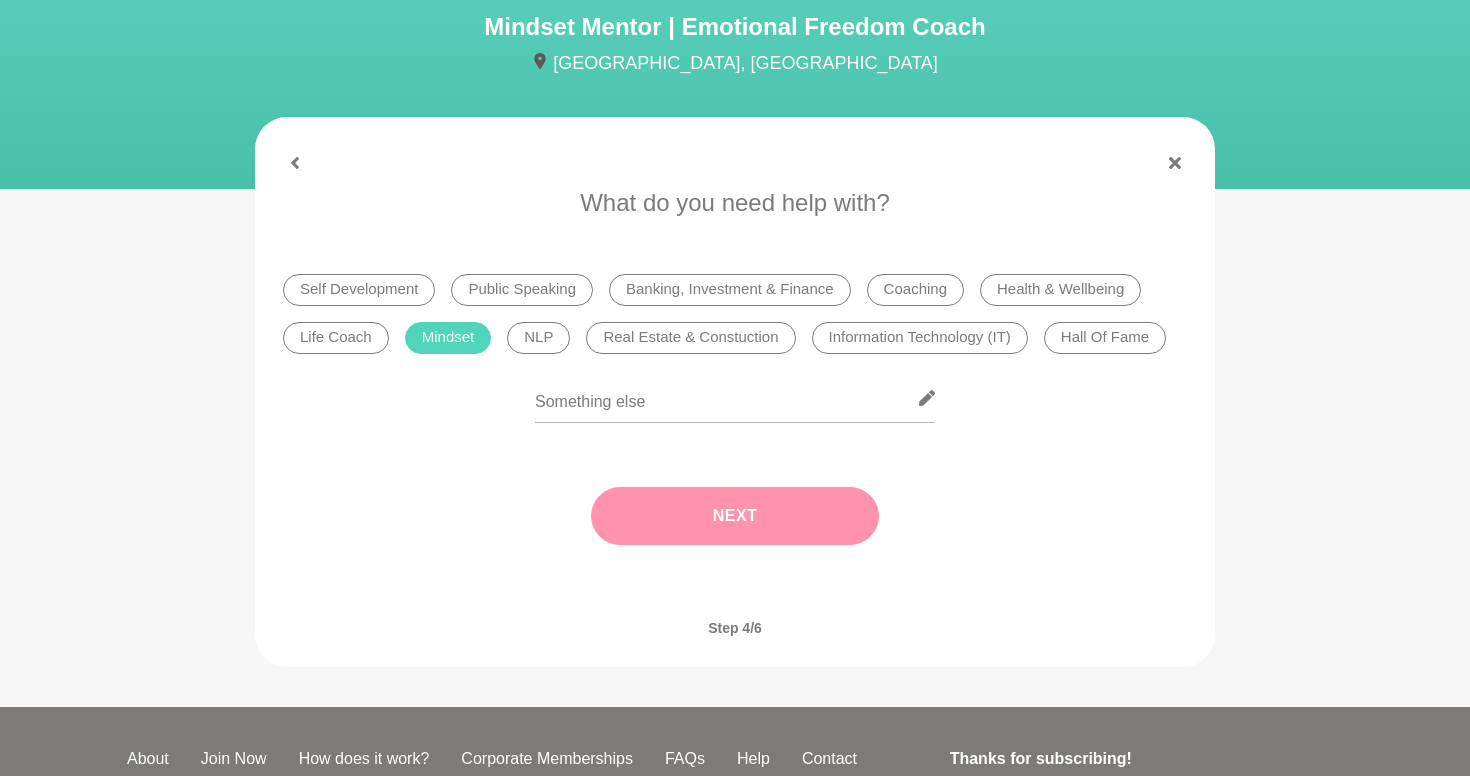click on "Next" at bounding box center [735, 516] 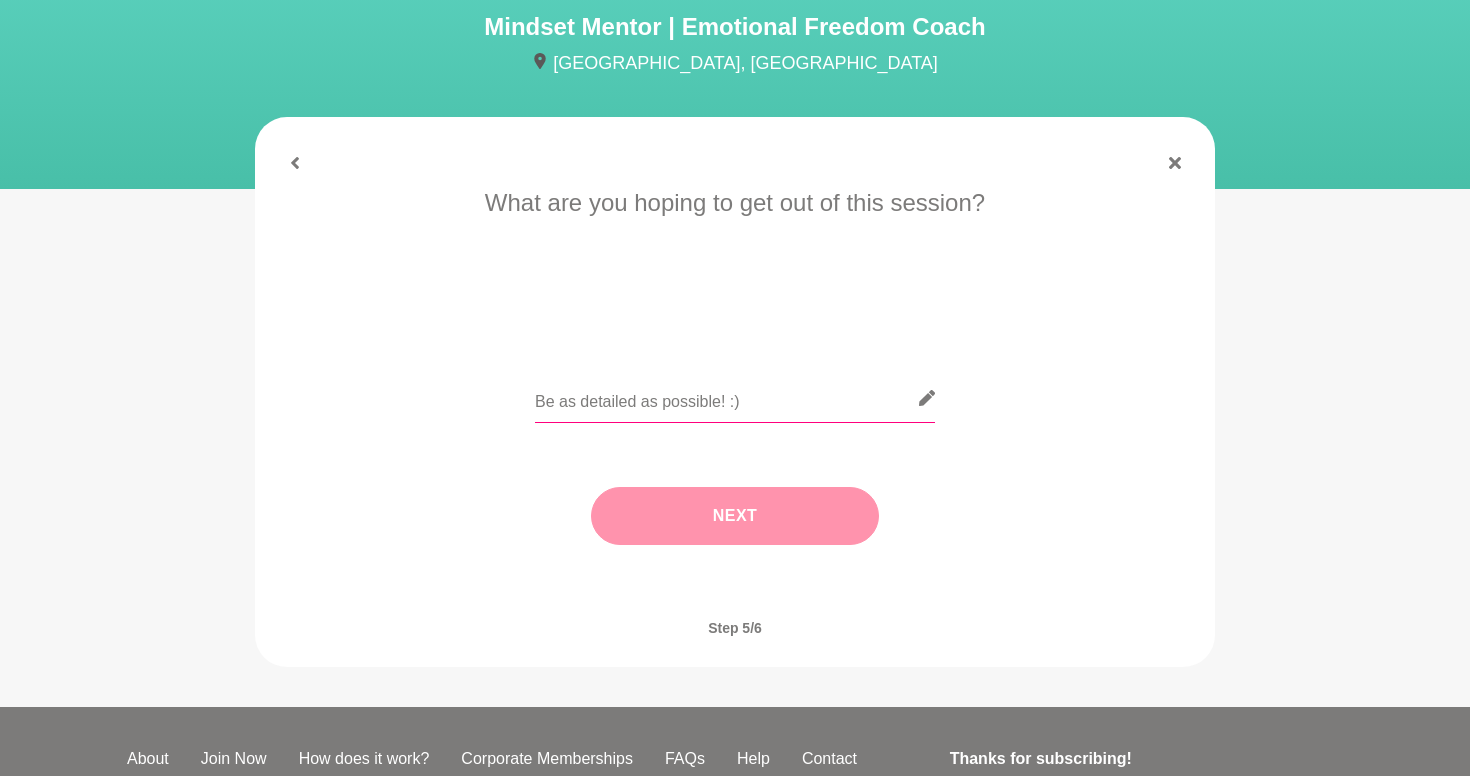 click at bounding box center [735, 398] 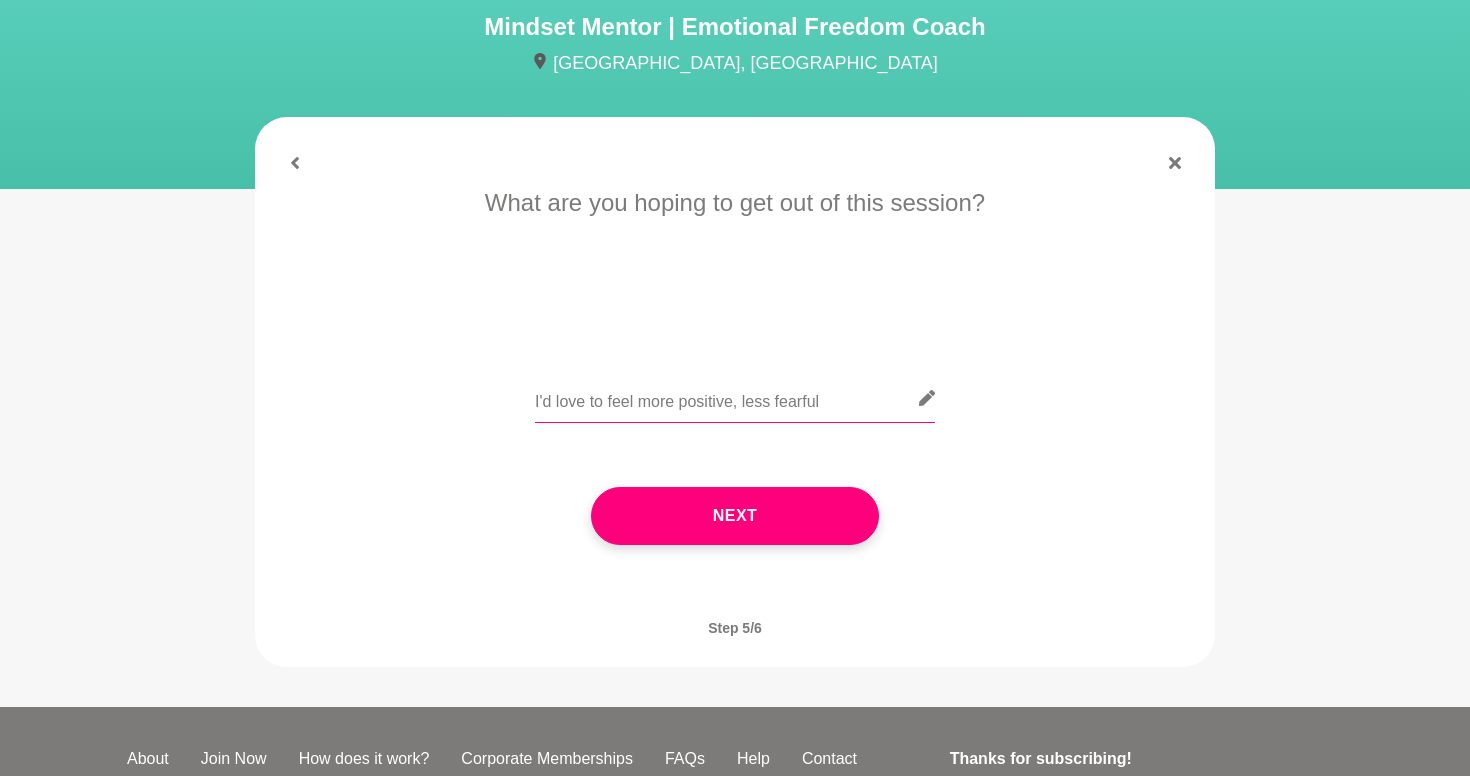 drag, startPoint x: 745, startPoint y: 402, endPoint x: 745, endPoint y: 436, distance: 34 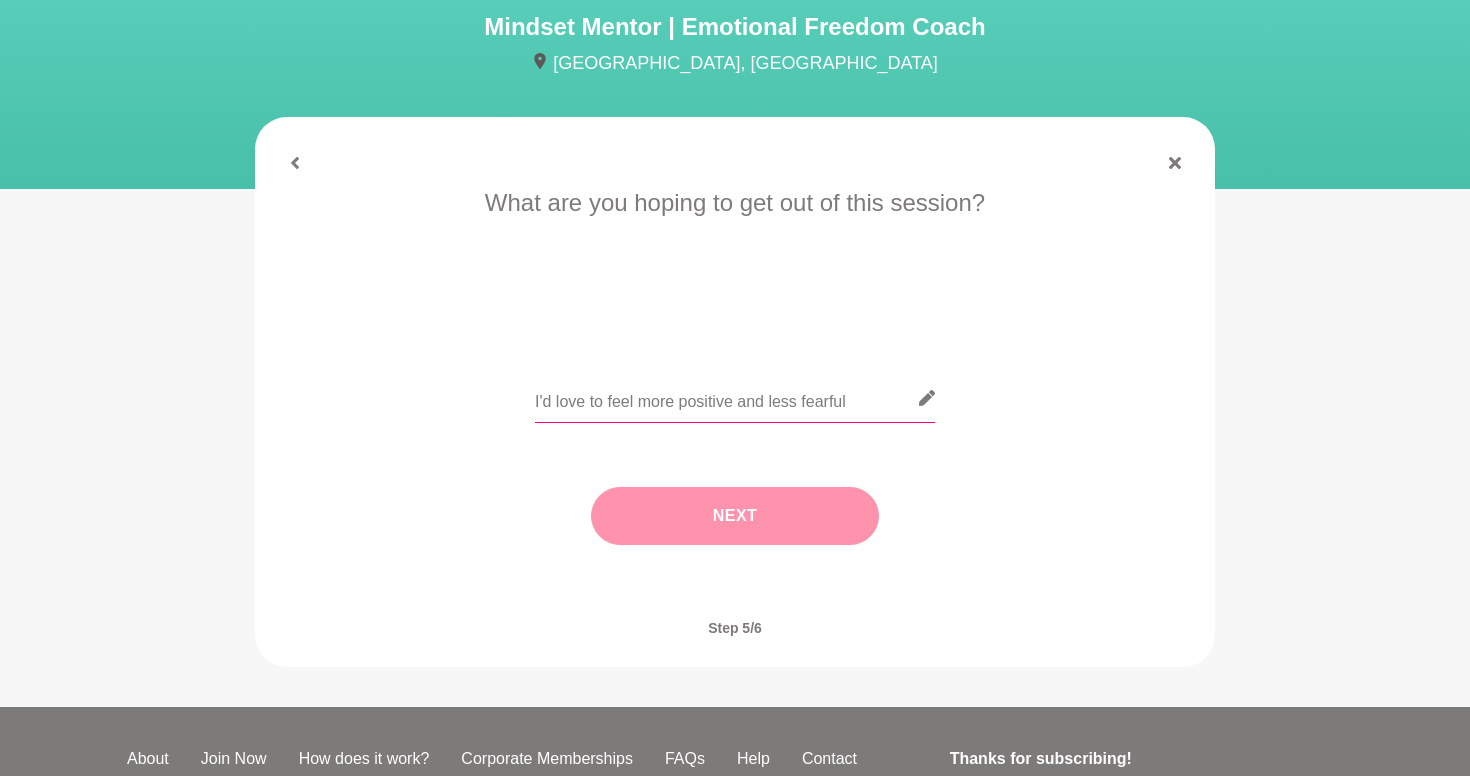 type on "I'd love to feel more positive and less fearful" 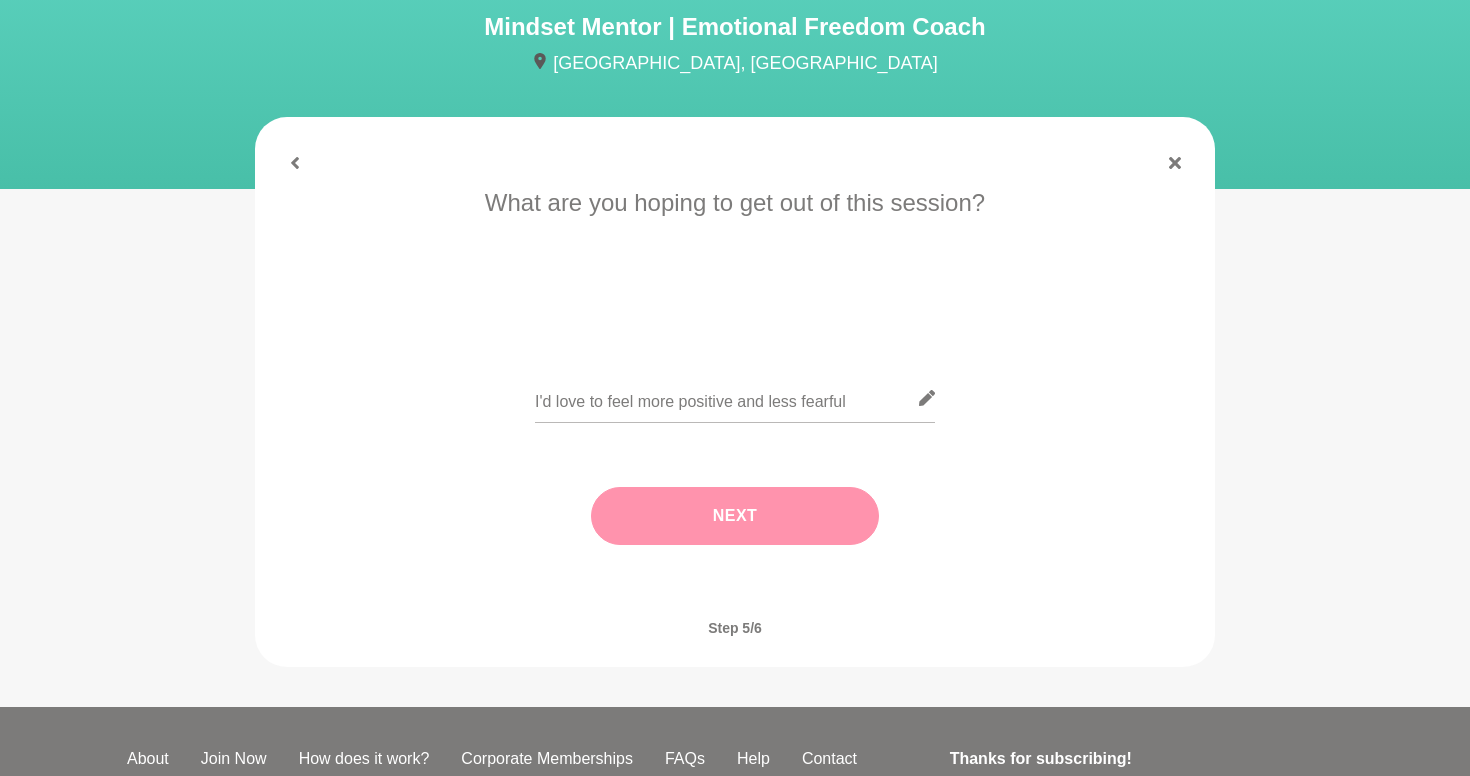click on "Next" at bounding box center [735, 516] 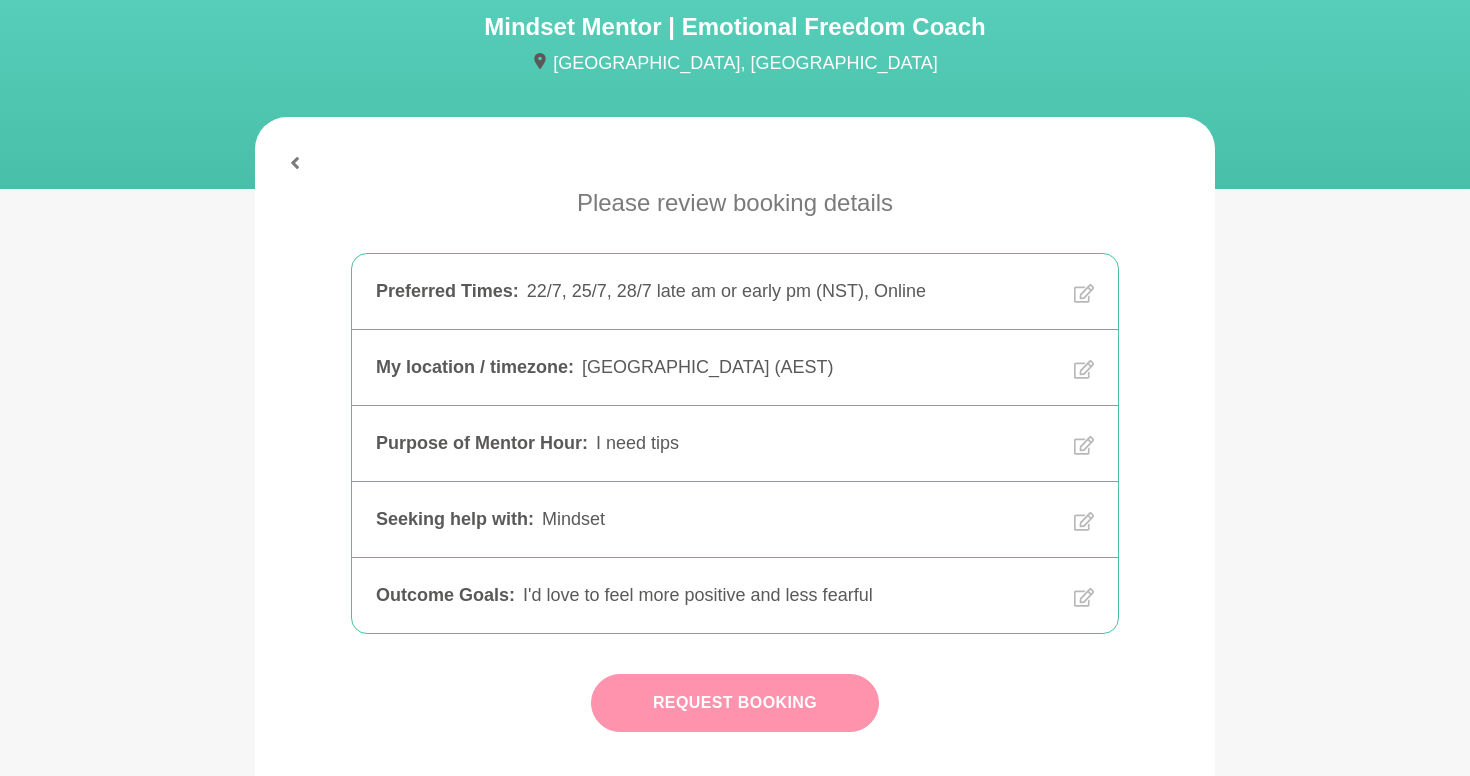 click on "Request Booking" at bounding box center [735, 703] 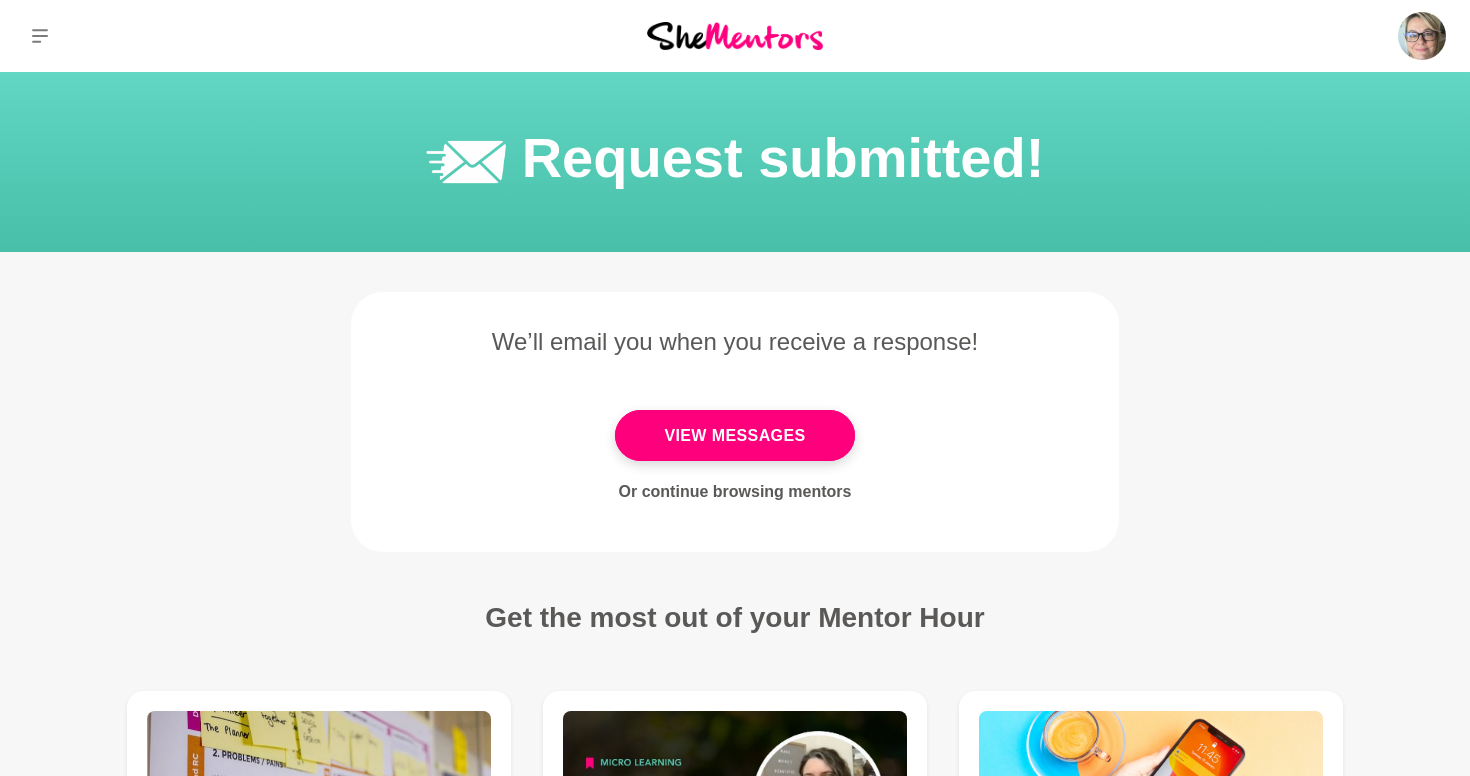 scroll, scrollTop: 0, scrollLeft: 0, axis: both 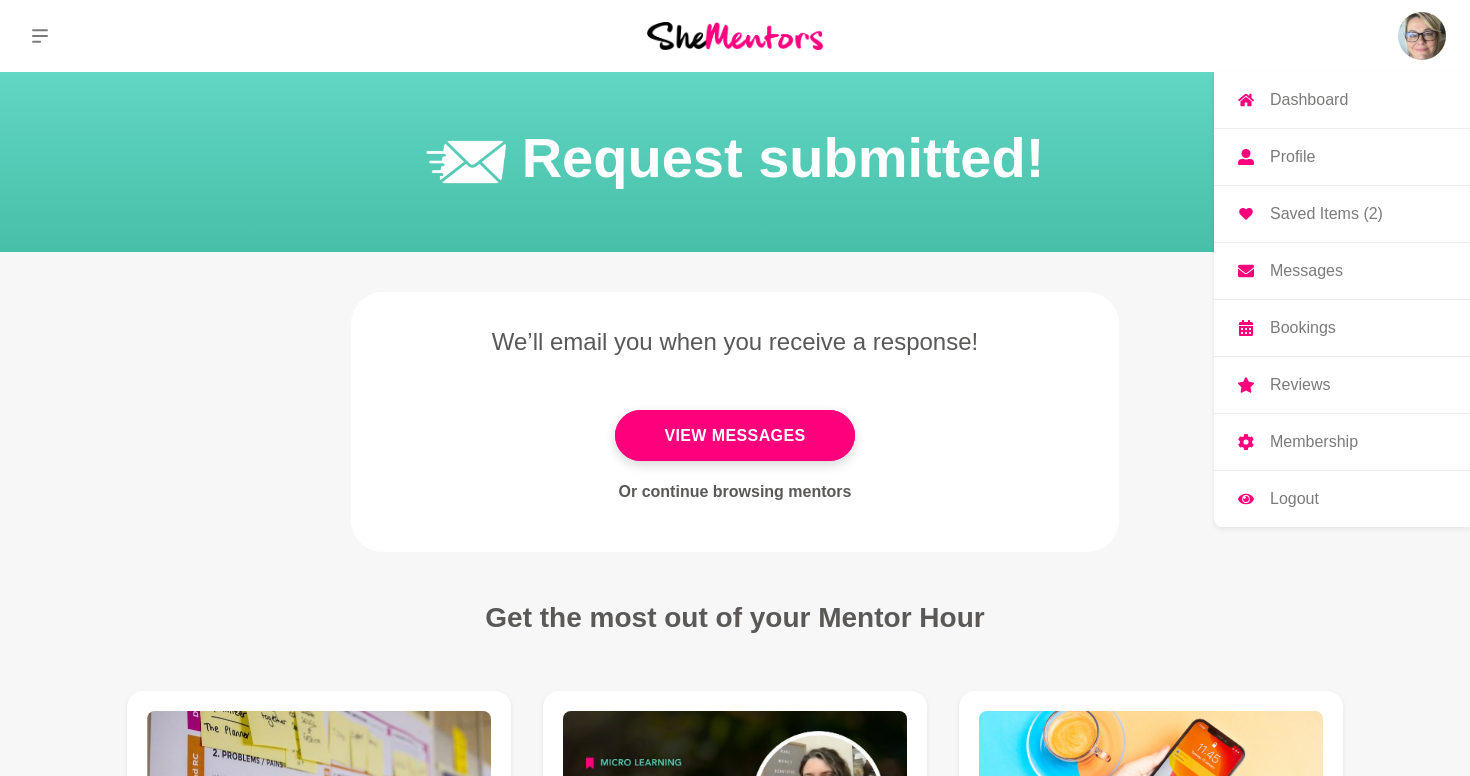 click at bounding box center [1422, 36] 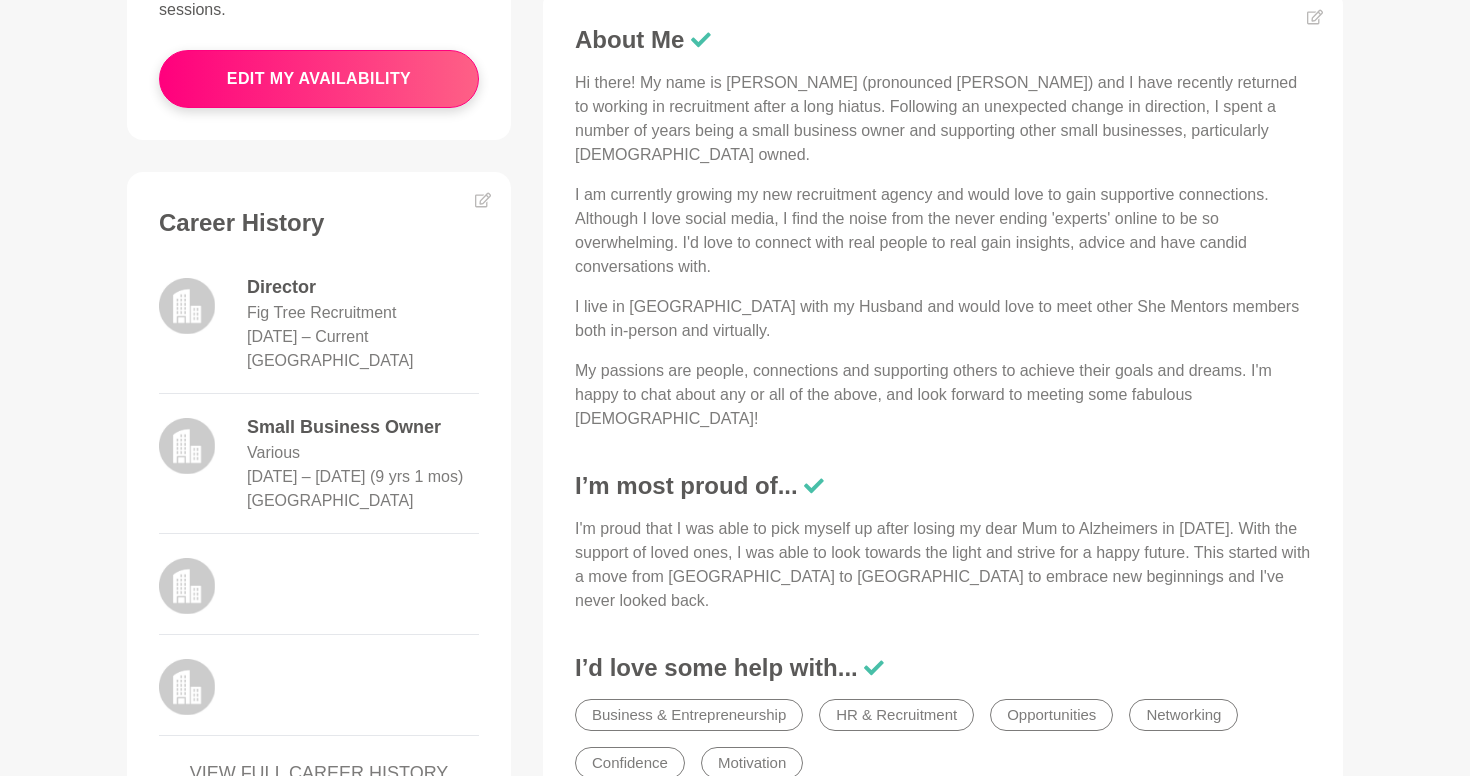 scroll, scrollTop: 700, scrollLeft: 0, axis: vertical 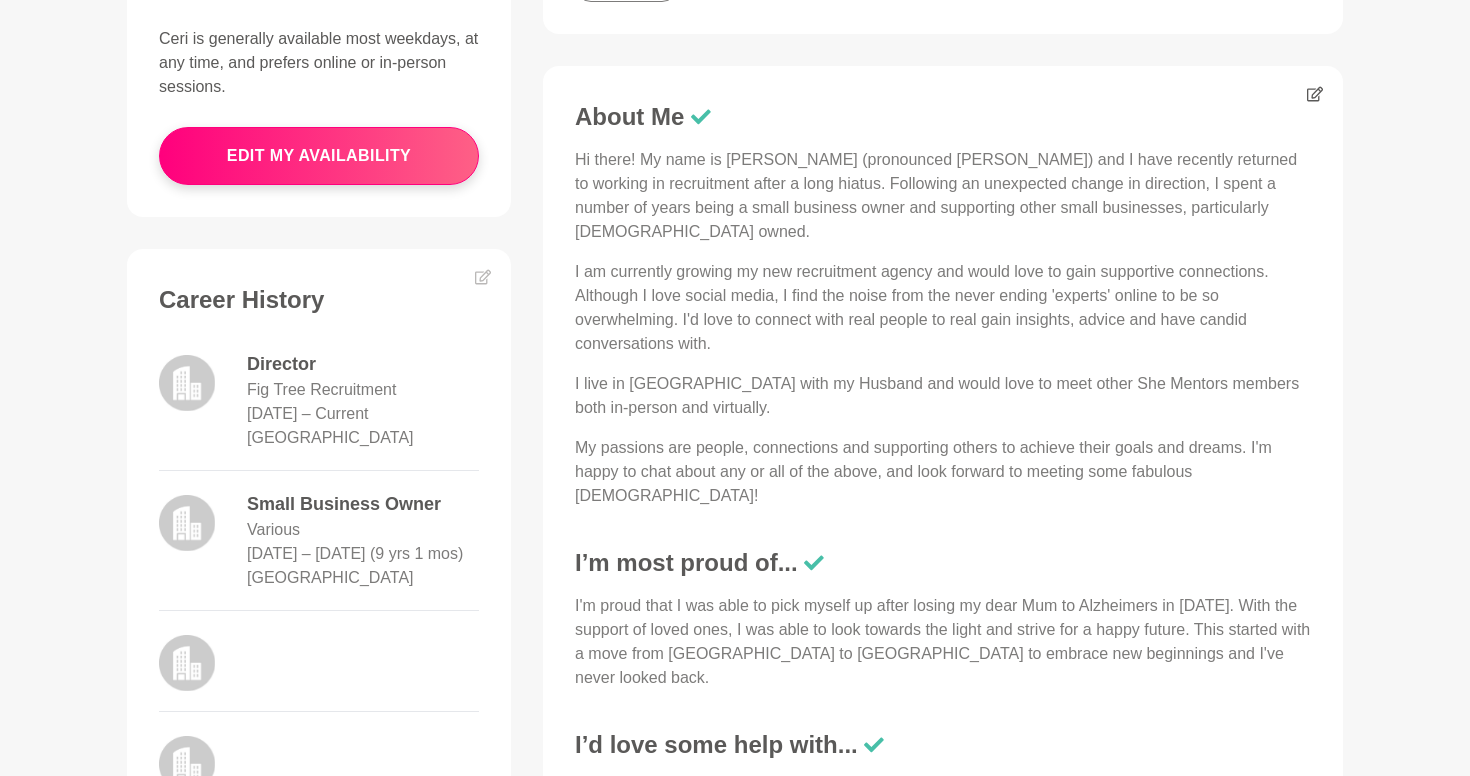 click 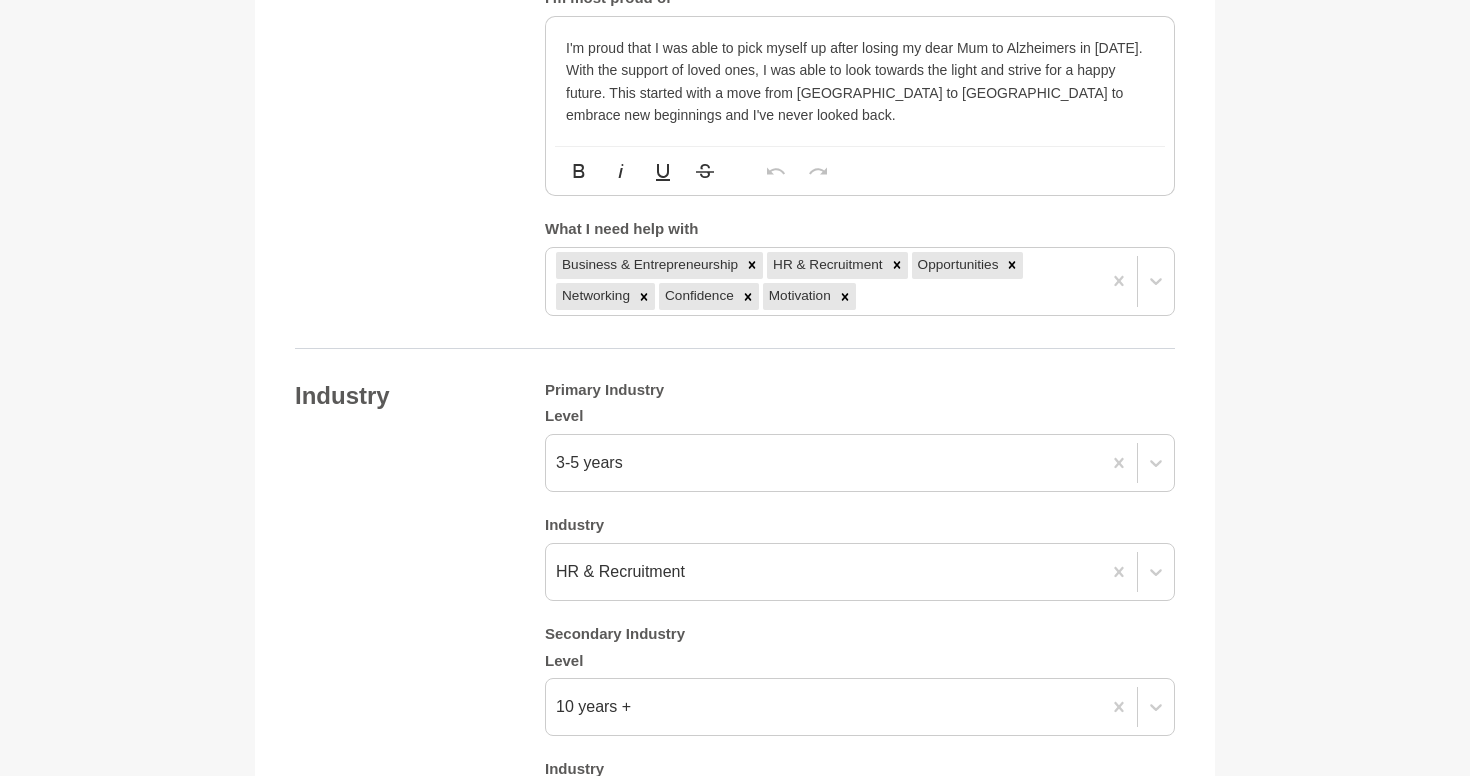 scroll, scrollTop: 1574, scrollLeft: 0, axis: vertical 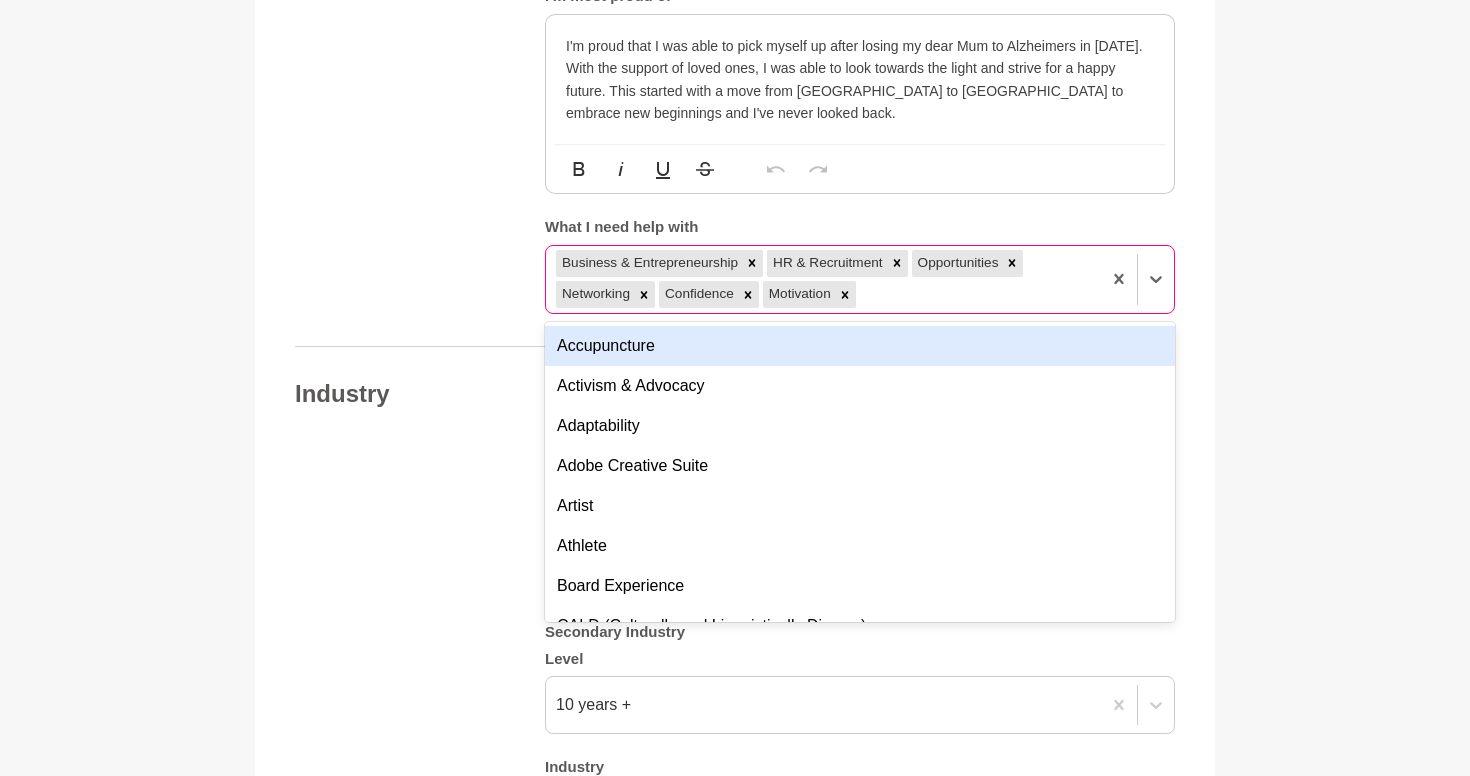 click on "Business & Entrepreneurship HR & Recruitment Opportunities Networking Confidence Motivation" at bounding box center [823, 279] 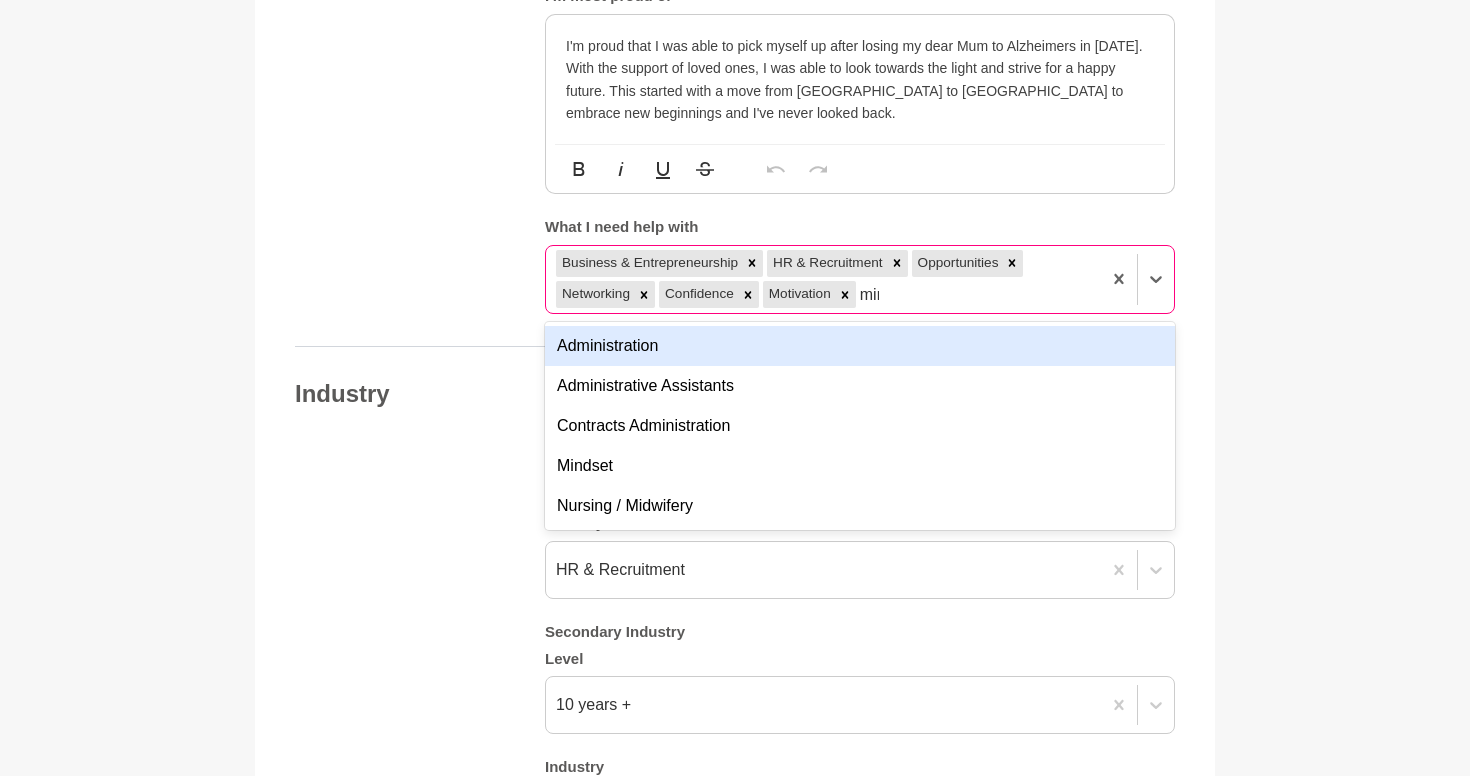 type on "mind" 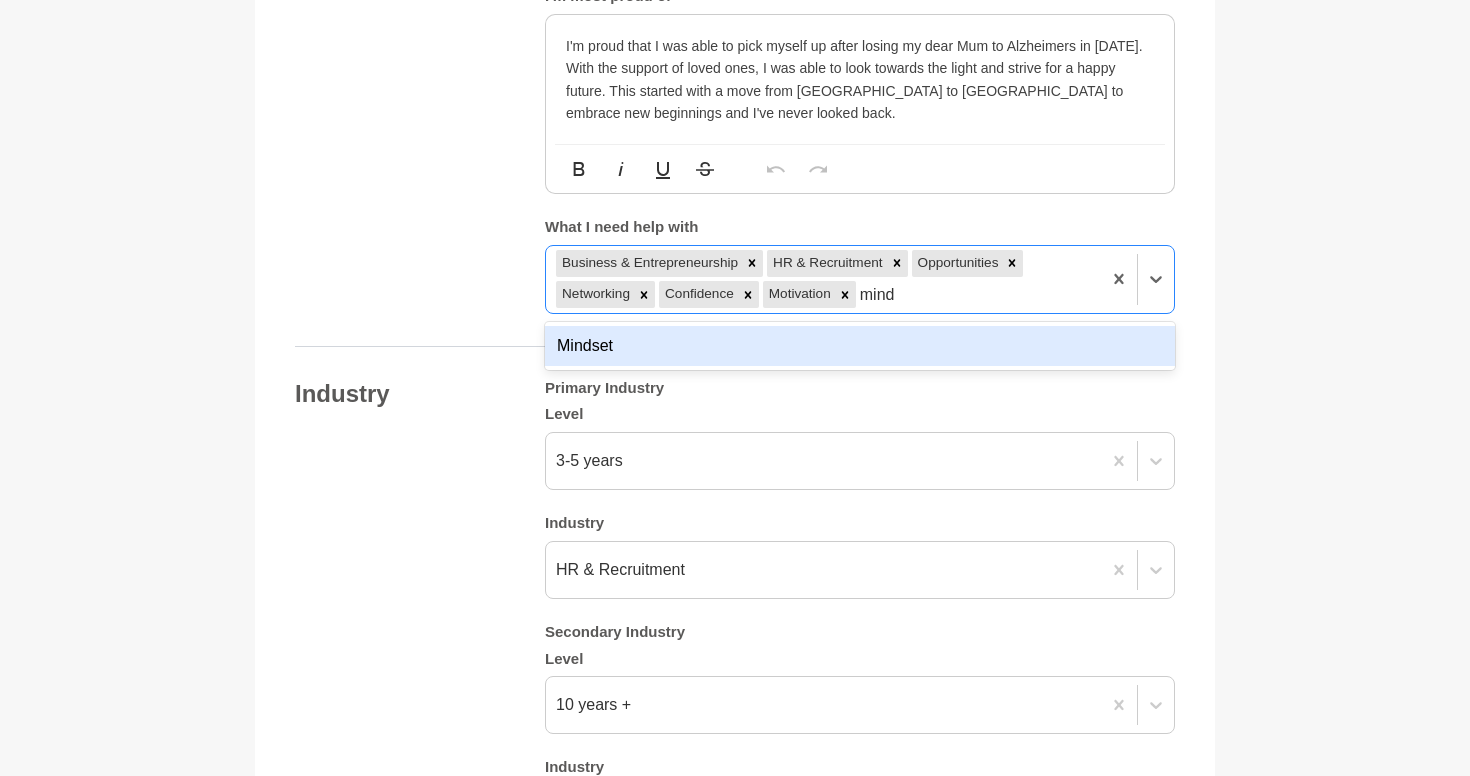 click on "Mindset" at bounding box center (860, 346) 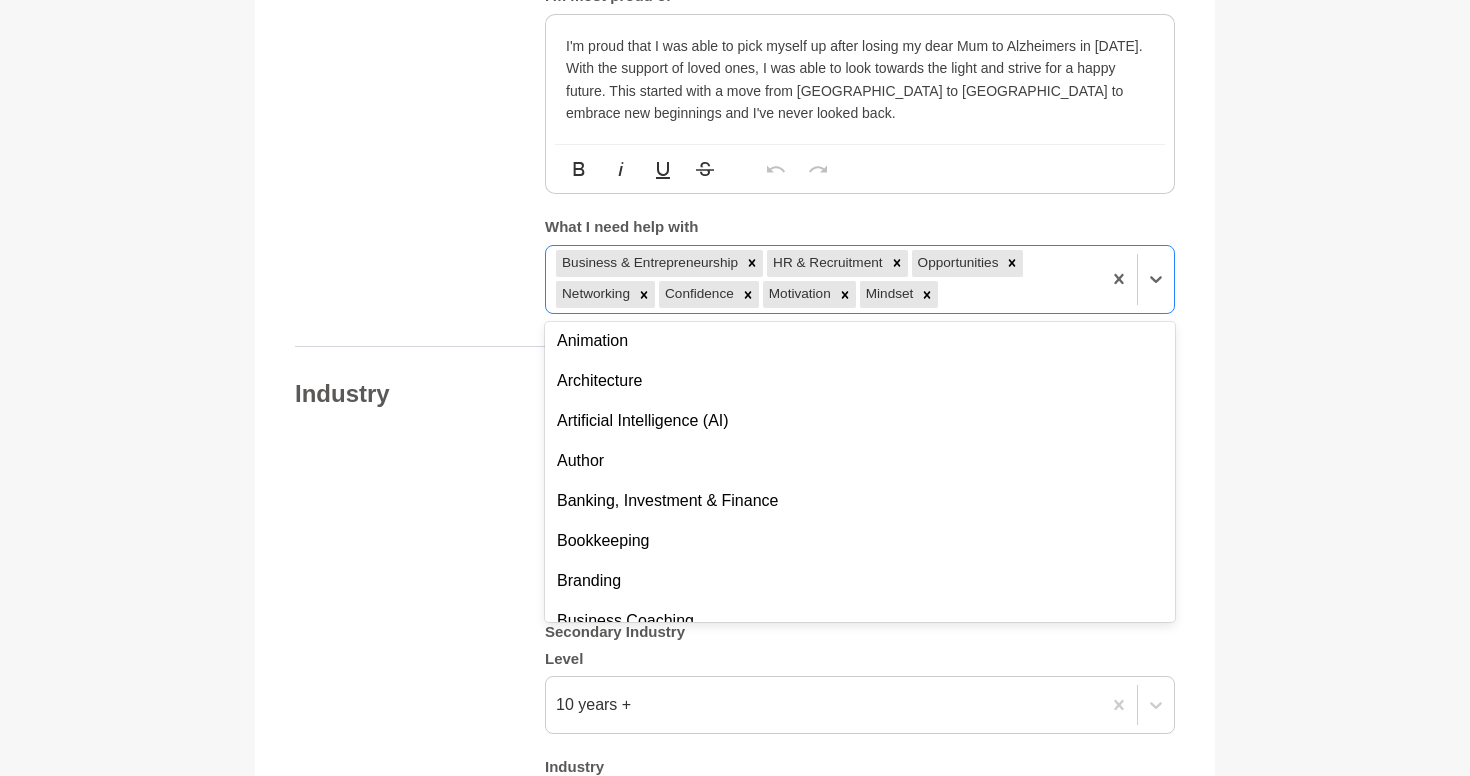 scroll, scrollTop: 2328, scrollLeft: 0, axis: vertical 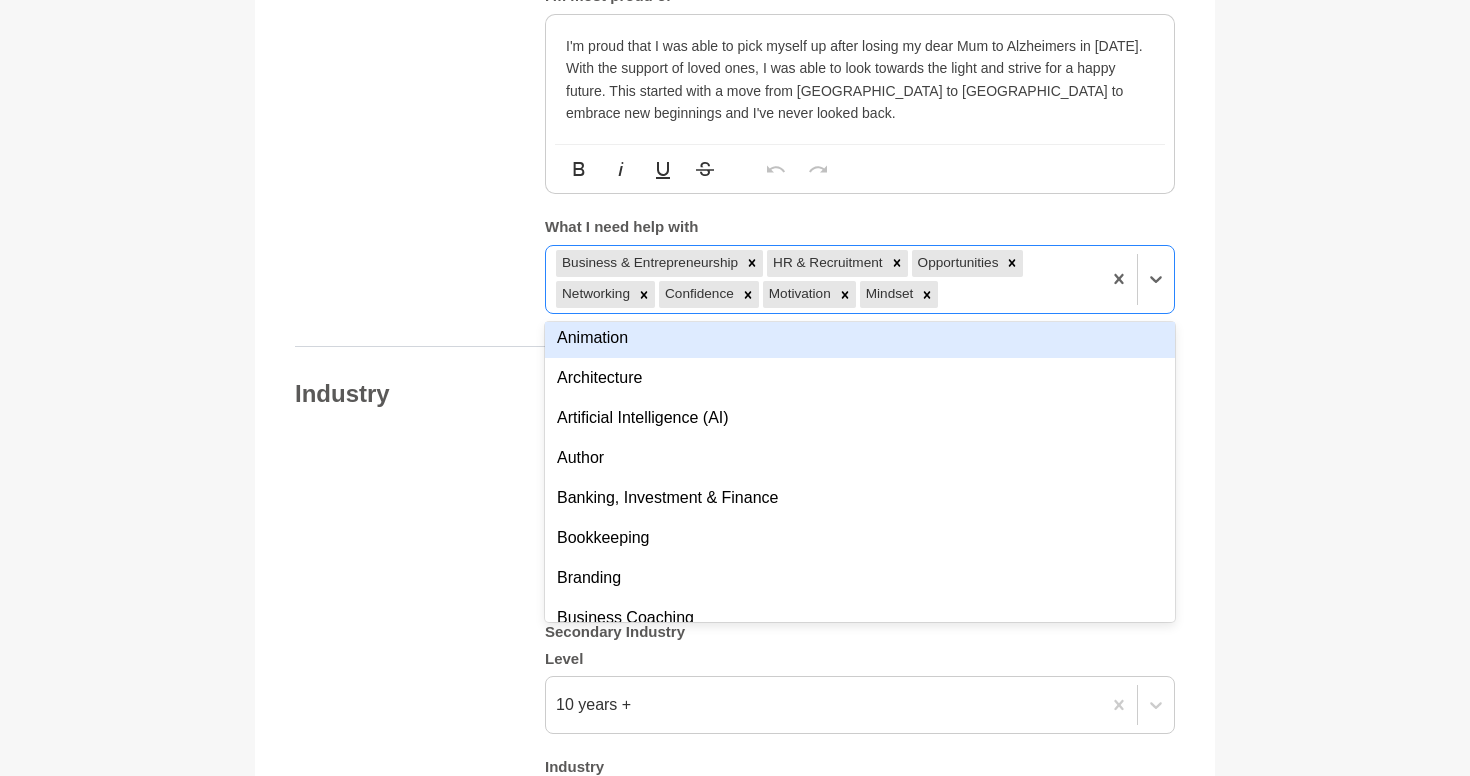 click on "Back to Profile Your details [PERSON_NAME] Founder/Director Fig Tree Recruitment [GEOGRAPHIC_DATA] [STREET_ADDRESS] Photo  * About me Hi there! My name is [PERSON_NAME] (pronounced [PERSON_NAME]) and I have recently returned to working in recruitment after a long hiatus. Following an unexpected change in direction, I spent a number of years being a small business owner and supporting other small businesses, particularly [DEMOGRAPHIC_DATA] owned. I am currently growing my new recruitment agency and would love to gain supportive connections. Although I love social media, I find the noise from the never ending 'experts' online to be so overwhelming. I'd love to connect with real people to real gain insights, advice and have candid conversations with. I live in [GEOGRAPHIC_DATA] with my Husband and would love to meet other She Mentors members both in-person and virtually. Hi, my name is [x] and I have [x] years experience in [insert industry], working across [insert 2-3 examples]. Bold Italic Underline Strikethrough Undo Redo I'm most proud of Bold" at bounding box center (735, 419) 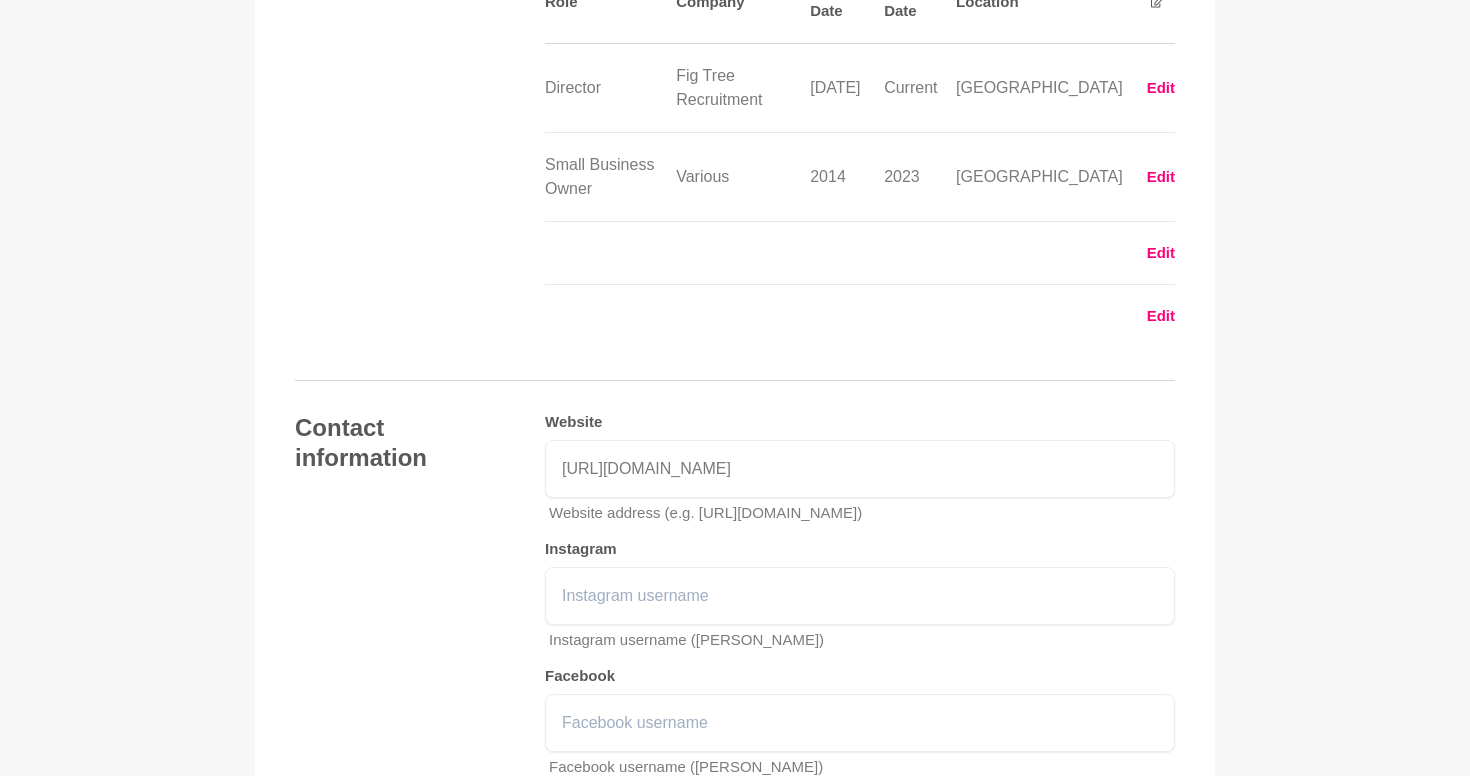 scroll, scrollTop: 2750, scrollLeft: 0, axis: vertical 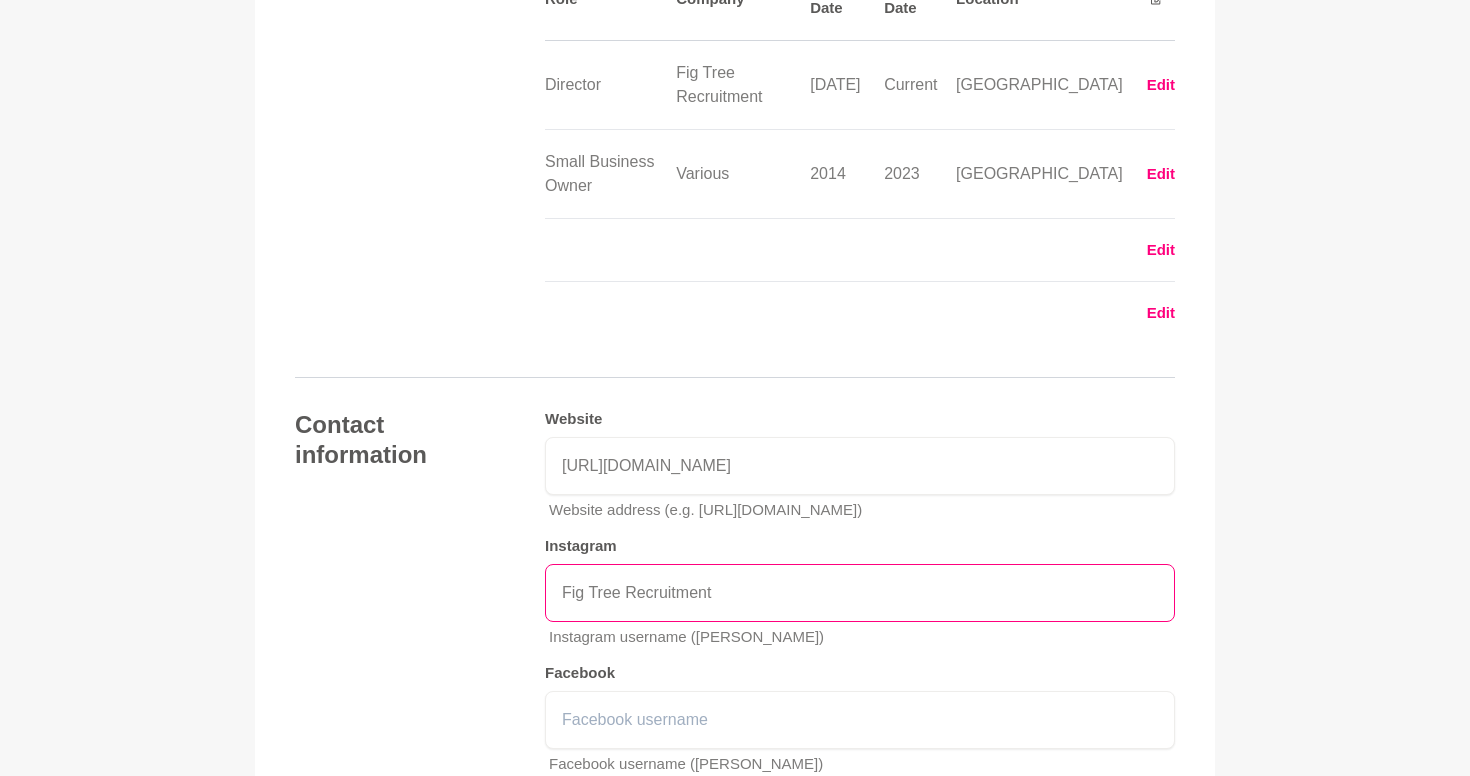 click on "Fig Tree Recruitment" at bounding box center [860, 593] 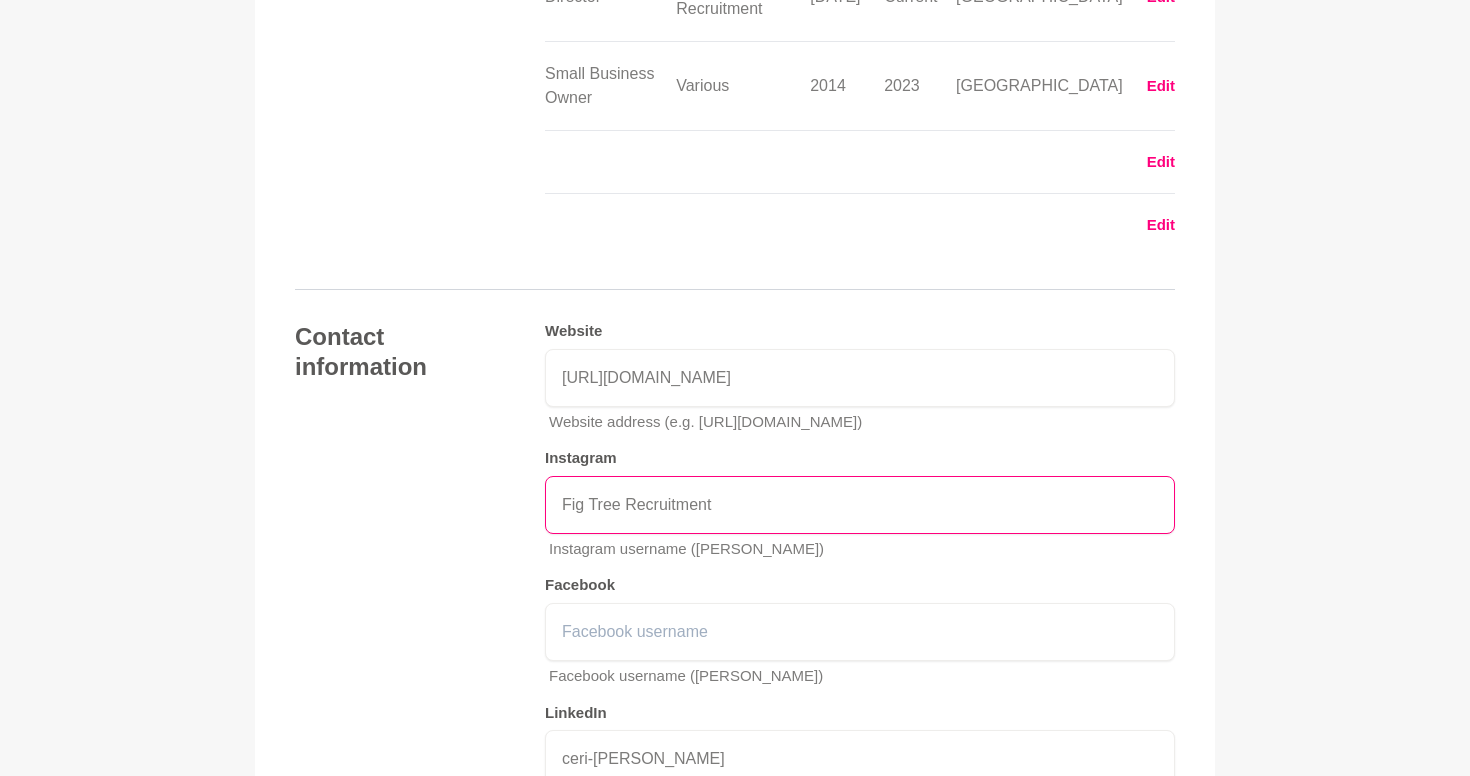 scroll, scrollTop: 2844, scrollLeft: 0, axis: vertical 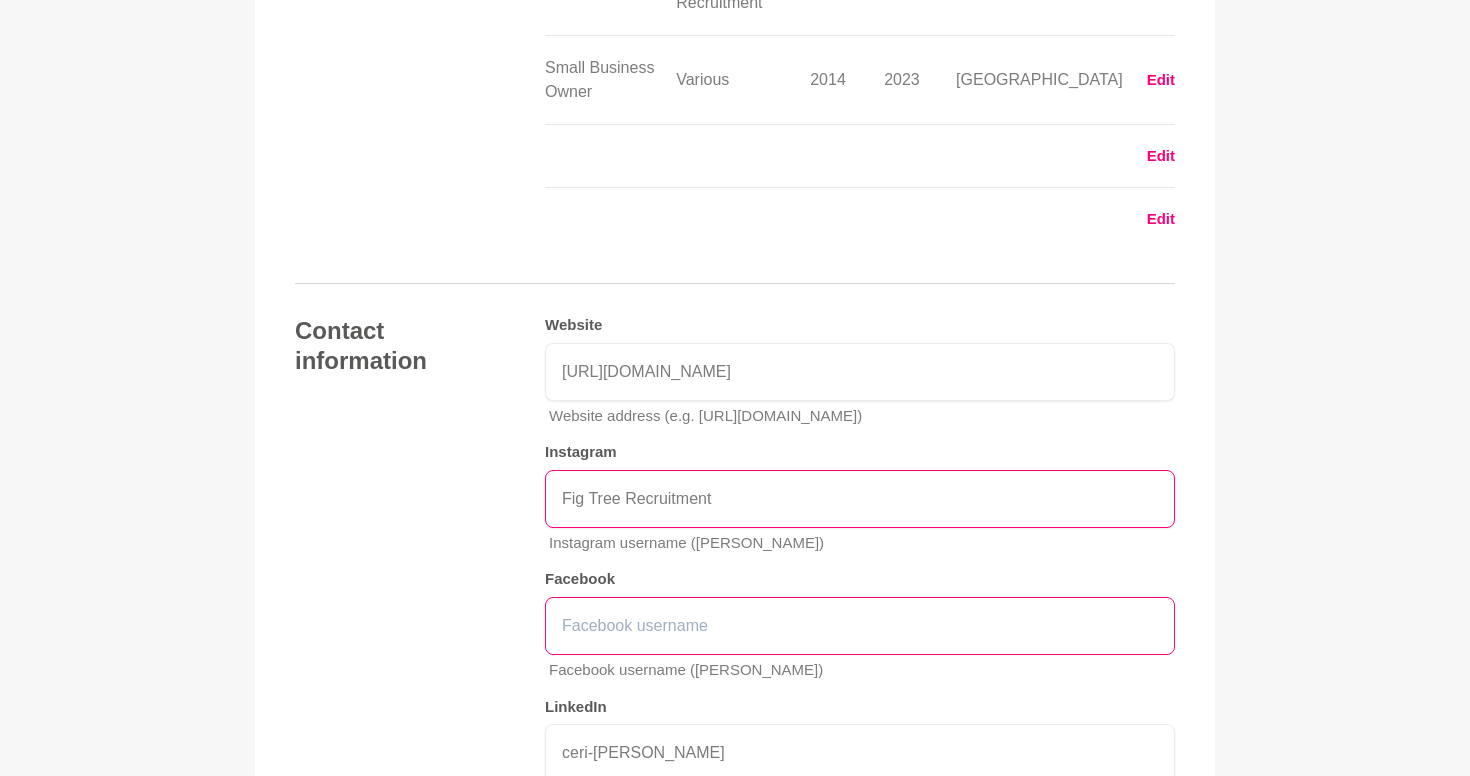 type on "Fig Tree Recruitment" 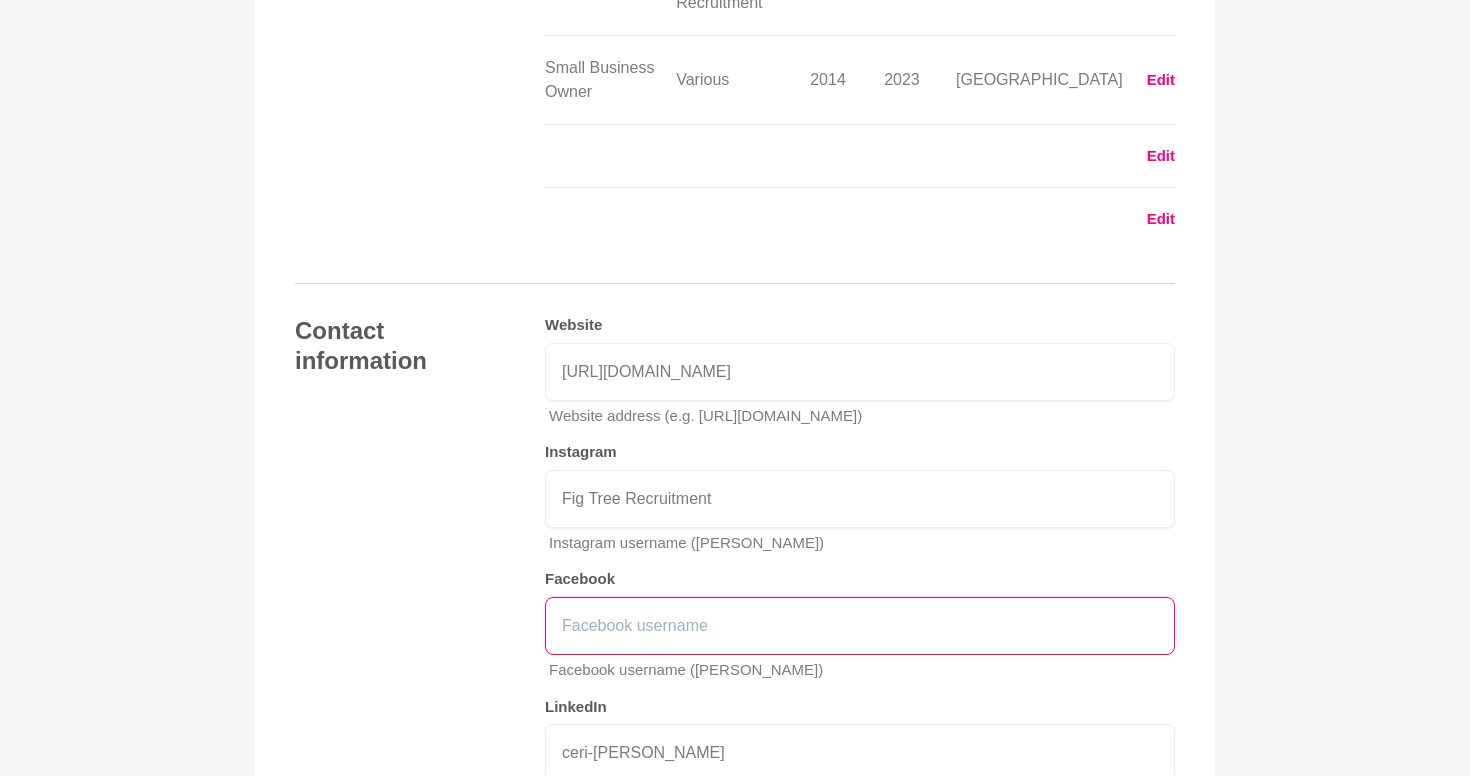 click at bounding box center (860, 626) 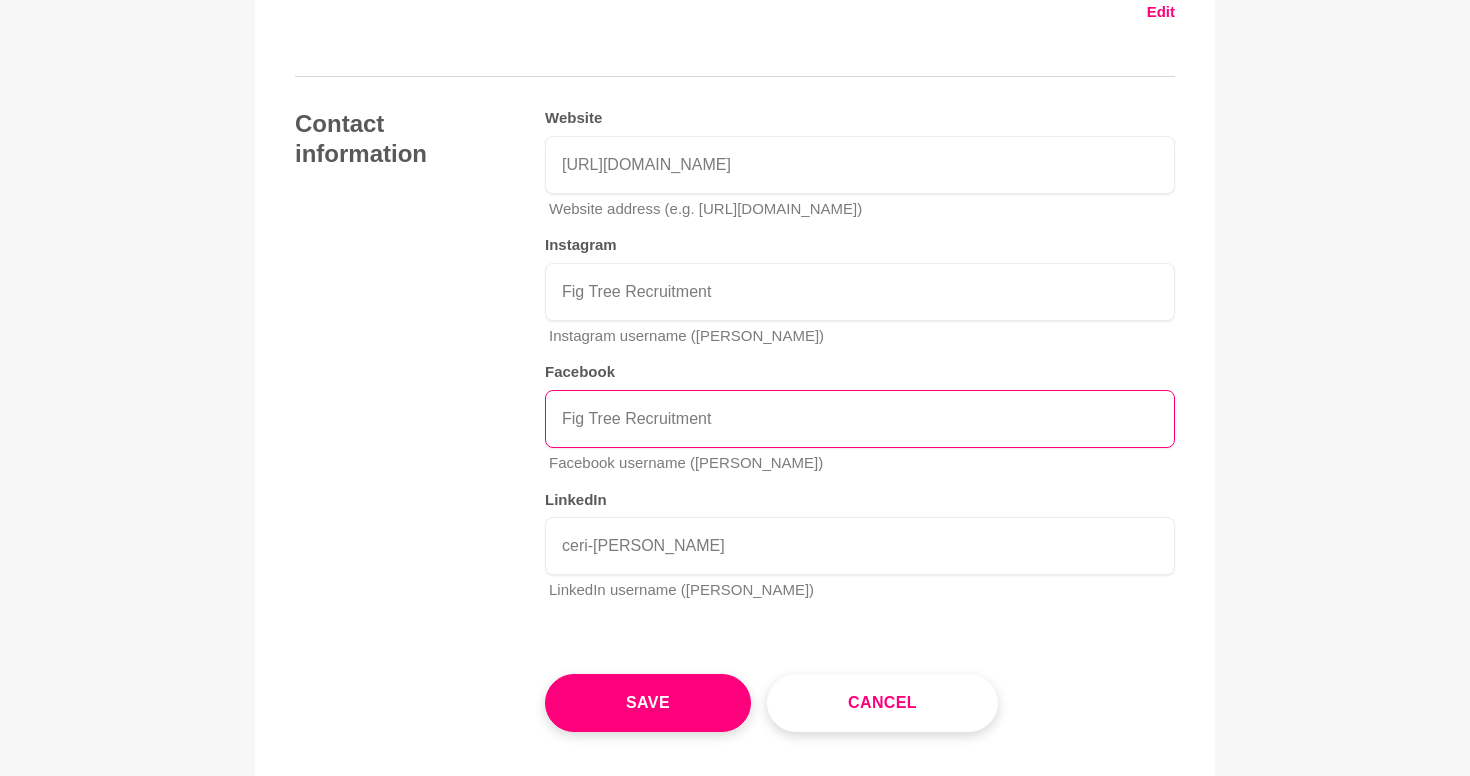scroll, scrollTop: 3052, scrollLeft: 0, axis: vertical 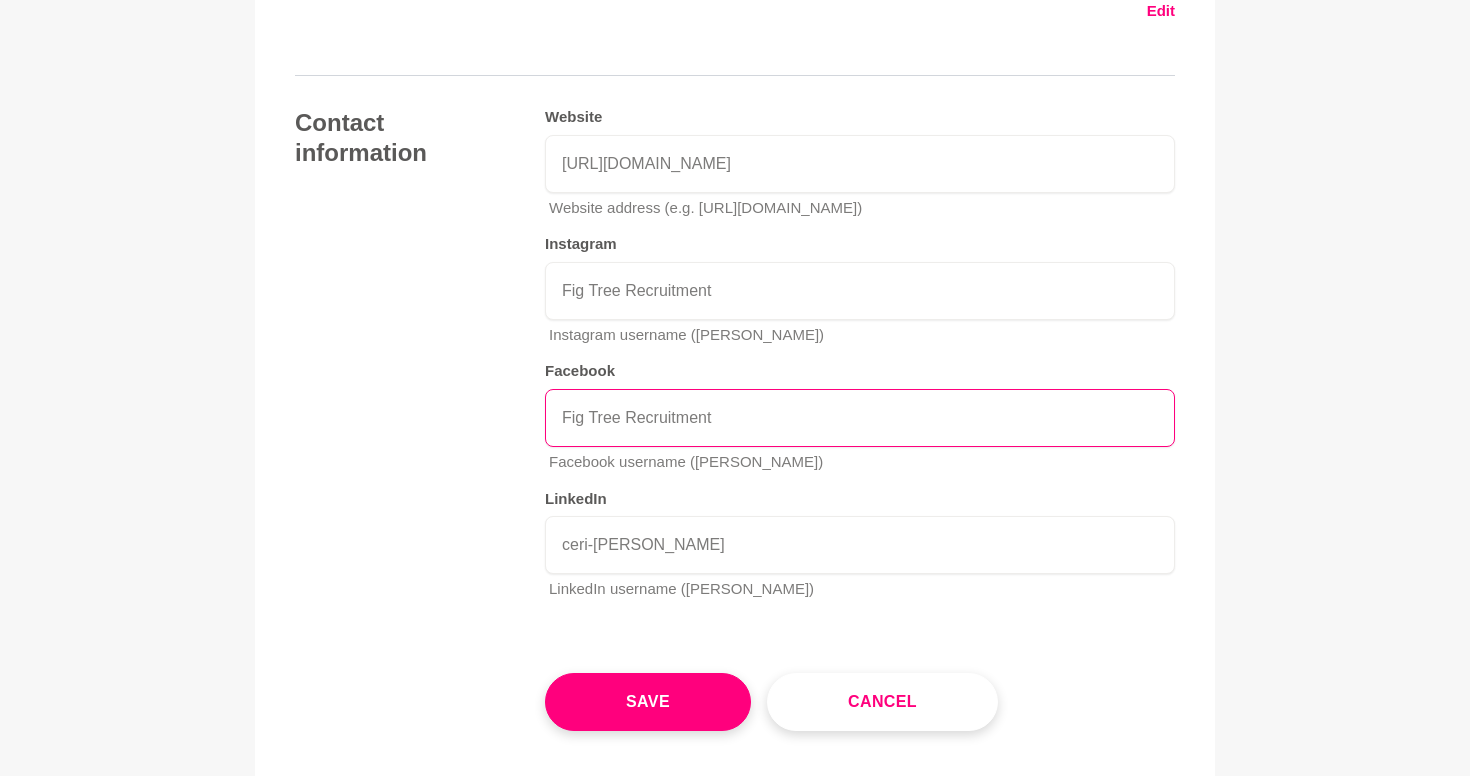 type on "Fig Tree Recruitment" 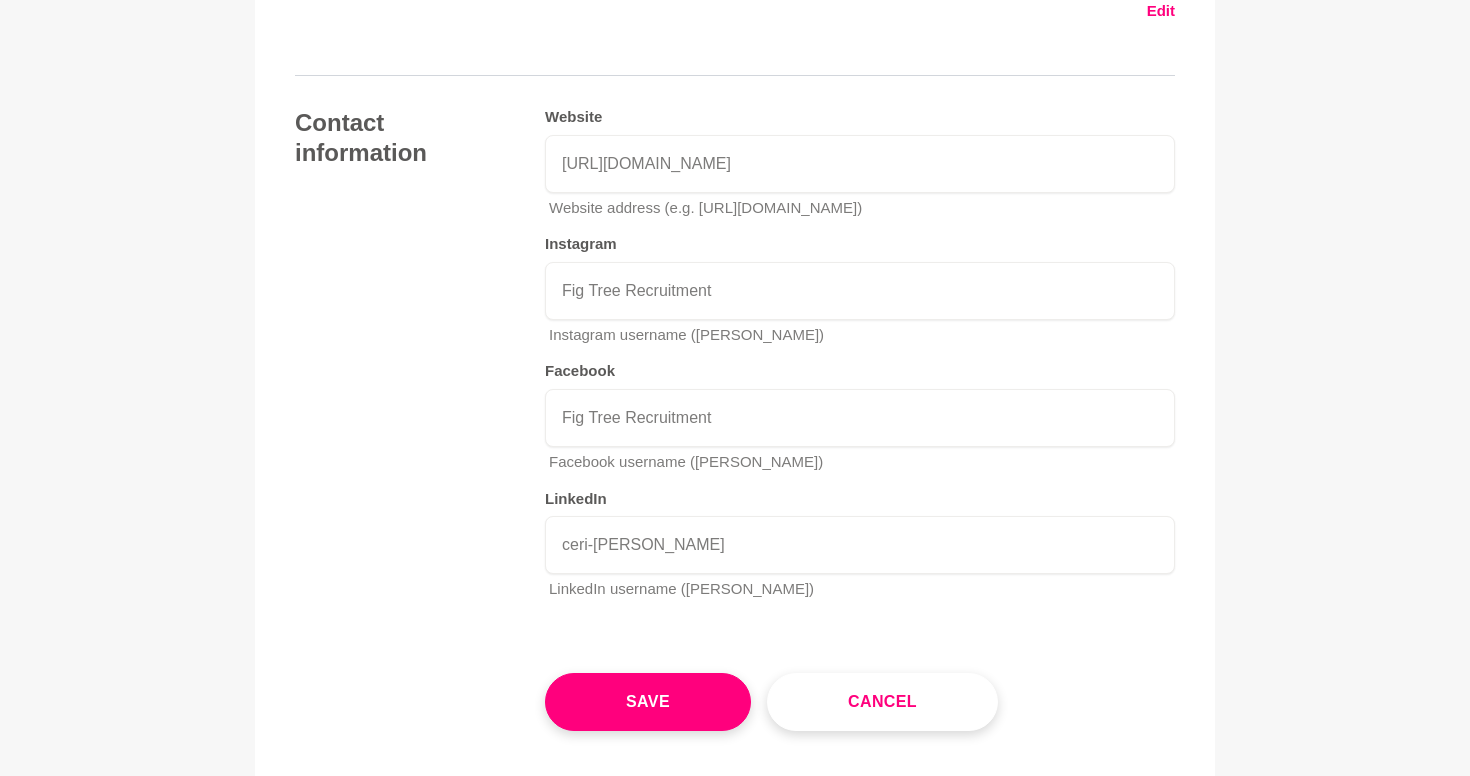 click on "Your details [PERSON_NAME] Founder/Director Fig Tree Recruitment [GEOGRAPHIC_DATA] [STREET_ADDRESS] Photo  * About me Hi there! My name is [PERSON_NAME] (pronounced [PERSON_NAME]) and I have recently returned to working in recruitment after a long hiatus. Following an unexpected change in direction, I spent a number of years being a small business owner and supporting other small businesses, particularly [DEMOGRAPHIC_DATA] owned. I am currently growing my new recruitment agency and would love to gain supportive connections. Although I love social media, I find the noise from the never ending 'experts' online to be so overwhelming. I'd love to connect with real people to real gain insights, advice and have candid conversations with. I live in [GEOGRAPHIC_DATA] with my Husband and would love to meet other She Mentors members both in-person and virtually. My passions are people, connections and supporting others to achieve their goals and dreams. I'm happy to chat about any or all of the above, and look forward to meeting some fabulous [DEMOGRAPHIC_DATA]! *" at bounding box center (735, -1025) 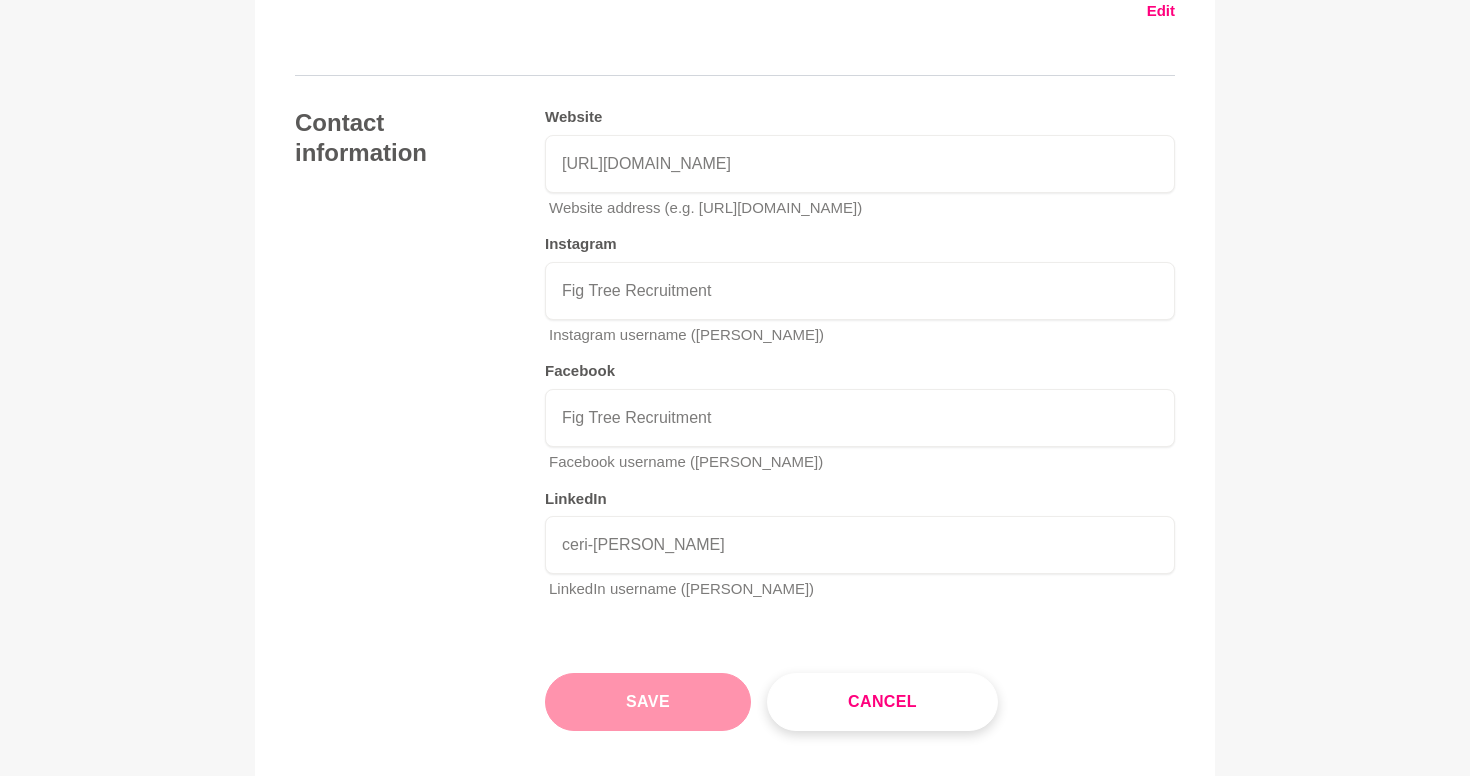 click on "Save" at bounding box center [648, 702] 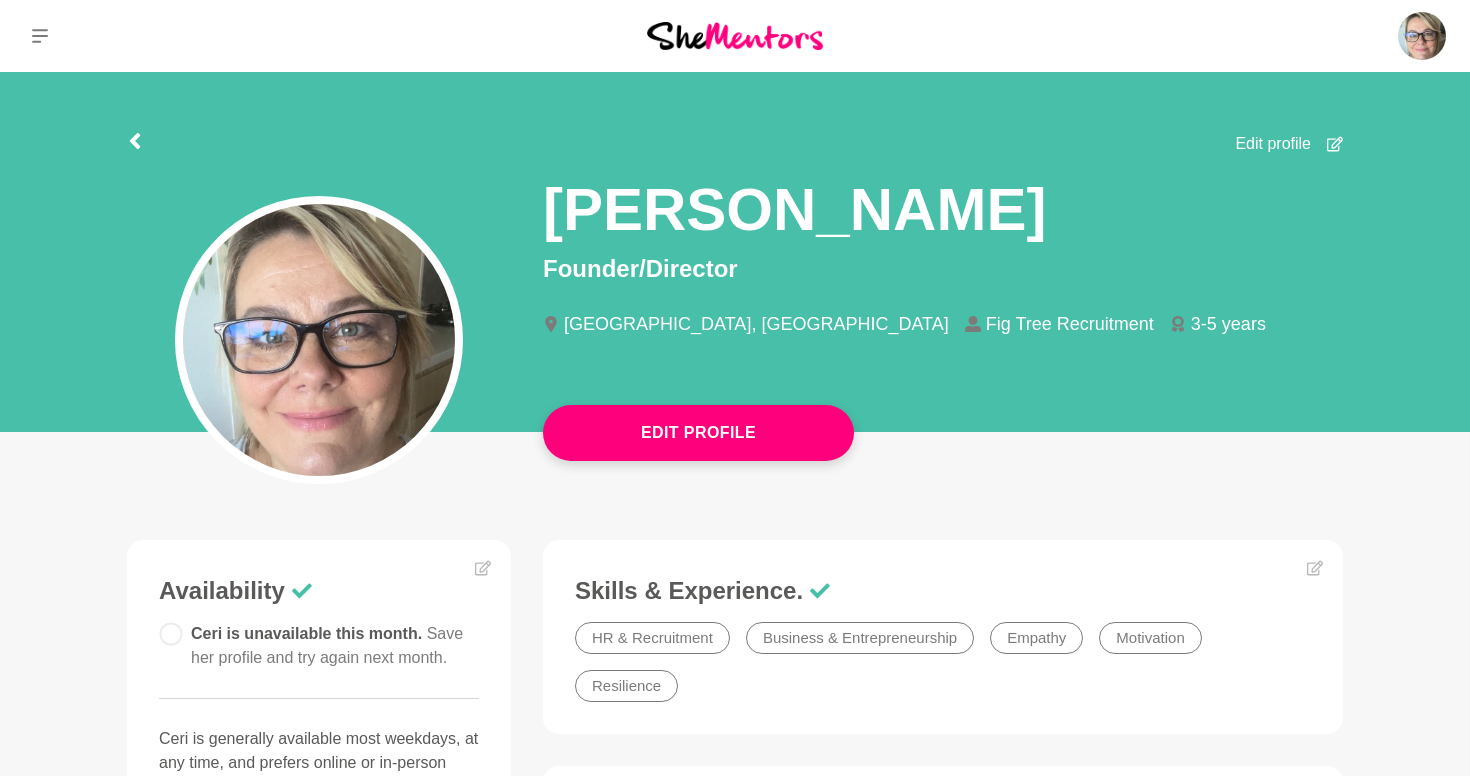 scroll, scrollTop: 0, scrollLeft: 0, axis: both 